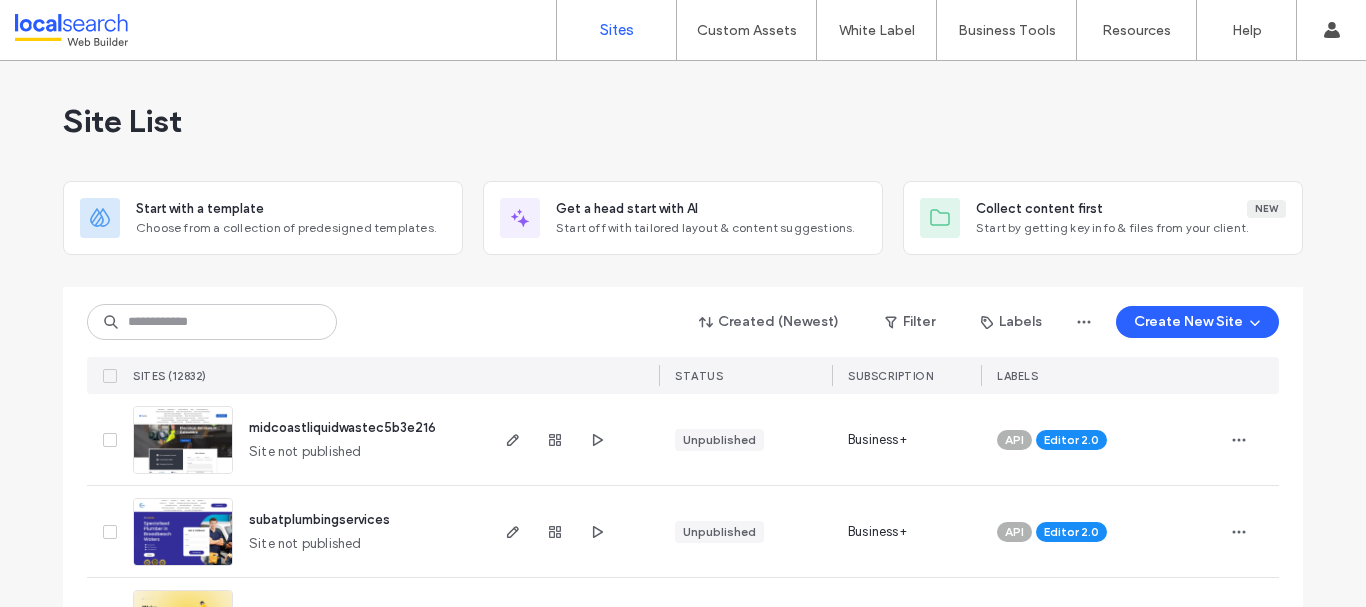 scroll, scrollTop: 0, scrollLeft: 0, axis: both 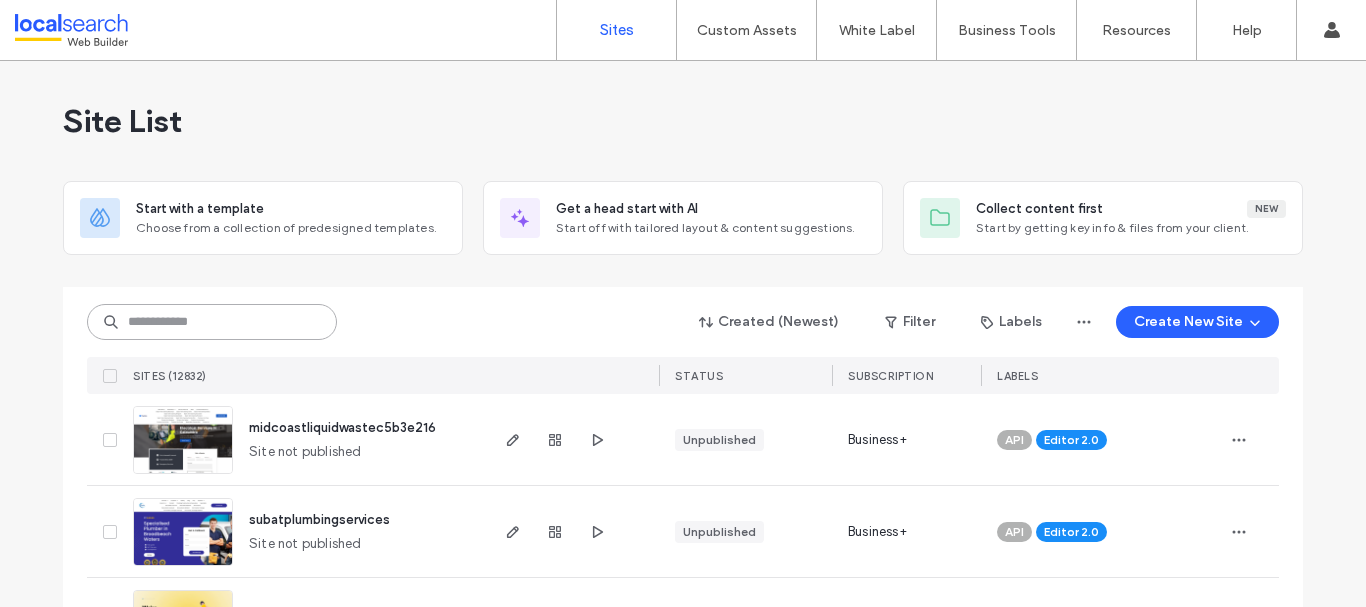 click at bounding box center [212, 322] 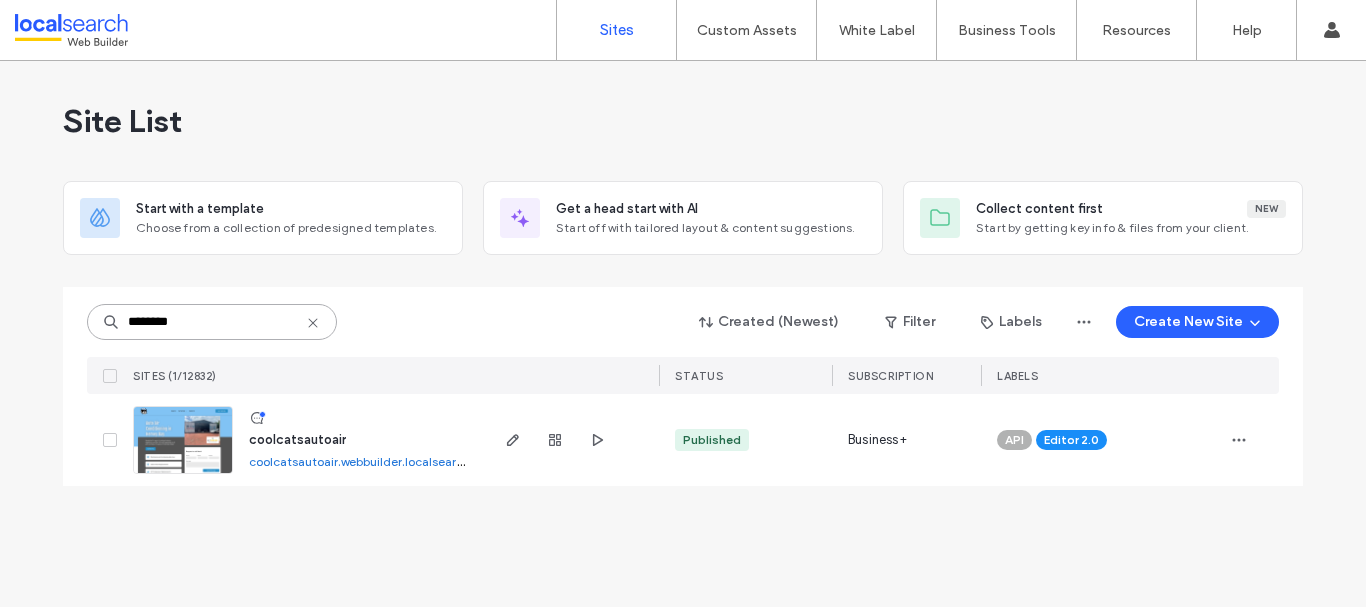 type on "********" 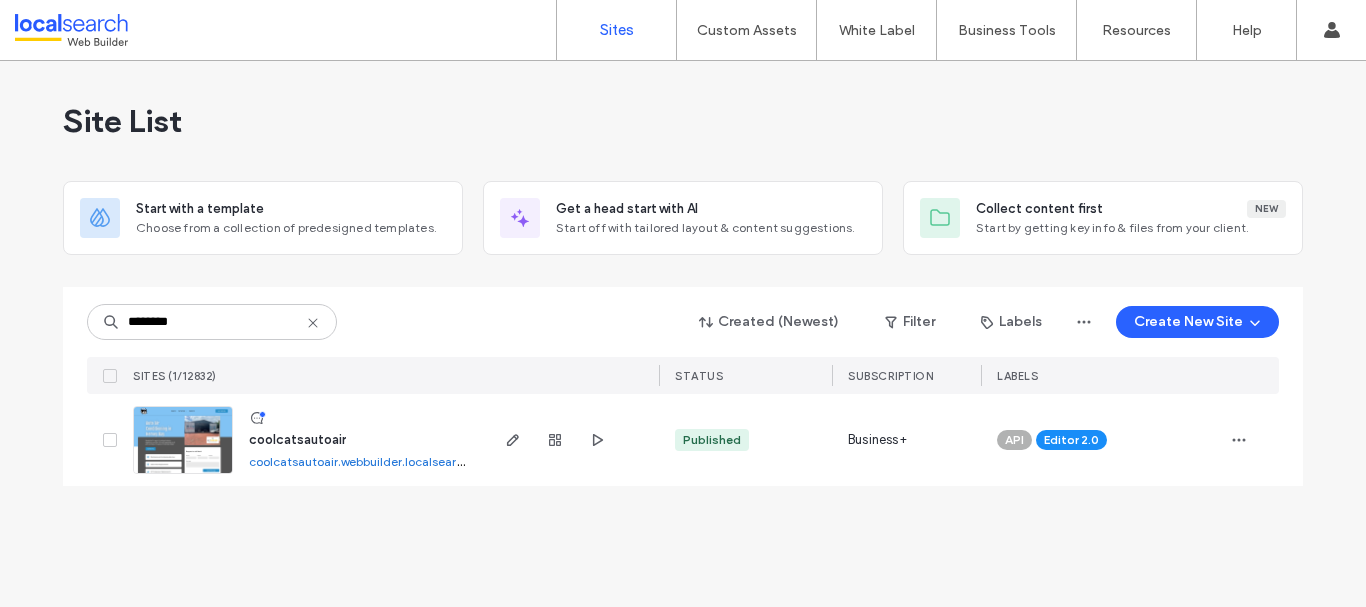 click on "coolcatsautoair" at bounding box center [297, 439] 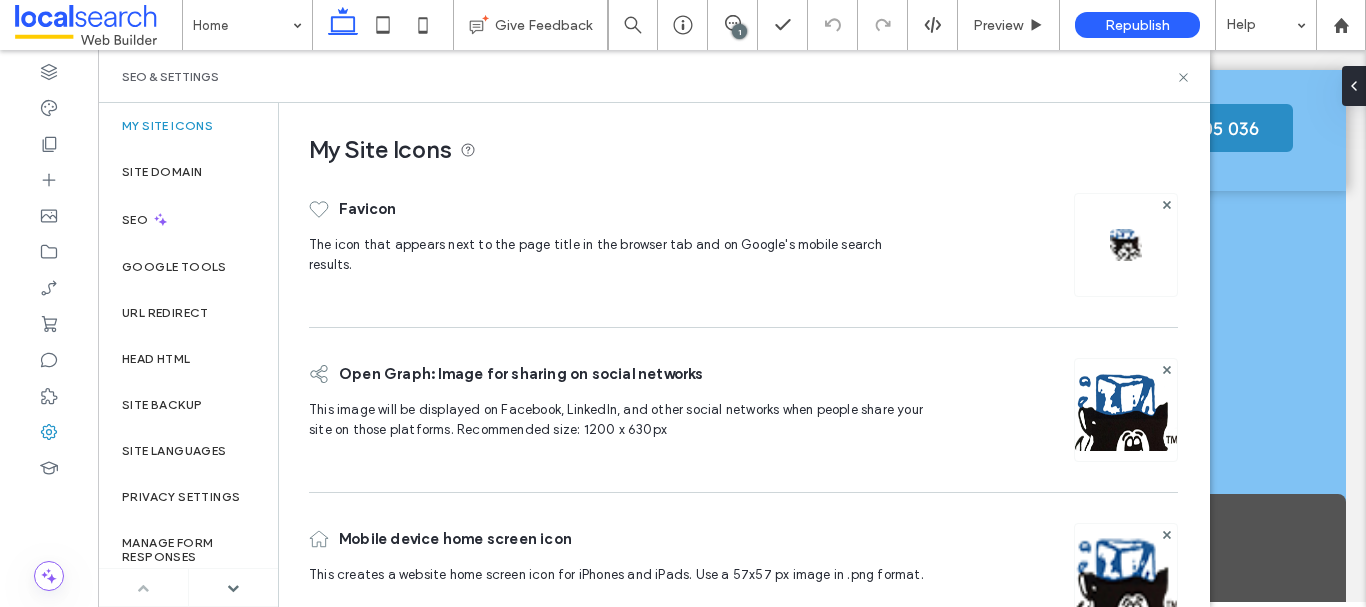 scroll, scrollTop: 0, scrollLeft: 0, axis: both 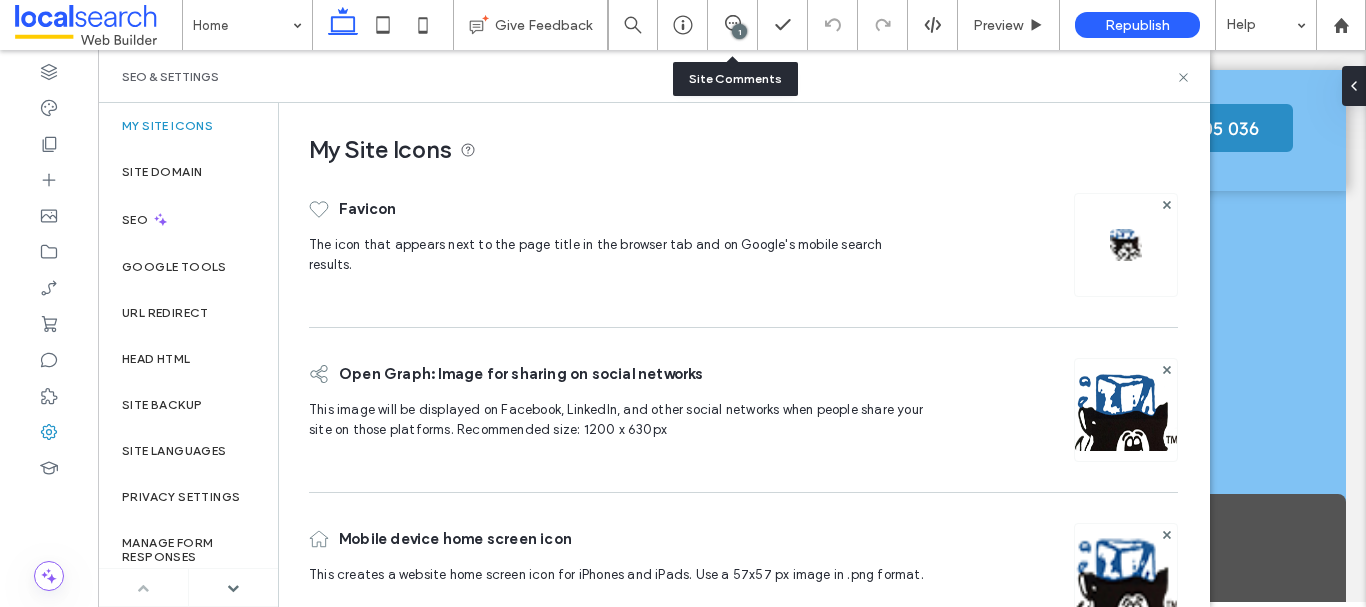 click on "1" at bounding box center [733, 25] 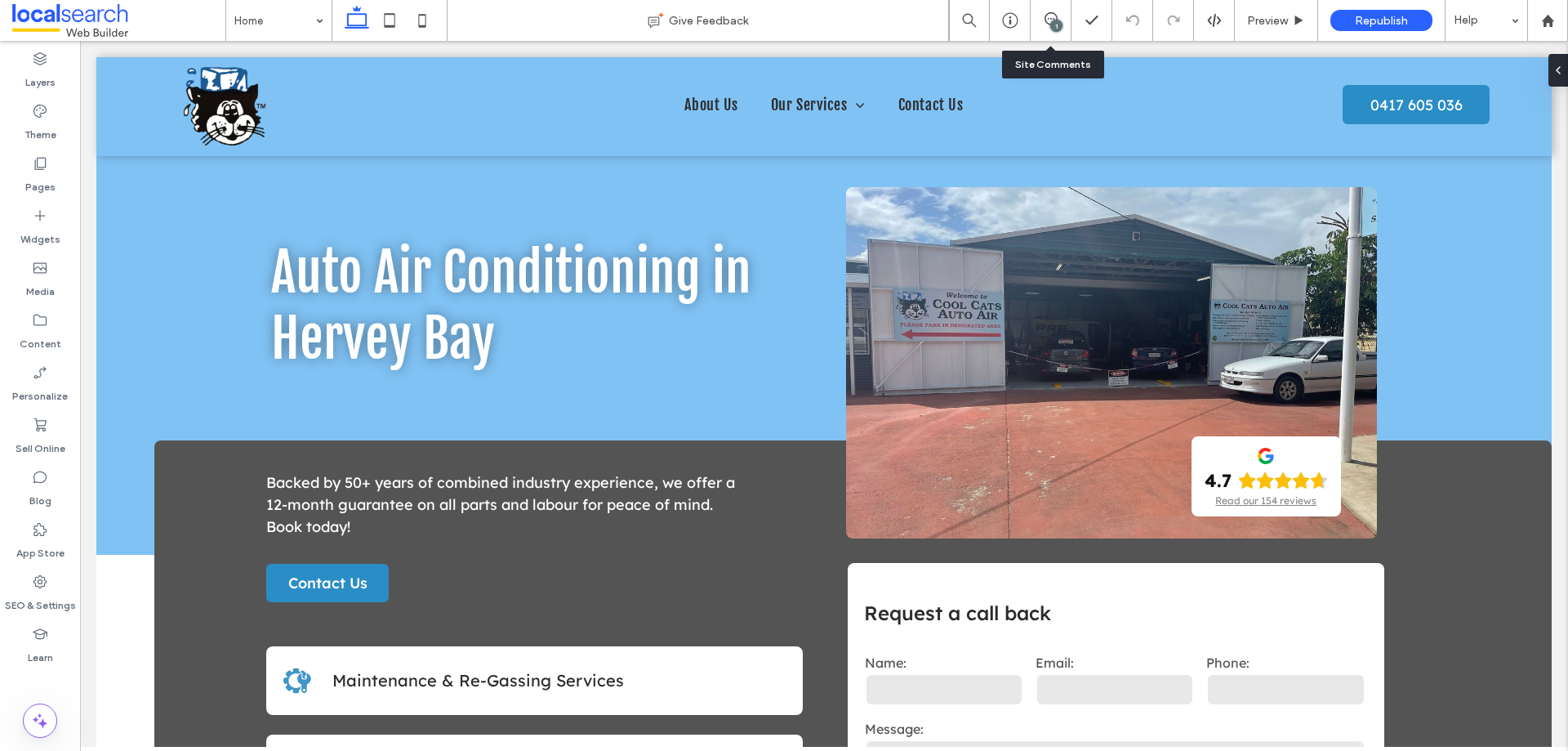 click on "1" at bounding box center [1050, 20] 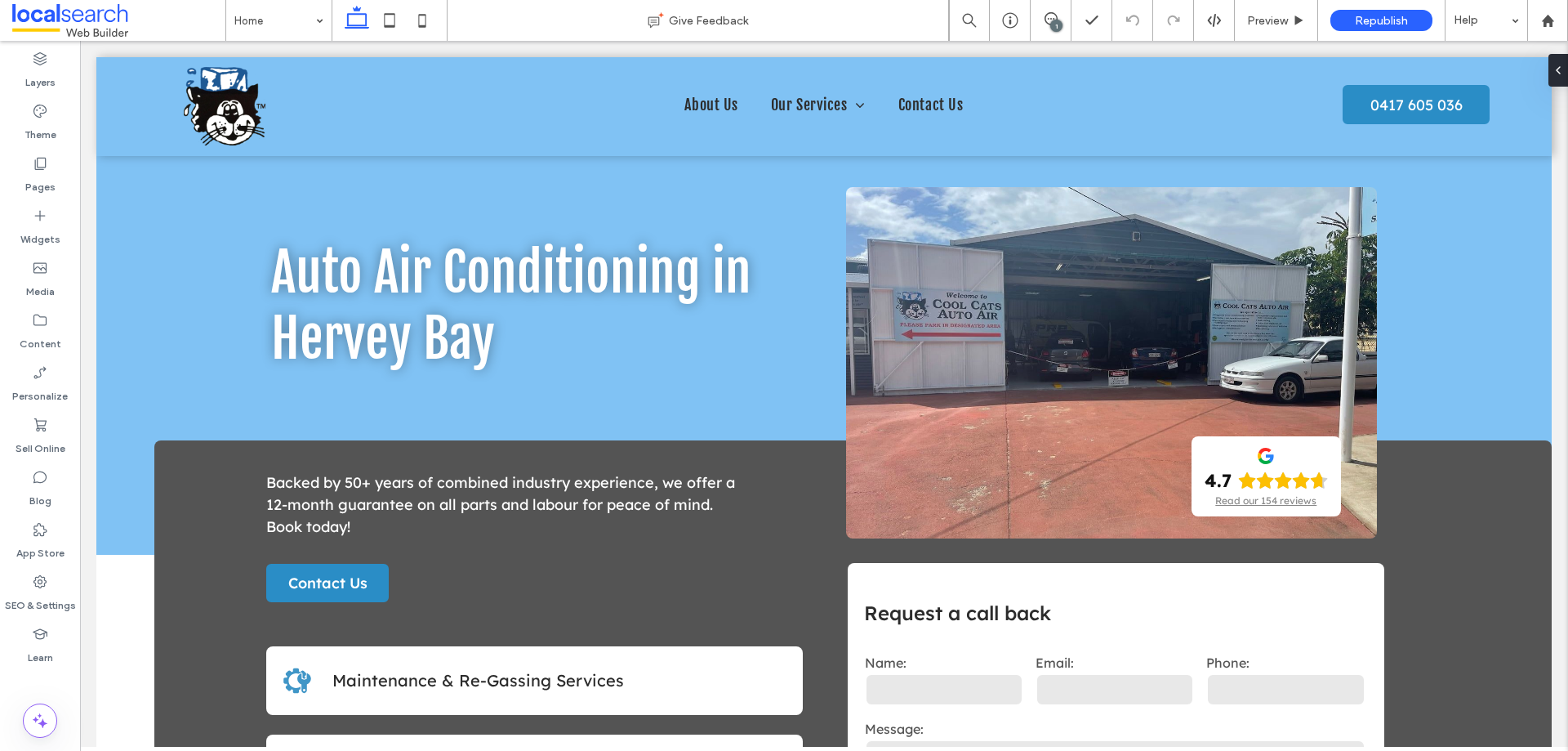 click on "1" at bounding box center [1056, 25] 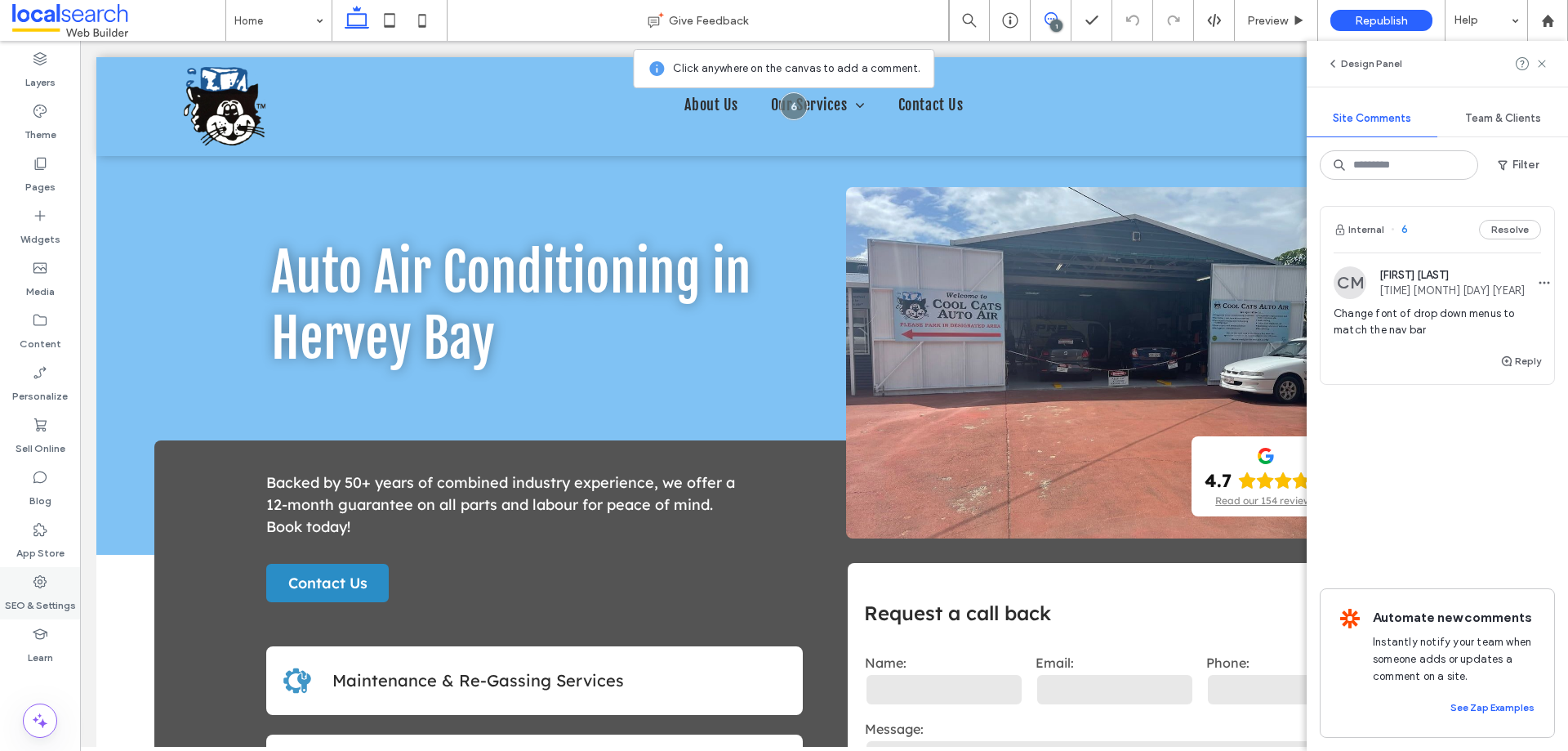click on "SEO & Settings" at bounding box center [40, 601] 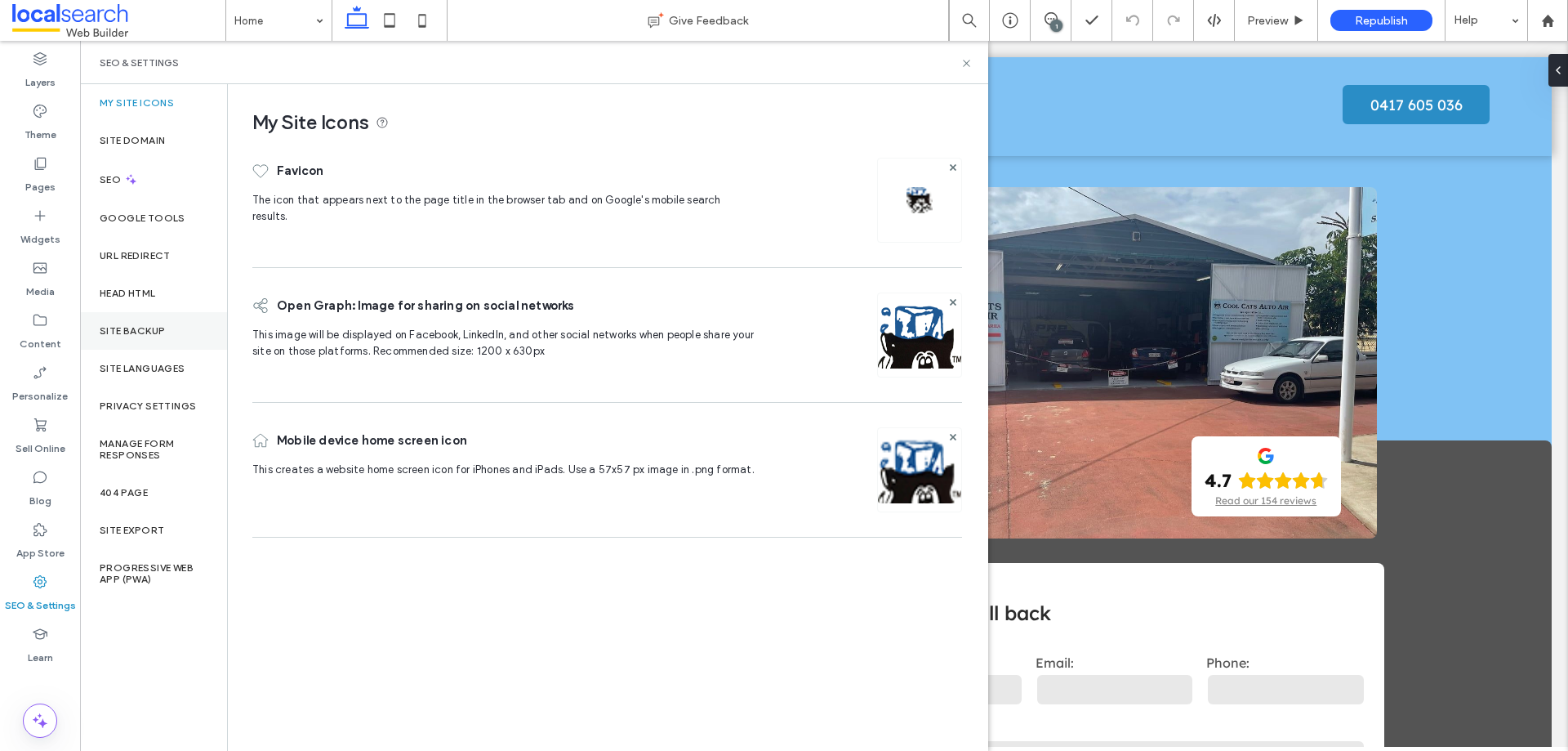 click on "Site Backup" at bounding box center (132, 331) 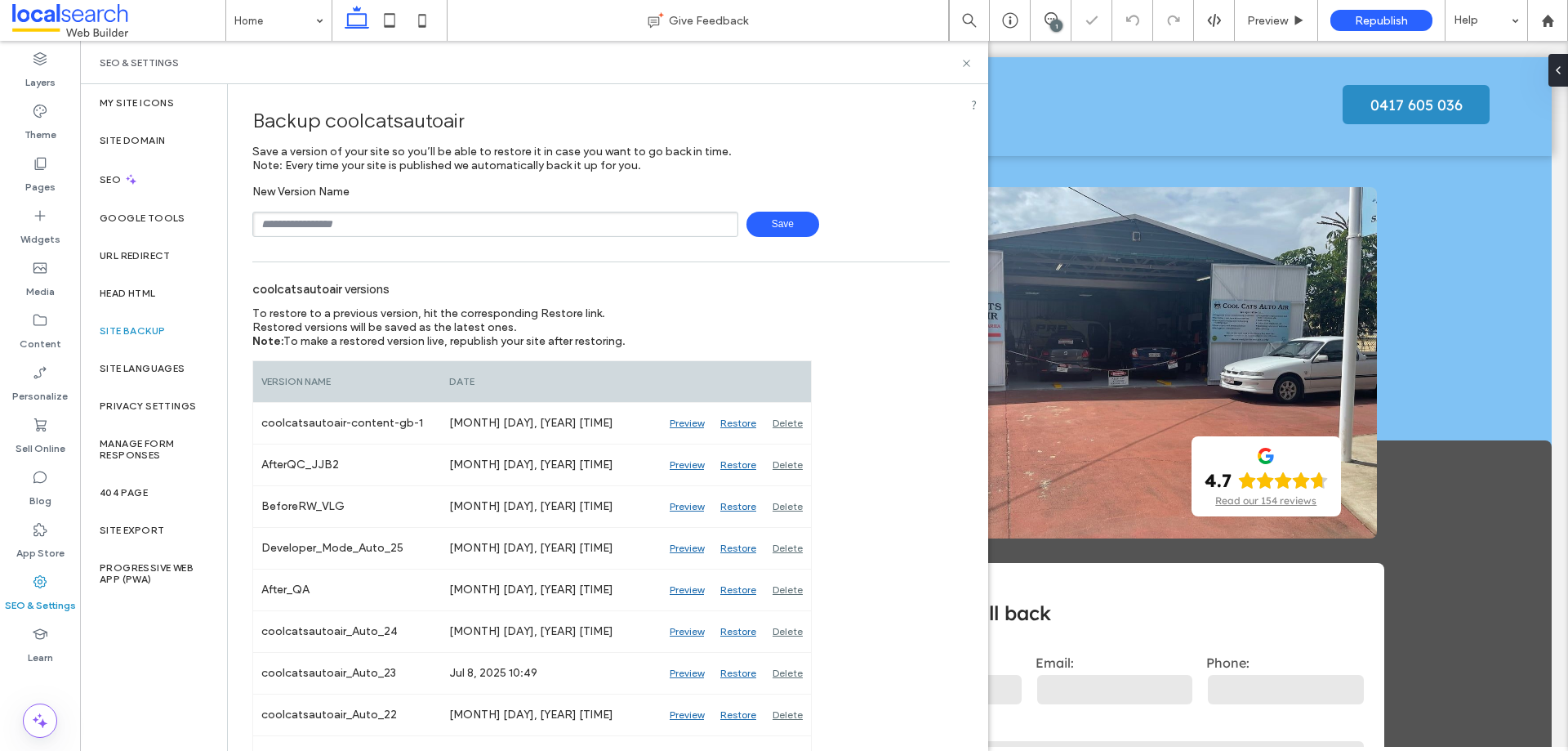 click at bounding box center [495, 224] 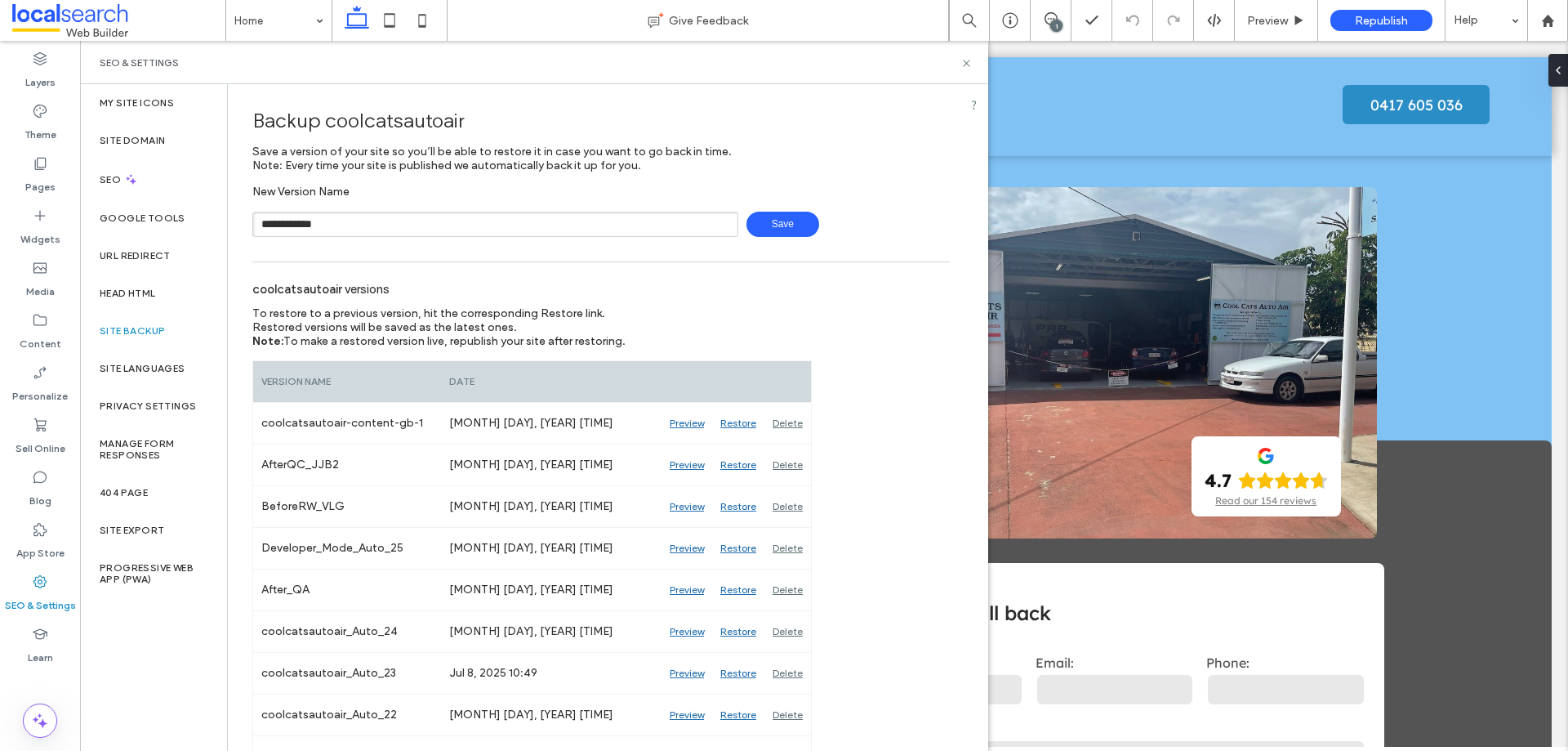 click on "**********" at bounding box center (495, 224) 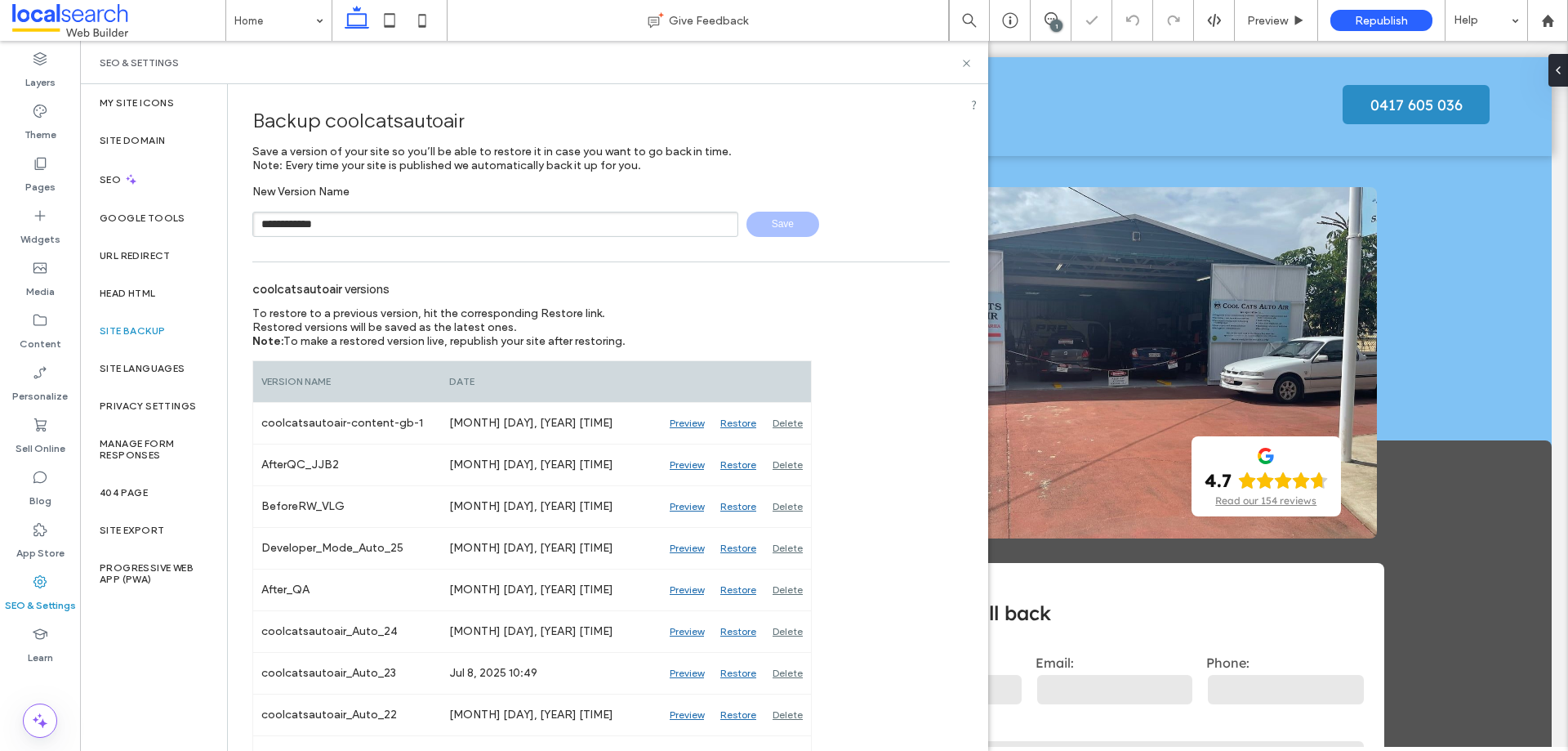 type 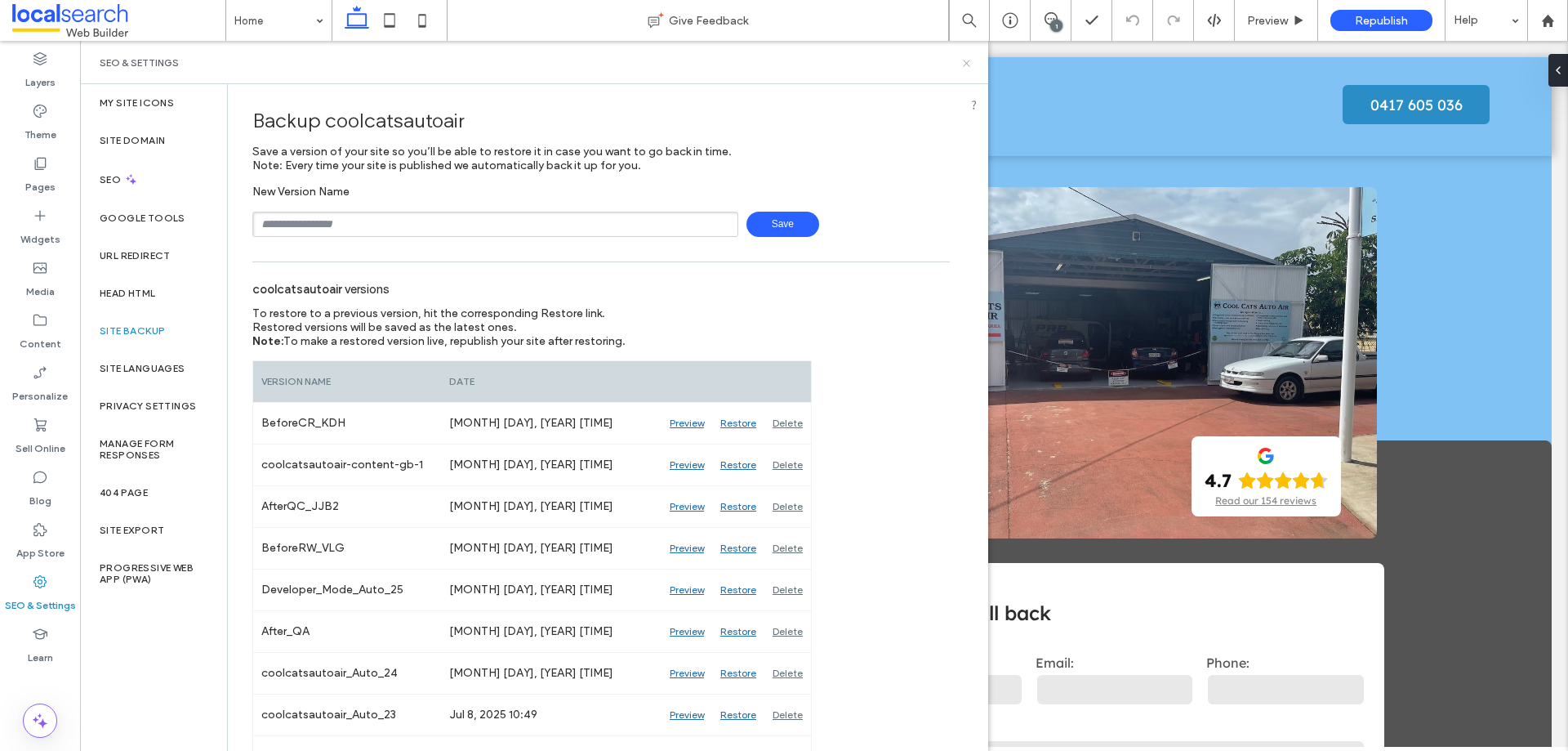 click 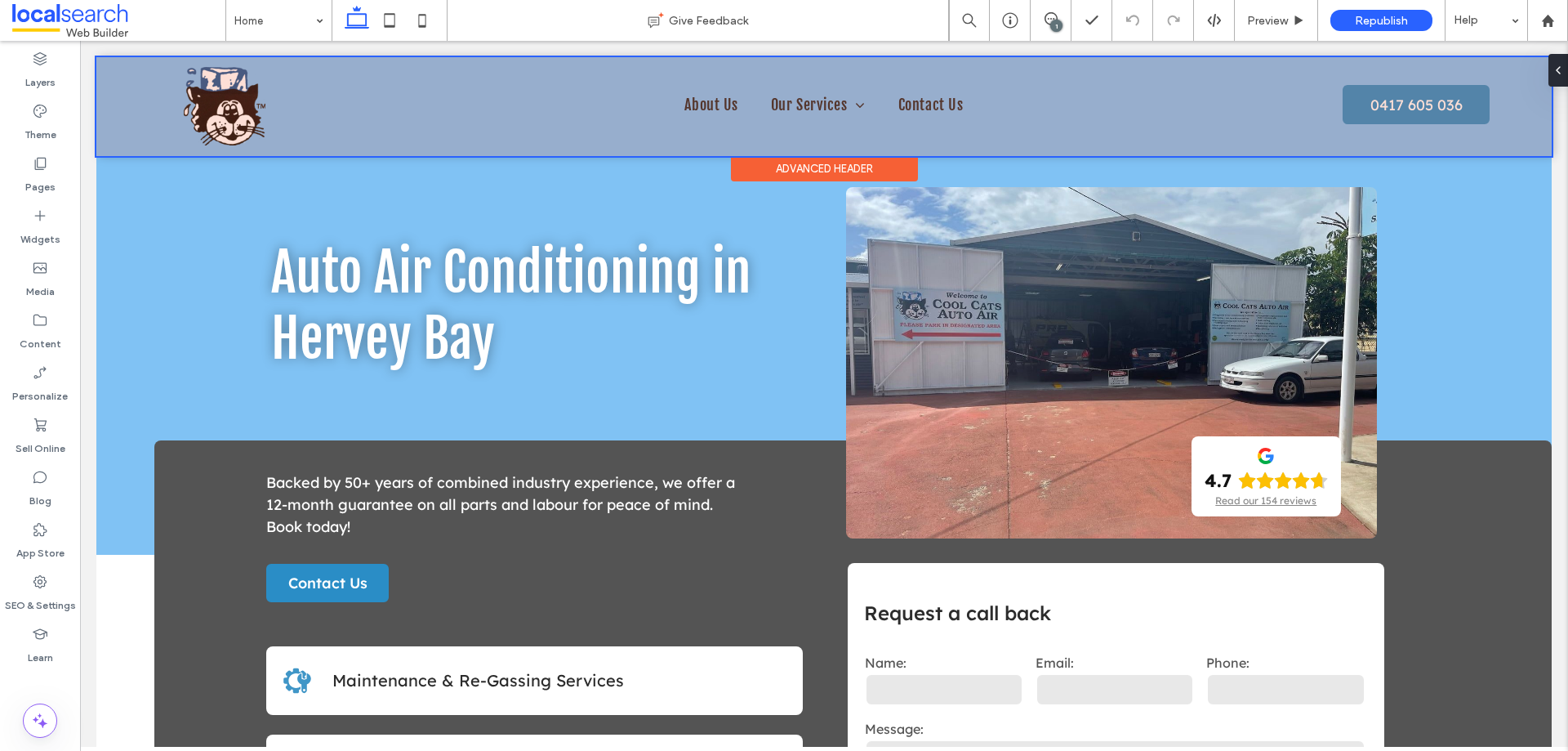click at bounding box center (824, 106) 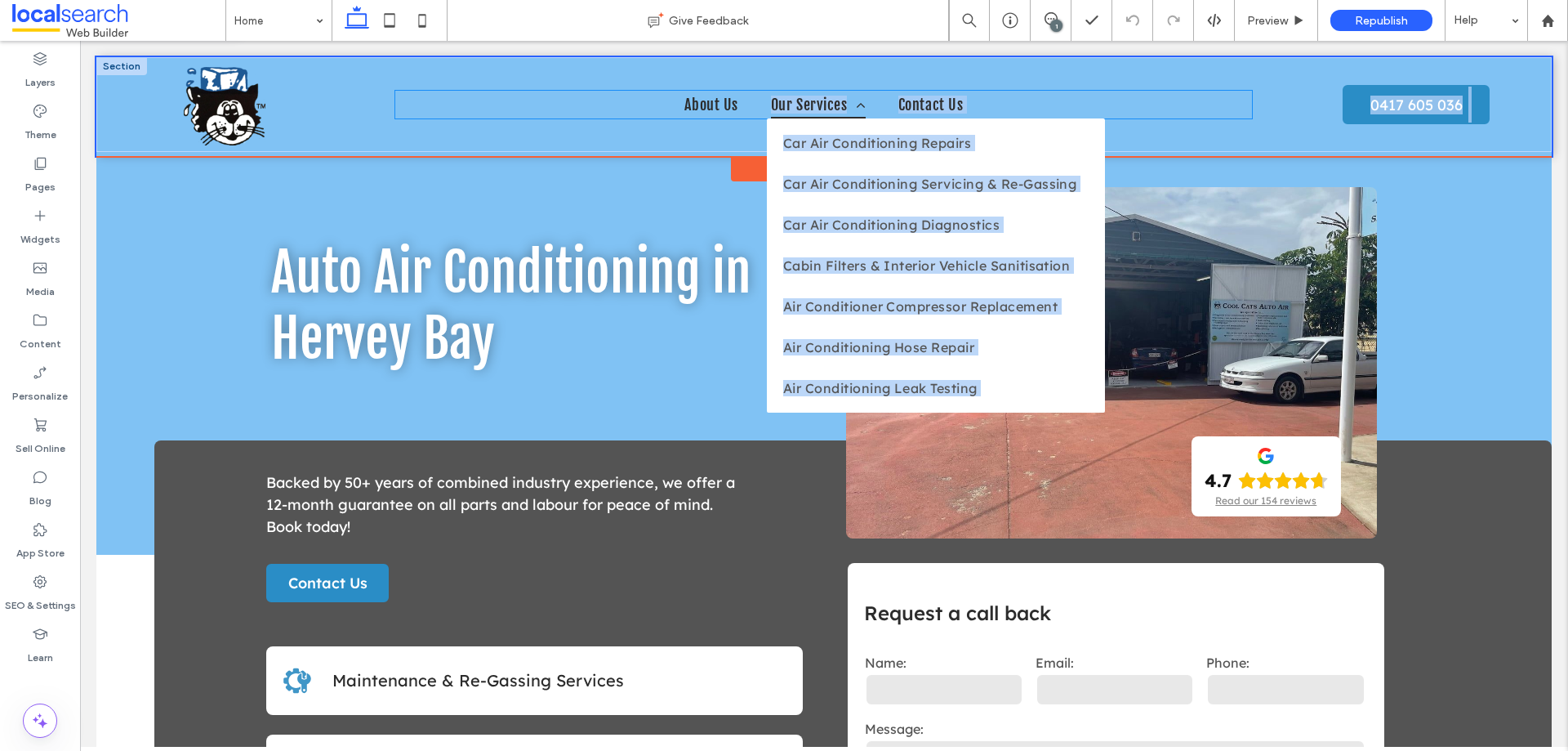 click on "Home
About Us
Our Services
Car Air Conditioning Repairs
Car Air Conditioning Servicing & Re-Gassing
Car Air Conditioning Diagnostics
Cabin Filters & Interior Vehicle Sanitisation
Air Conditioner Compressor Replacement
Air Conditioning Hose Repair
Air Conditioning Leak Testing
Contact Us
0417 605 036
Phone Icon
Menu Icon
Section
Advanced Header" at bounding box center (824, 106) 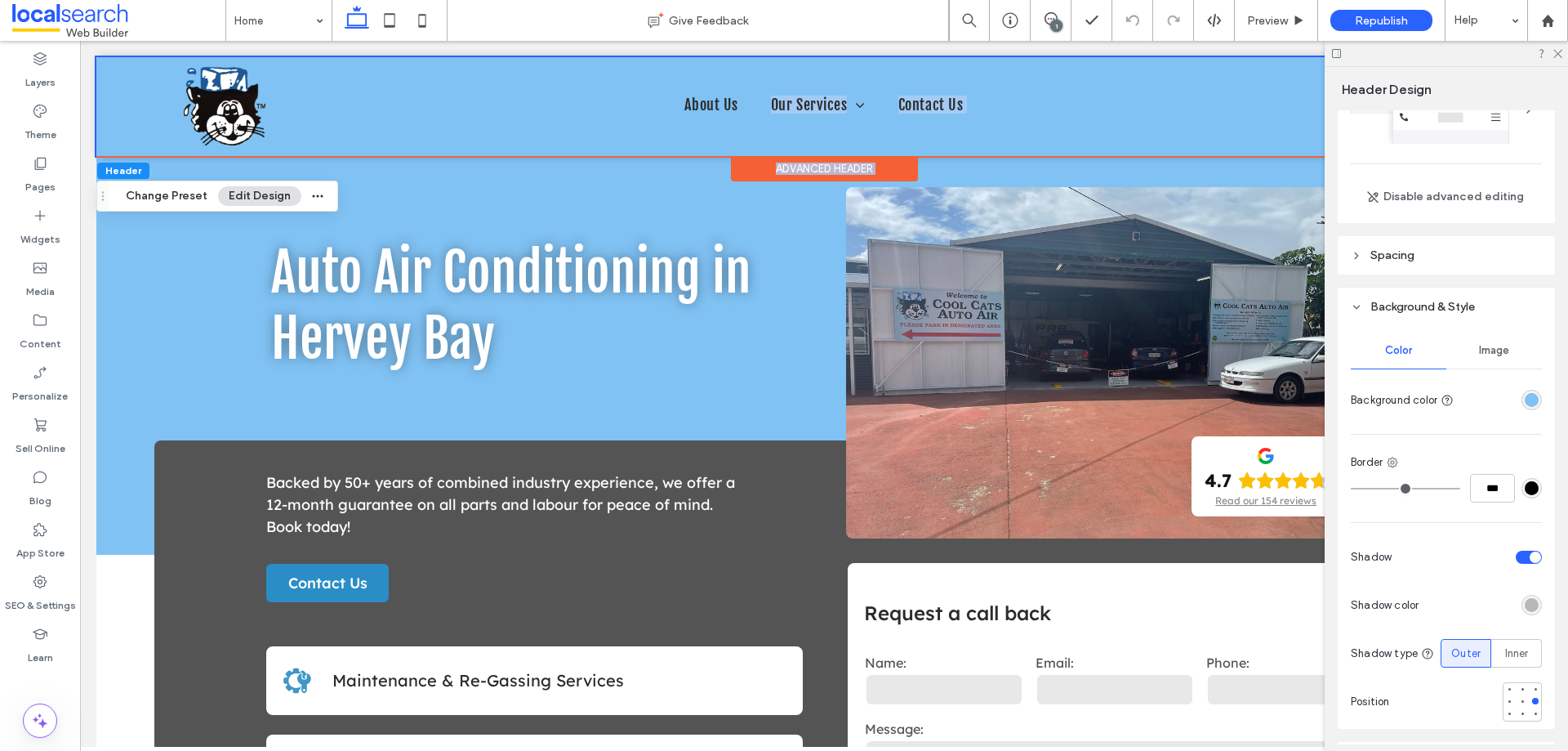 scroll, scrollTop: 0, scrollLeft: 0, axis: both 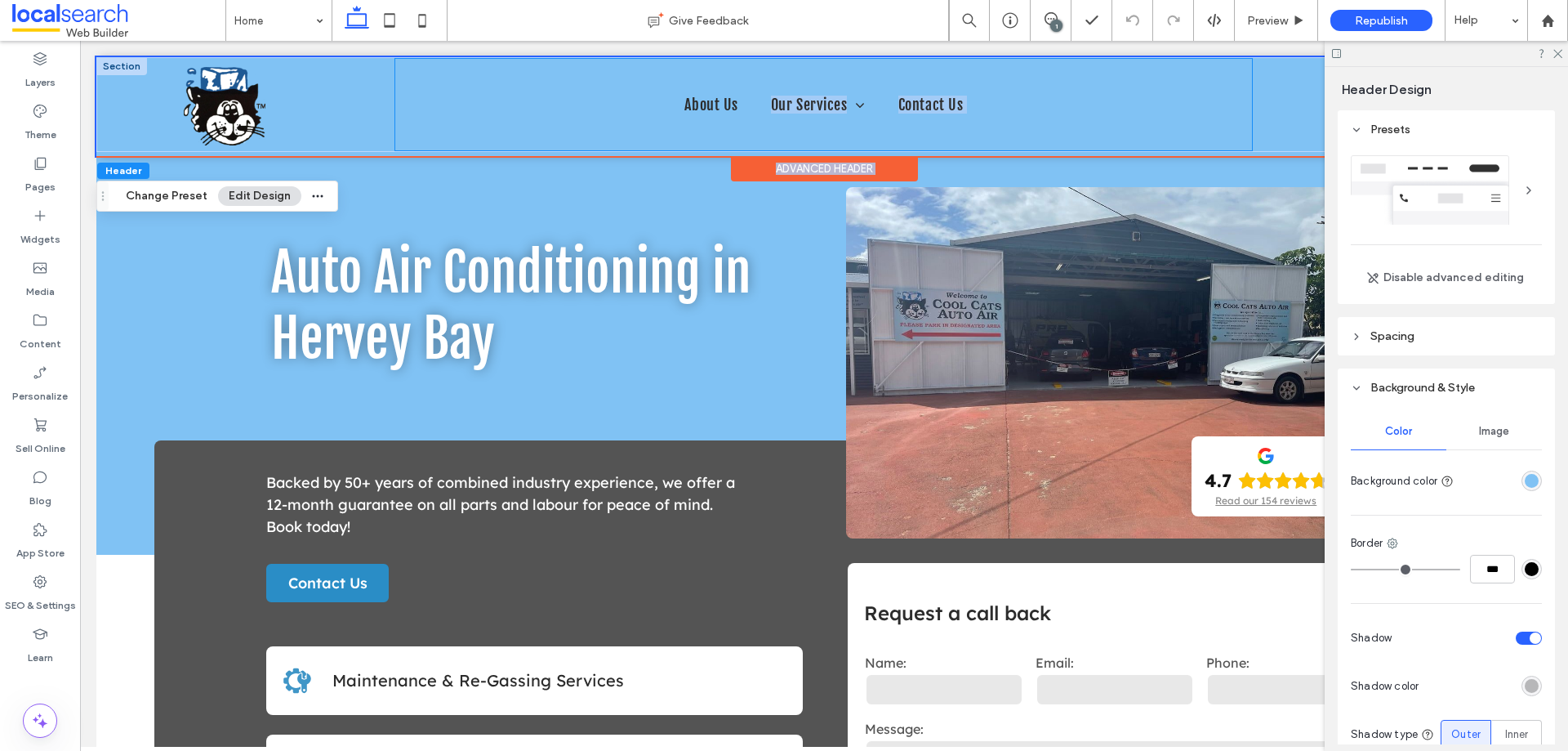click on "Home
About Us
Our Services
Car Air Conditioning Repairs
Car Air Conditioning Servicing & Re-Gassing
Car Air Conditioning Diagnostics
Cabin Filters & Interior Vehicle Sanitisation
Air Conditioner Compressor Replacement
Air Conditioning Hose Repair
Air Conditioning Leak Testing
Contact Us" at bounding box center [823, 105] 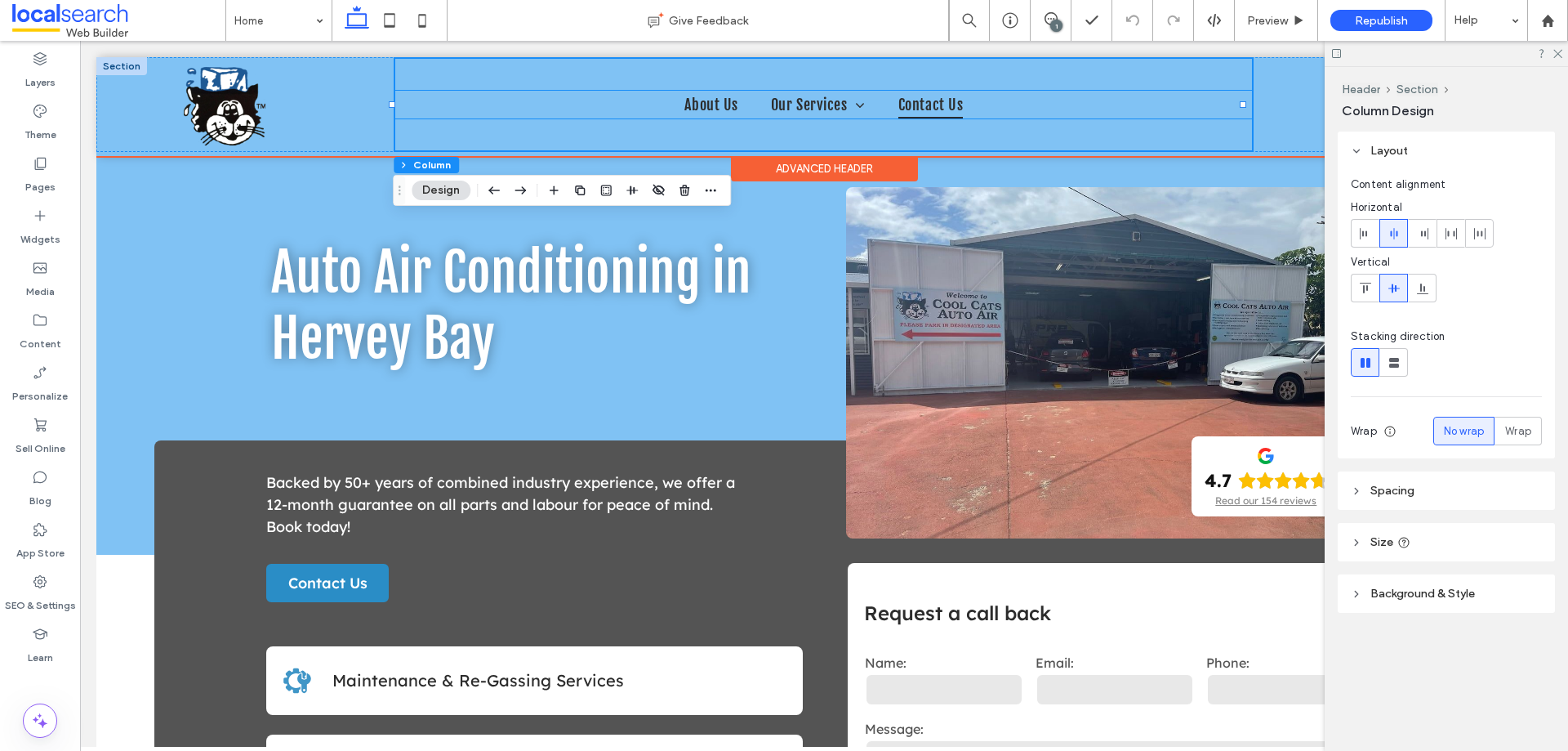 click on "Contact Us" at bounding box center [930, 104] 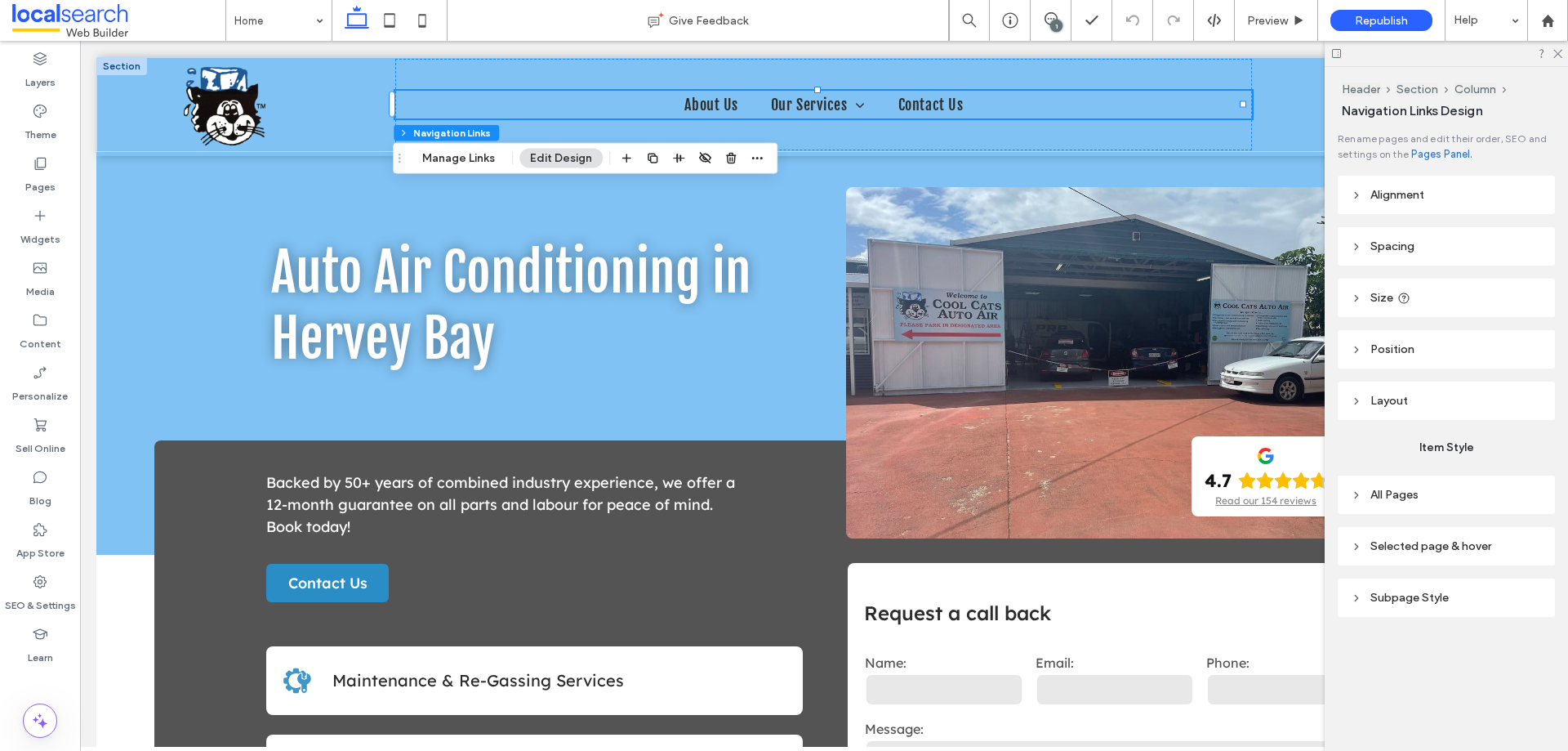 click on "All Pages" at bounding box center [1446, 494] 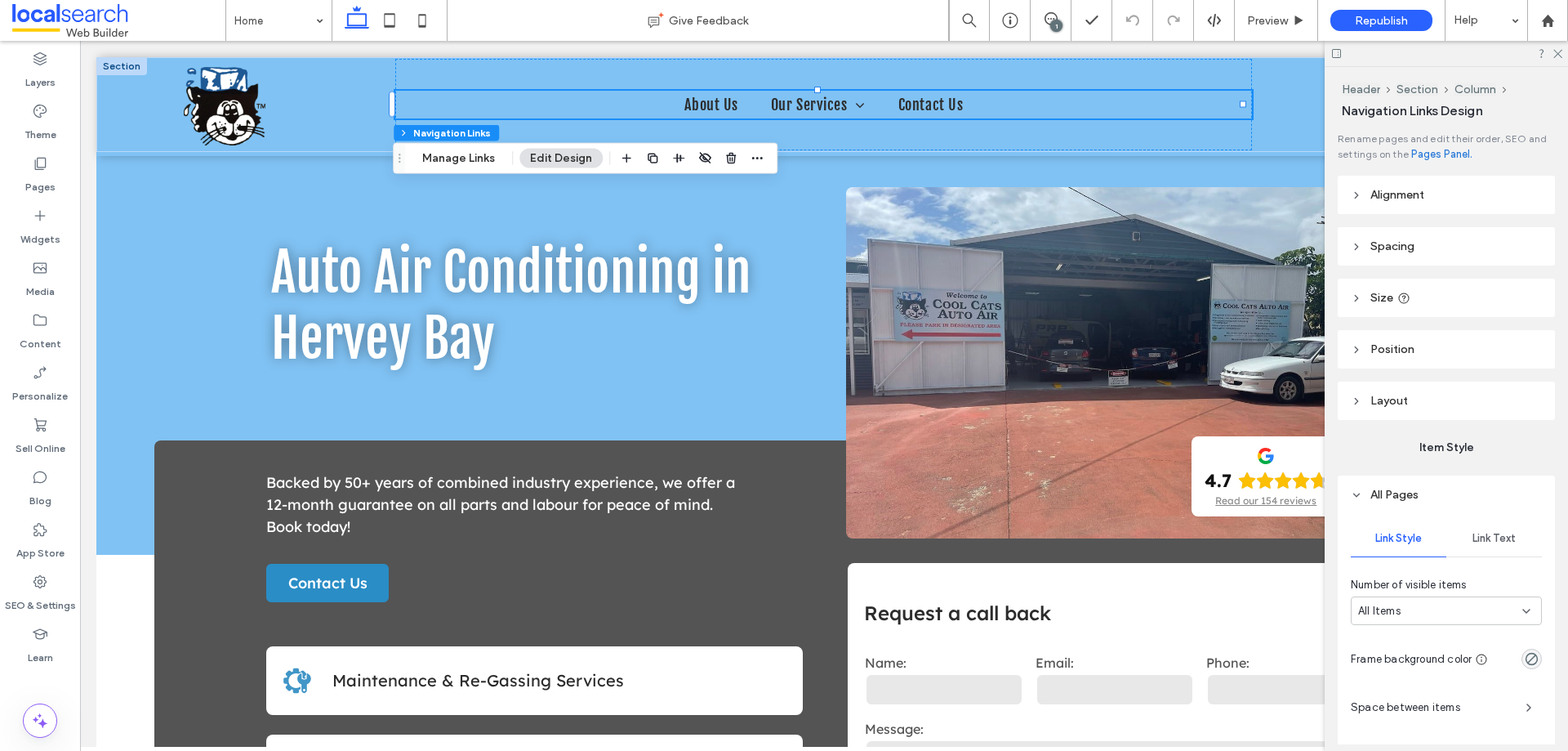 click on "Link Text" at bounding box center [1494, 539] 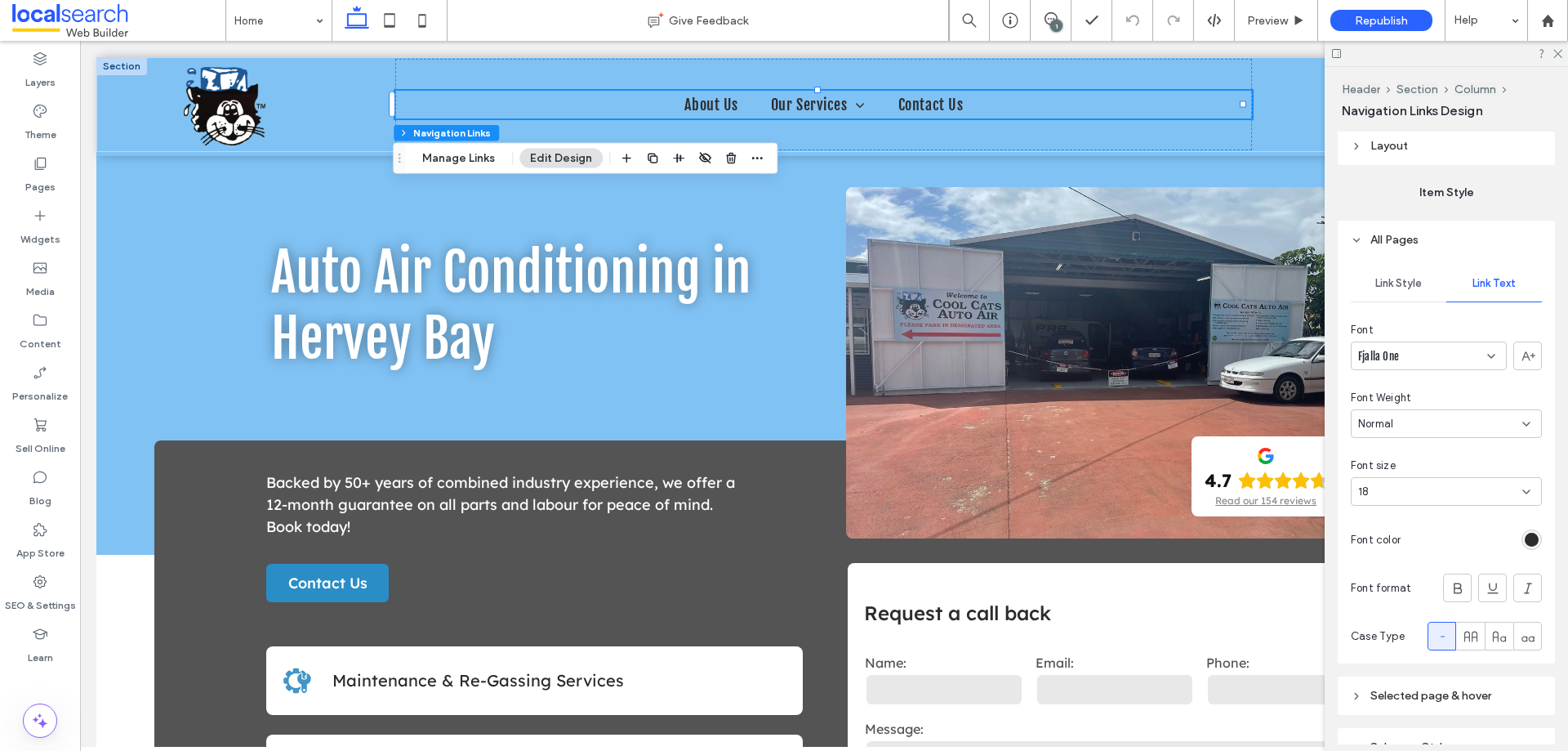 scroll, scrollTop: 342, scrollLeft: 0, axis: vertical 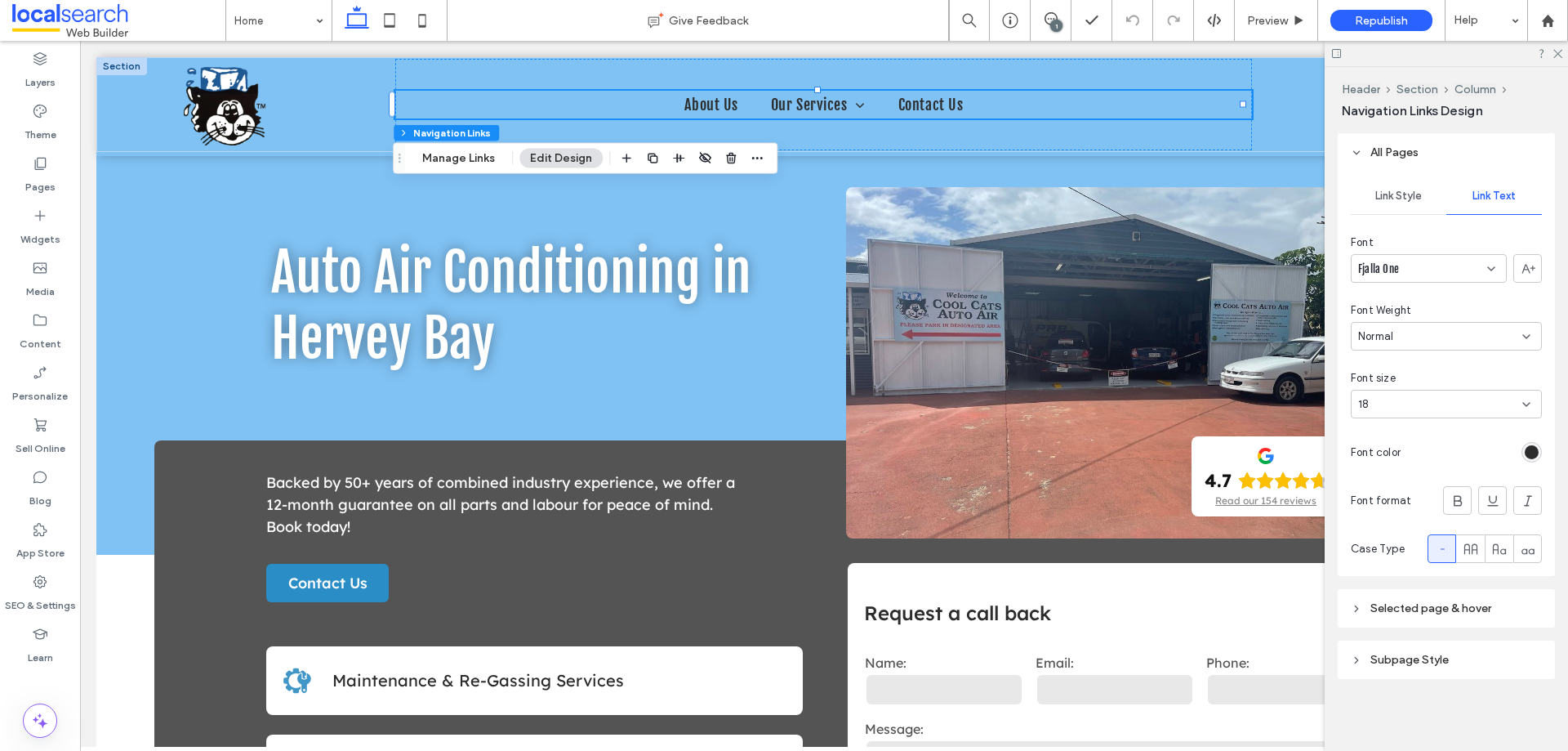 click on "Selected page & hover" at bounding box center (1431, 608) 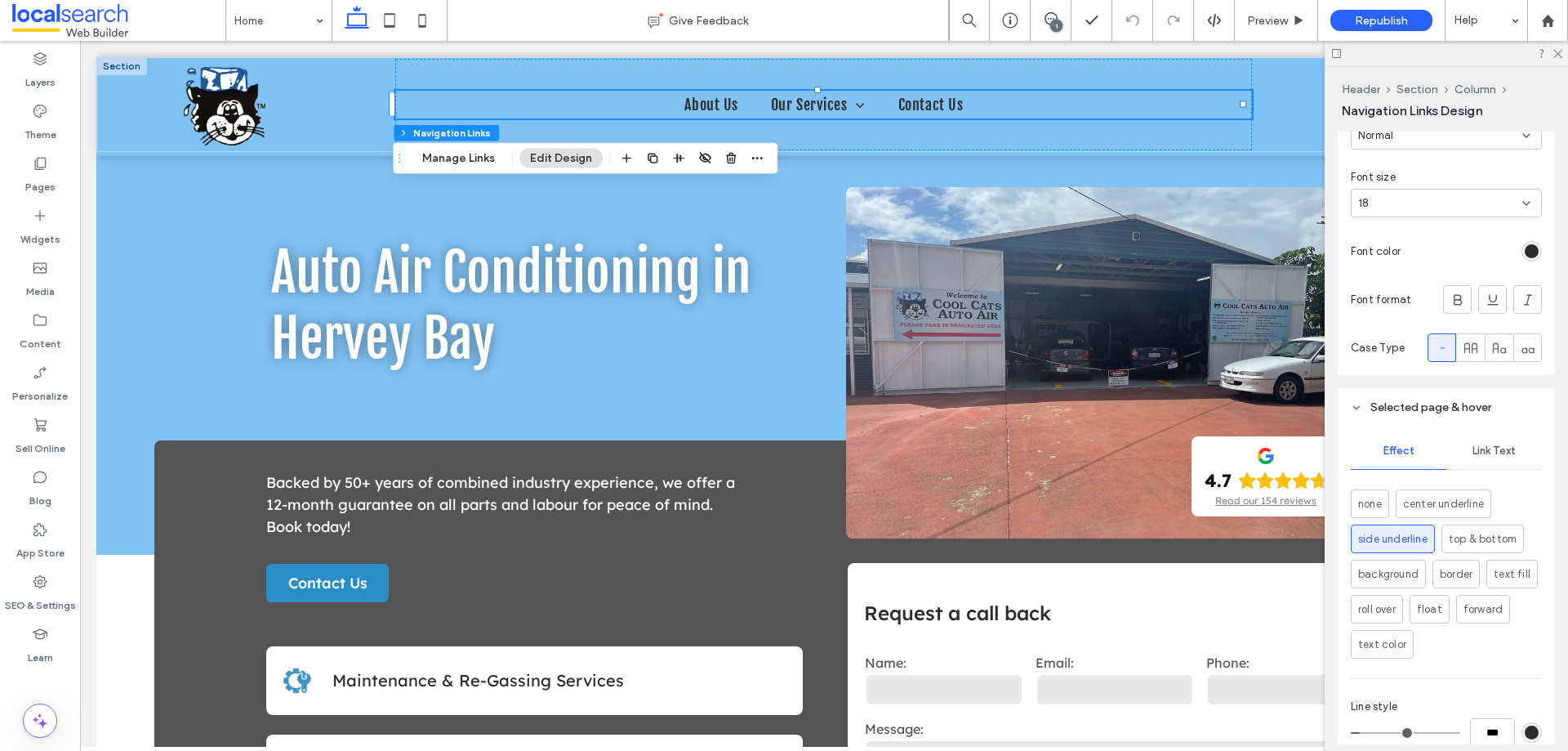 scroll, scrollTop: 676, scrollLeft: 0, axis: vertical 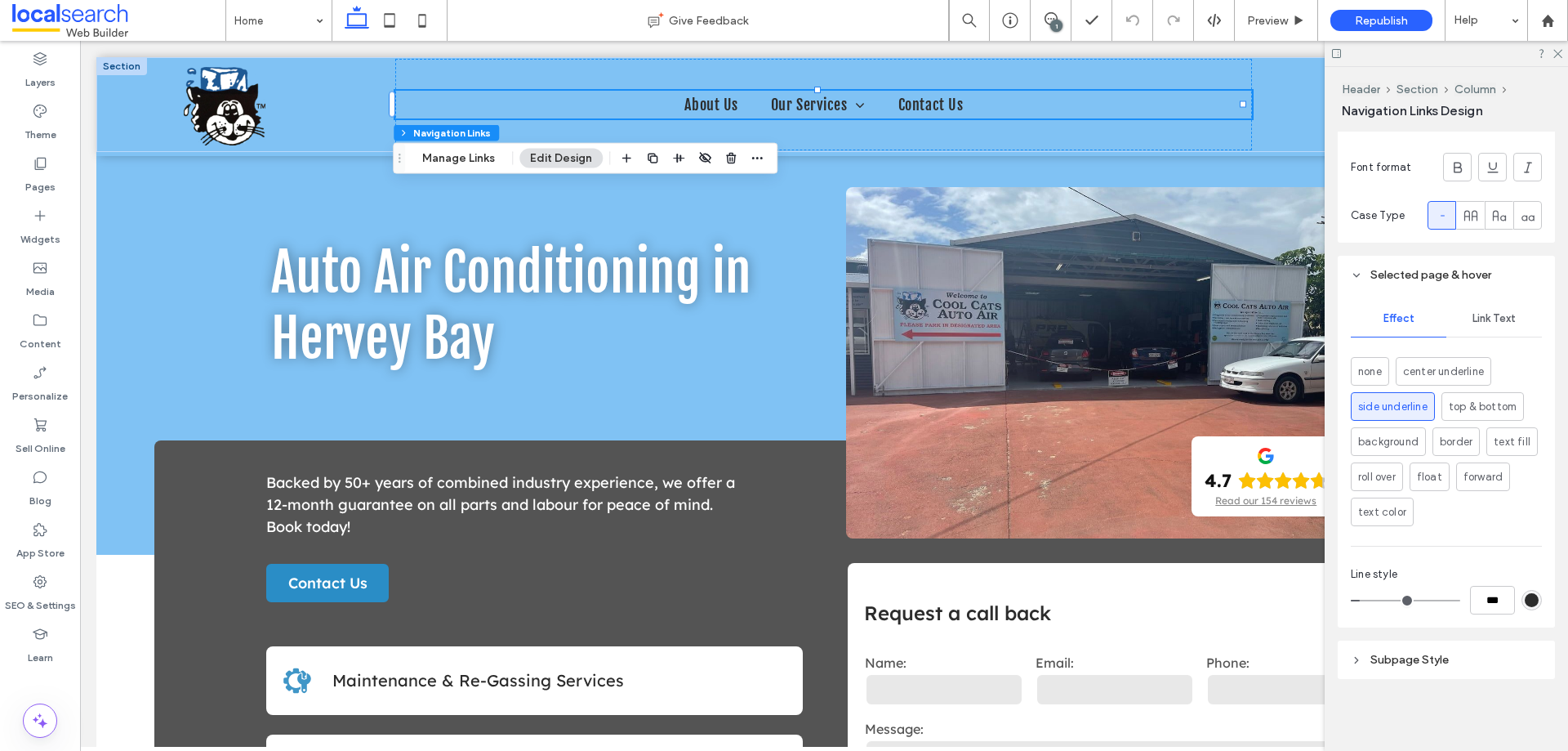 click on "Subpage Style" at bounding box center [1446, 659] 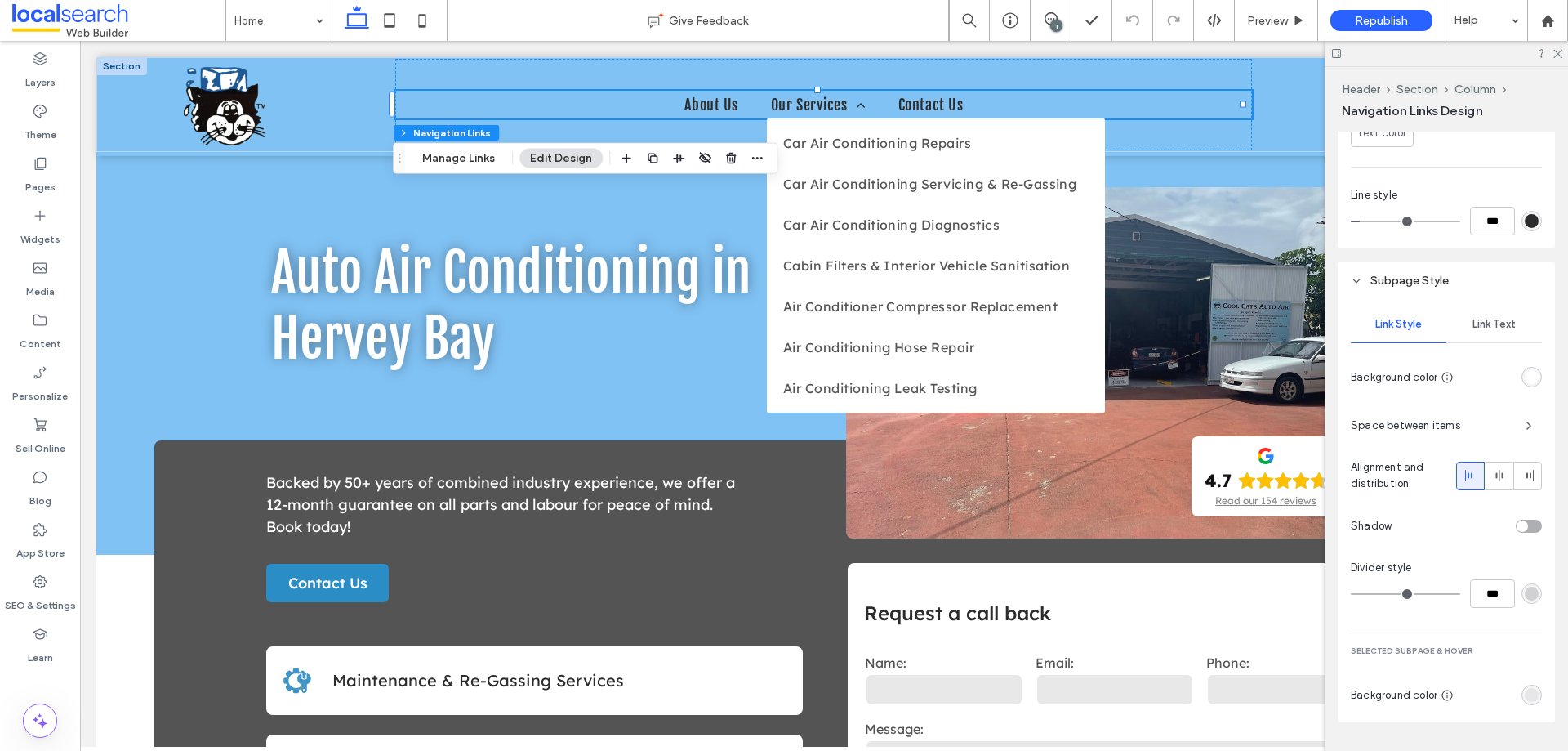 scroll, scrollTop: 1057, scrollLeft: 0, axis: vertical 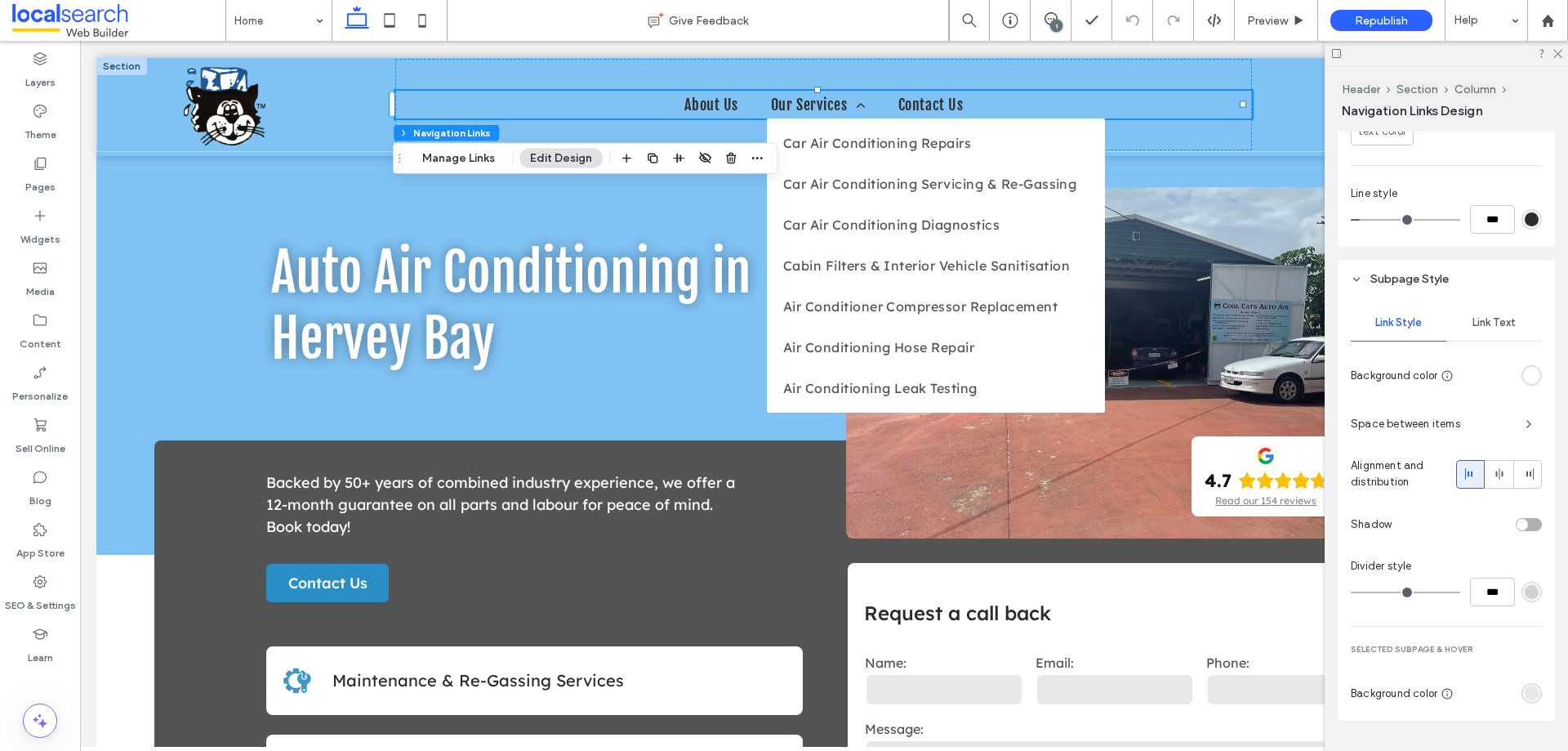 click on "Link Text" at bounding box center (1494, 323) 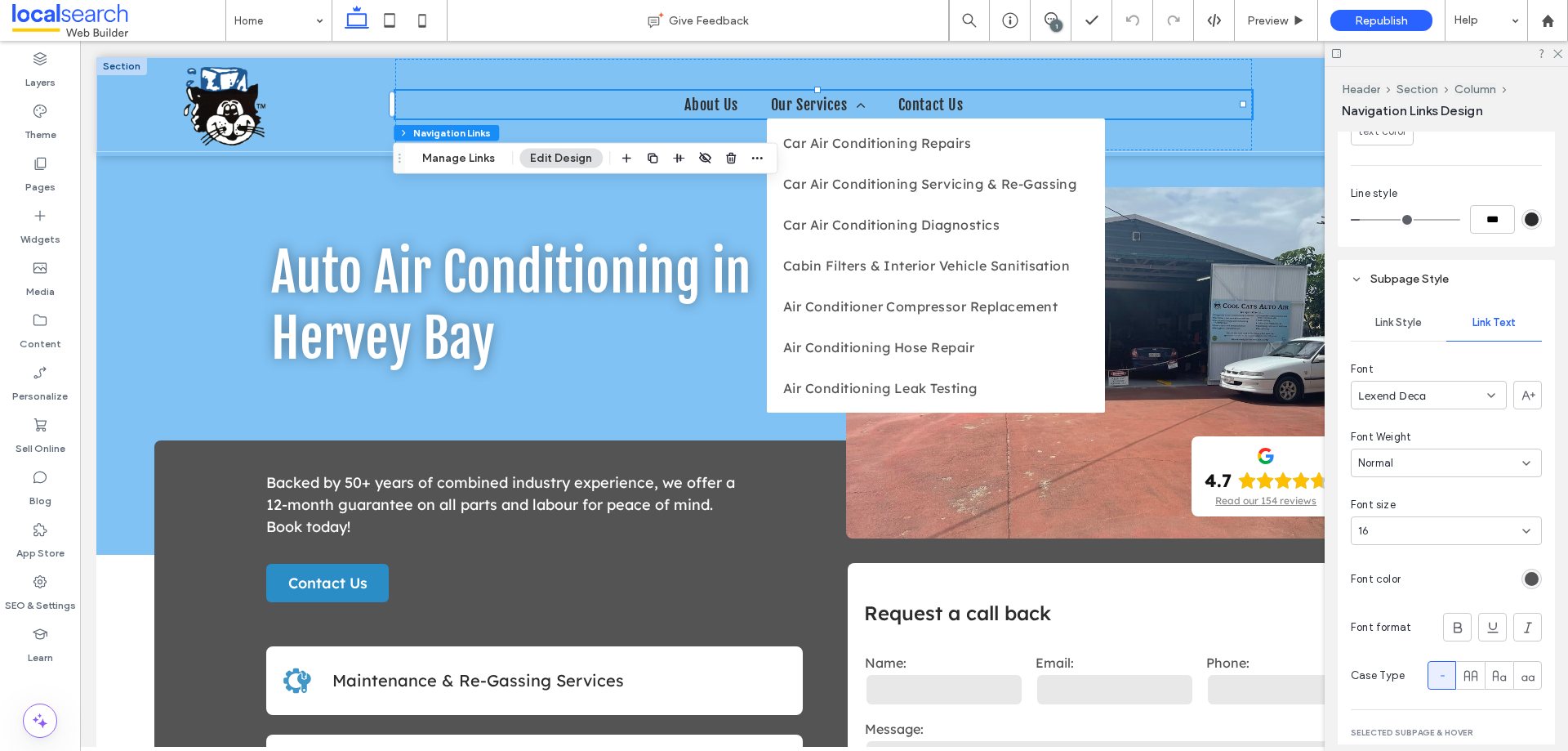 click on "Lexend Deca" at bounding box center (1392, 396) 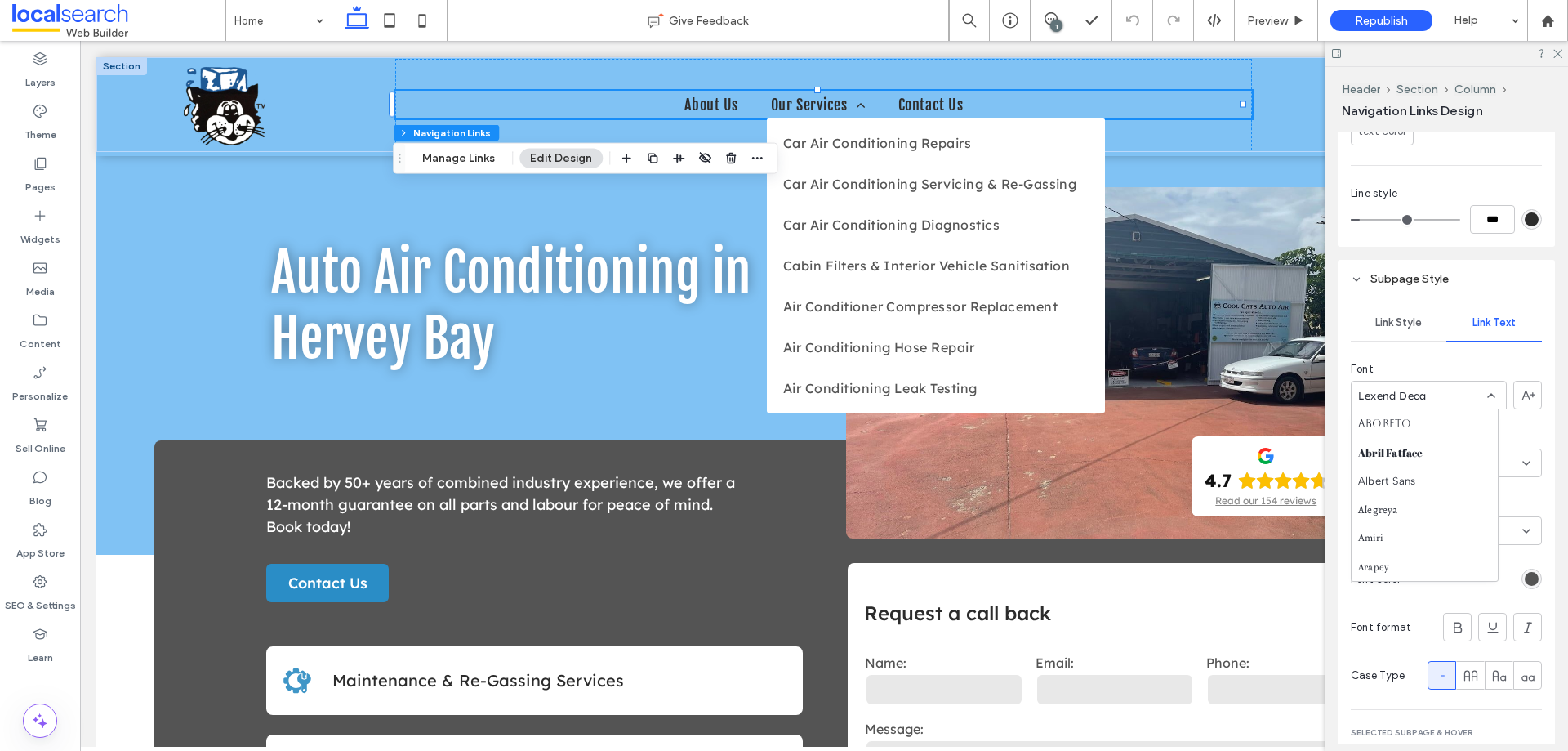 click on "Lexend Deca" at bounding box center (1392, 396) 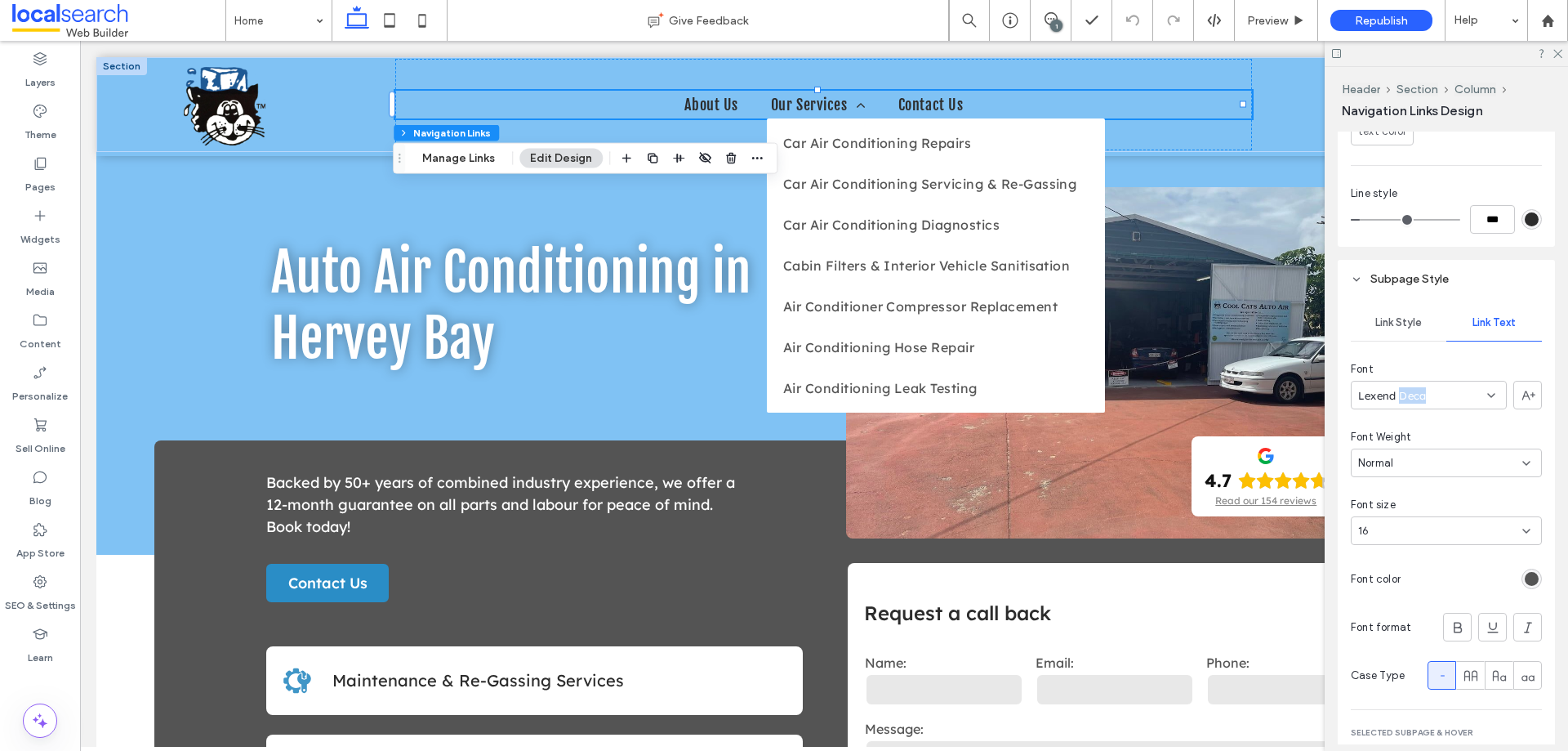 click on "Lexend Deca" at bounding box center [1392, 396] 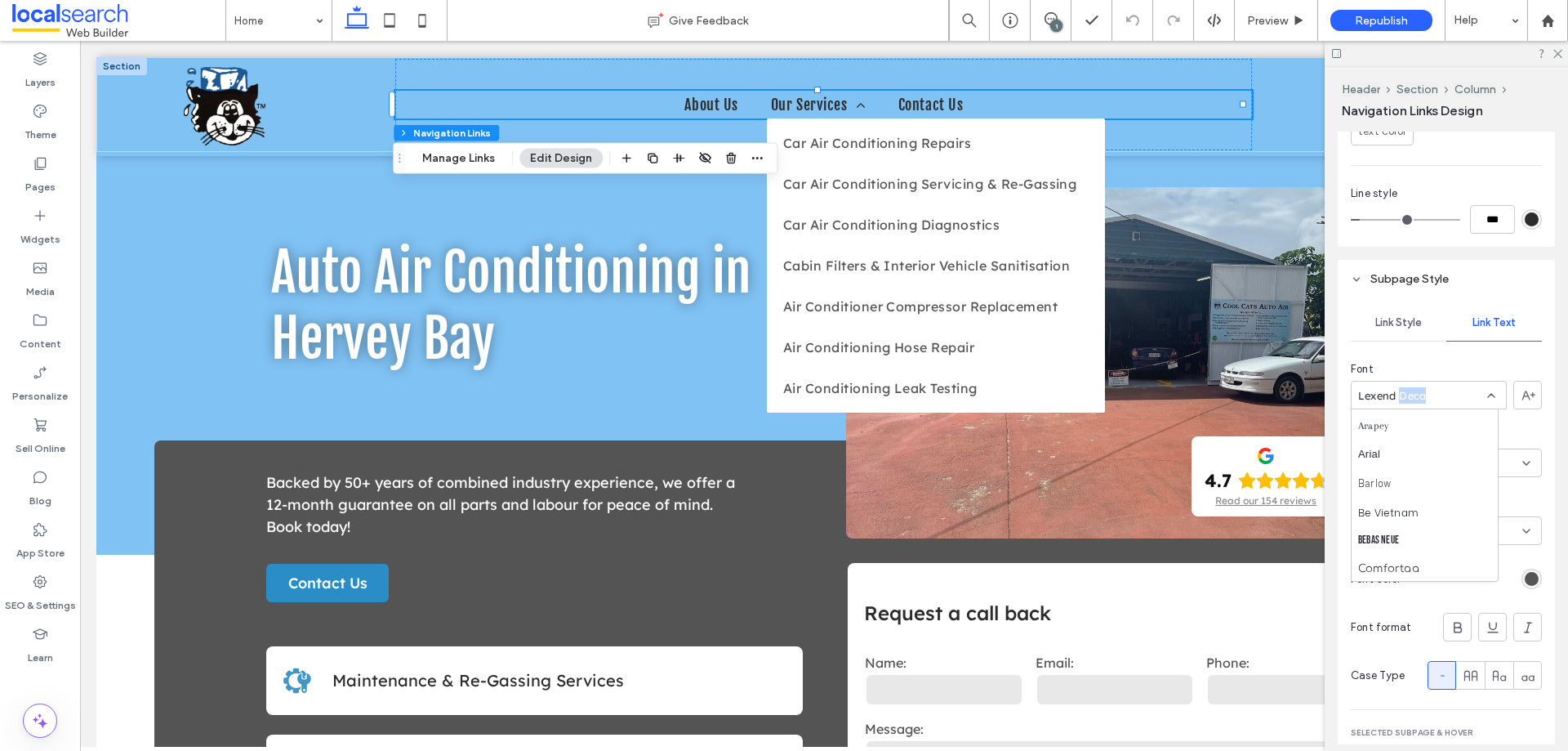 scroll, scrollTop: 144, scrollLeft: 0, axis: vertical 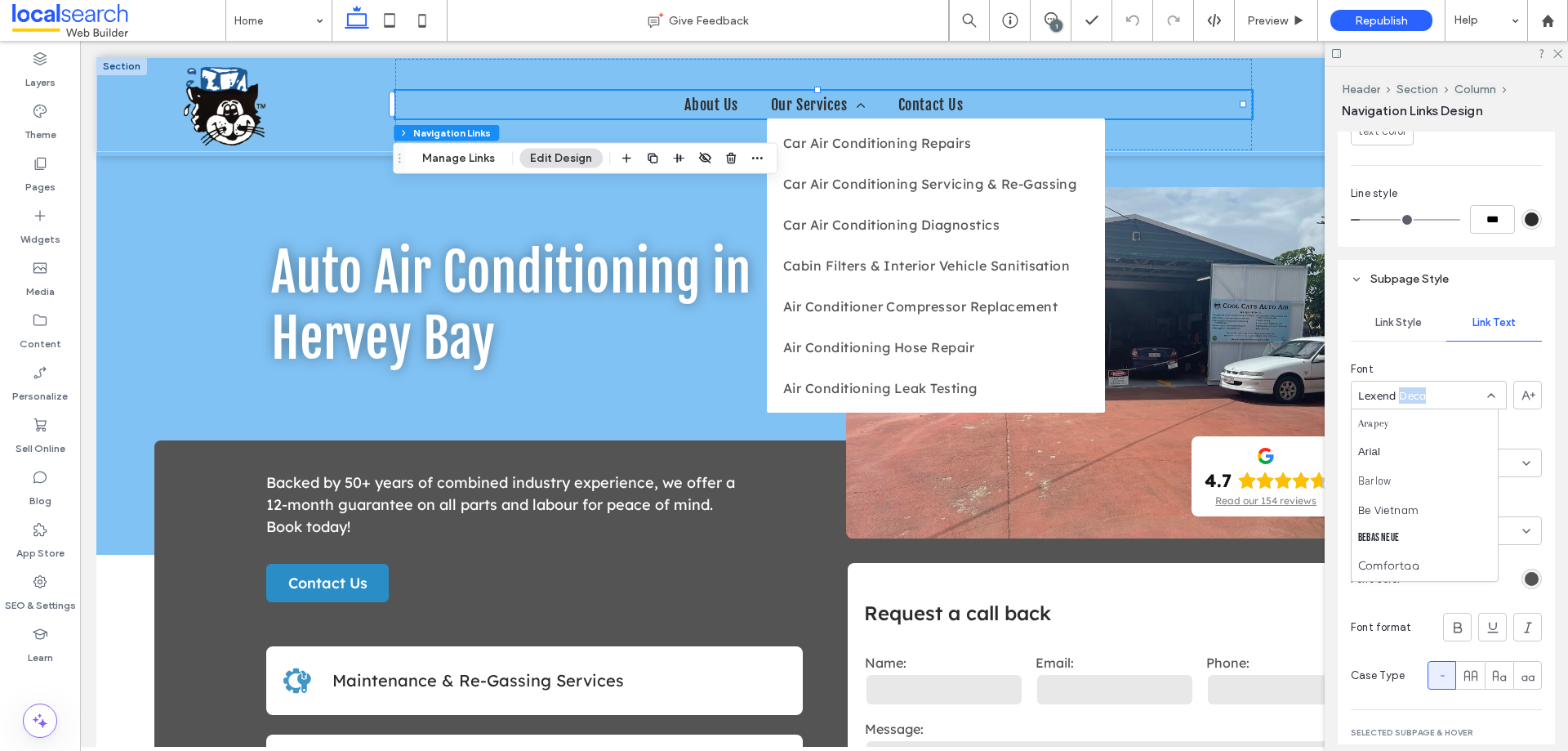 click on "Lexend Deca" at bounding box center (1392, 396) 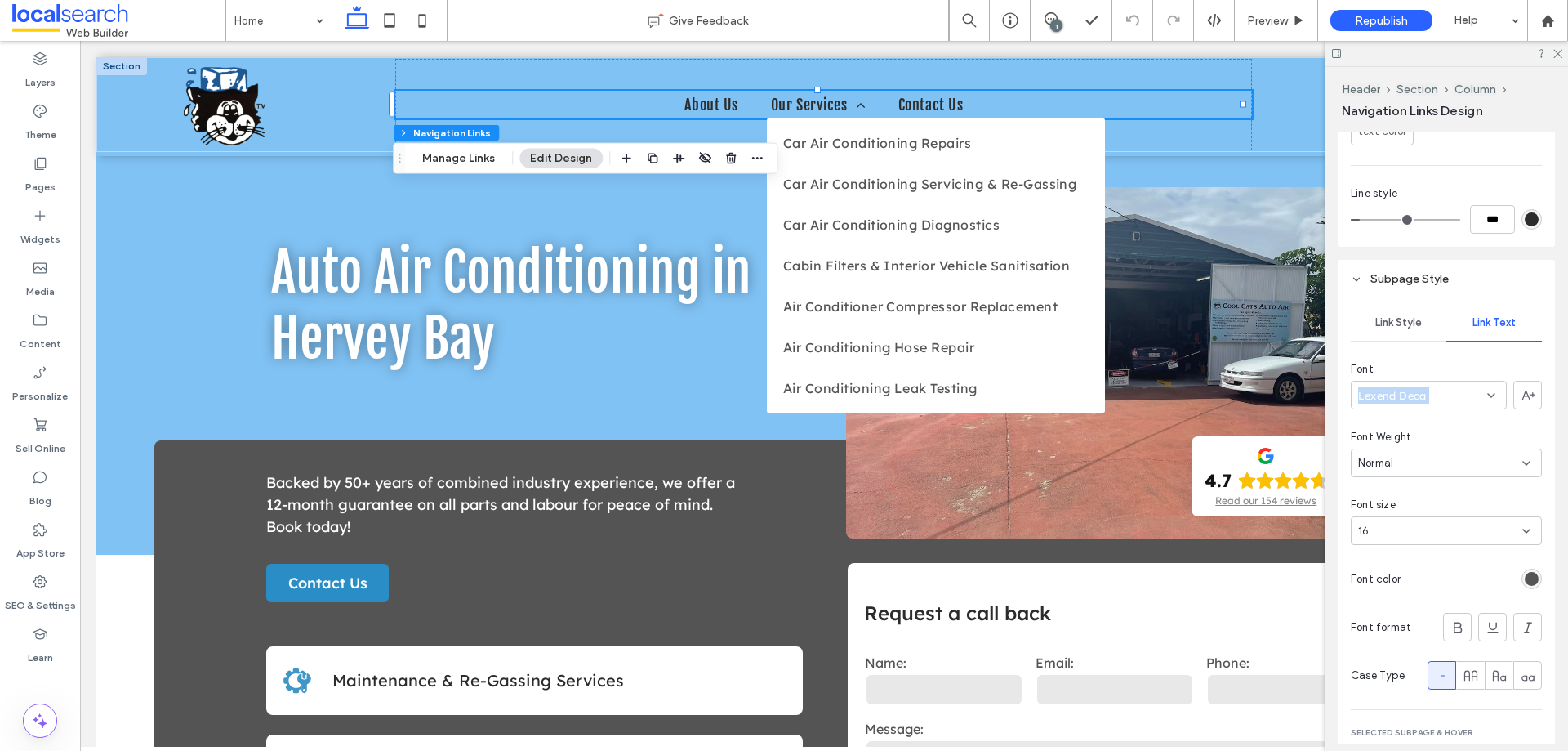 click on "Lexend Deca" at bounding box center (1392, 396) 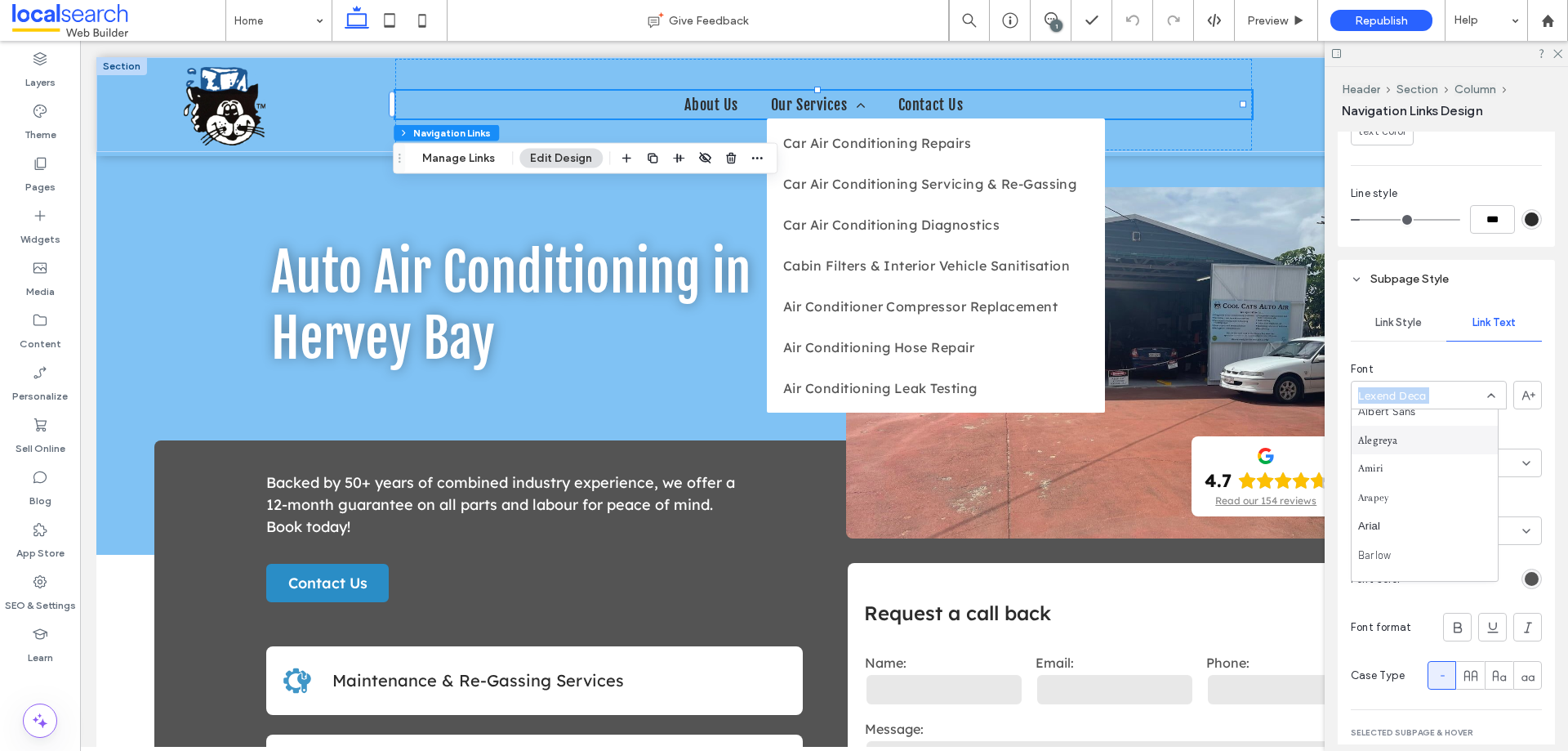 scroll, scrollTop: 0, scrollLeft: 0, axis: both 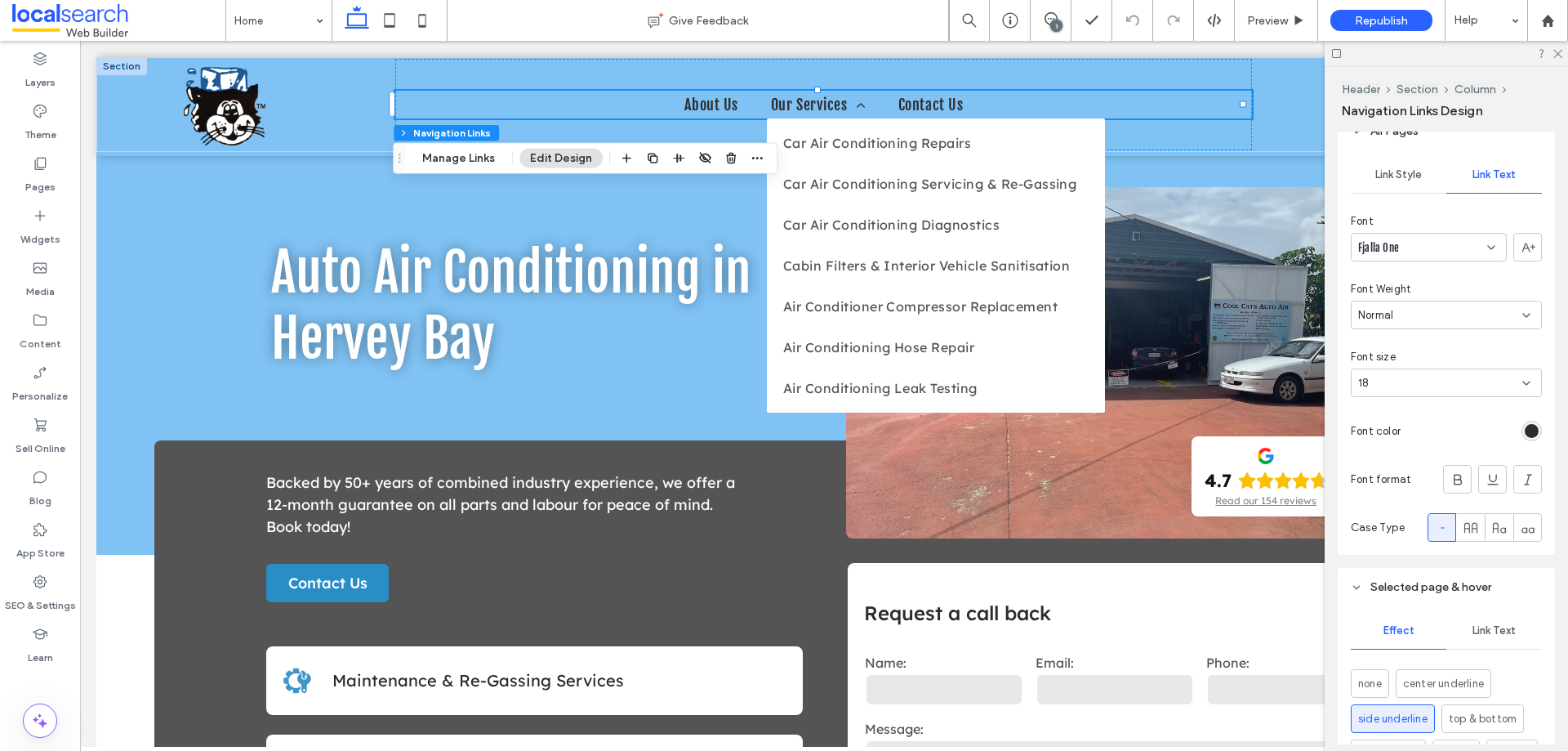 click on "Fjalla One" at bounding box center (1428, 247) 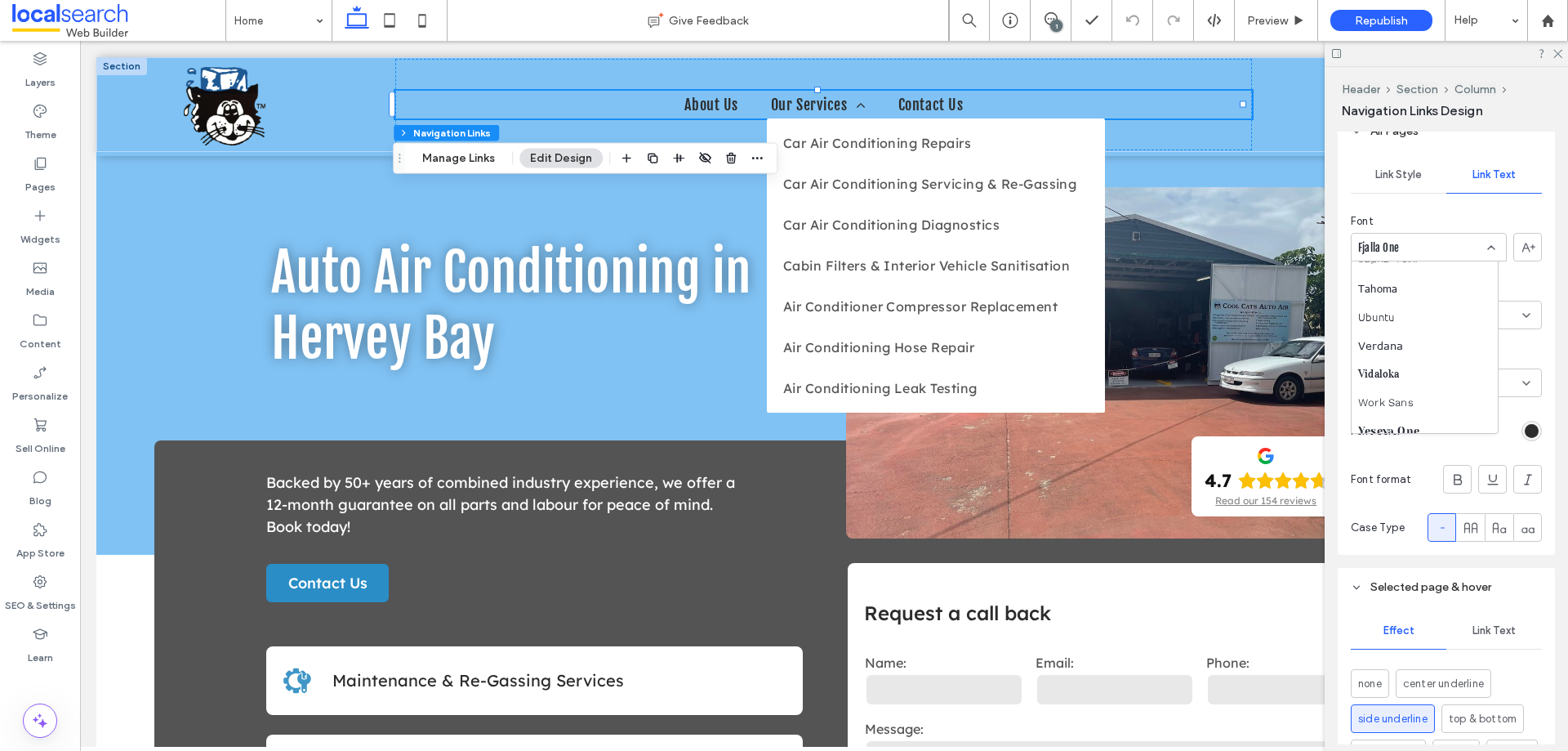 scroll, scrollTop: 1871, scrollLeft: 0, axis: vertical 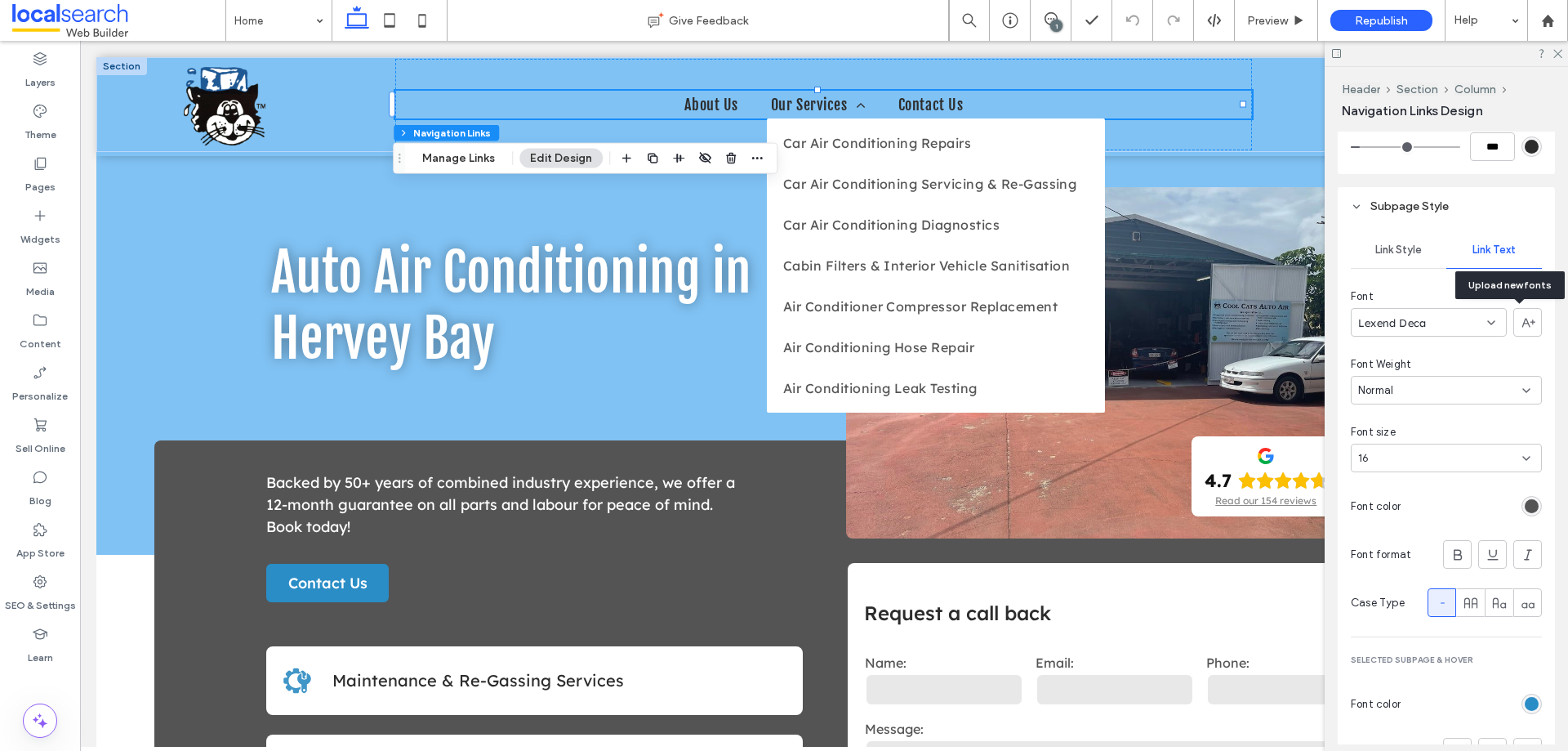 click at bounding box center (1527, 322) 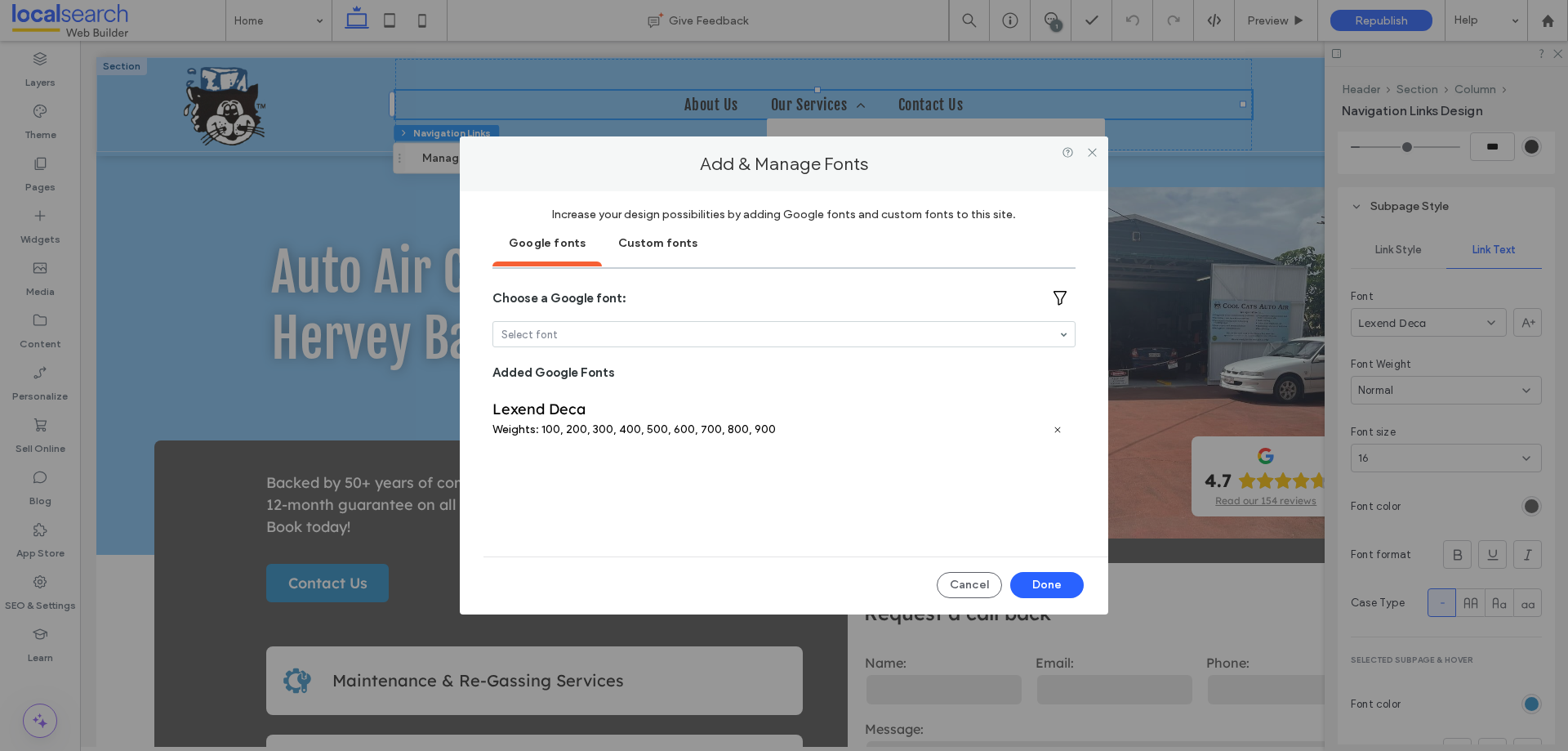click on "Custom fonts" at bounding box center (657, 242) 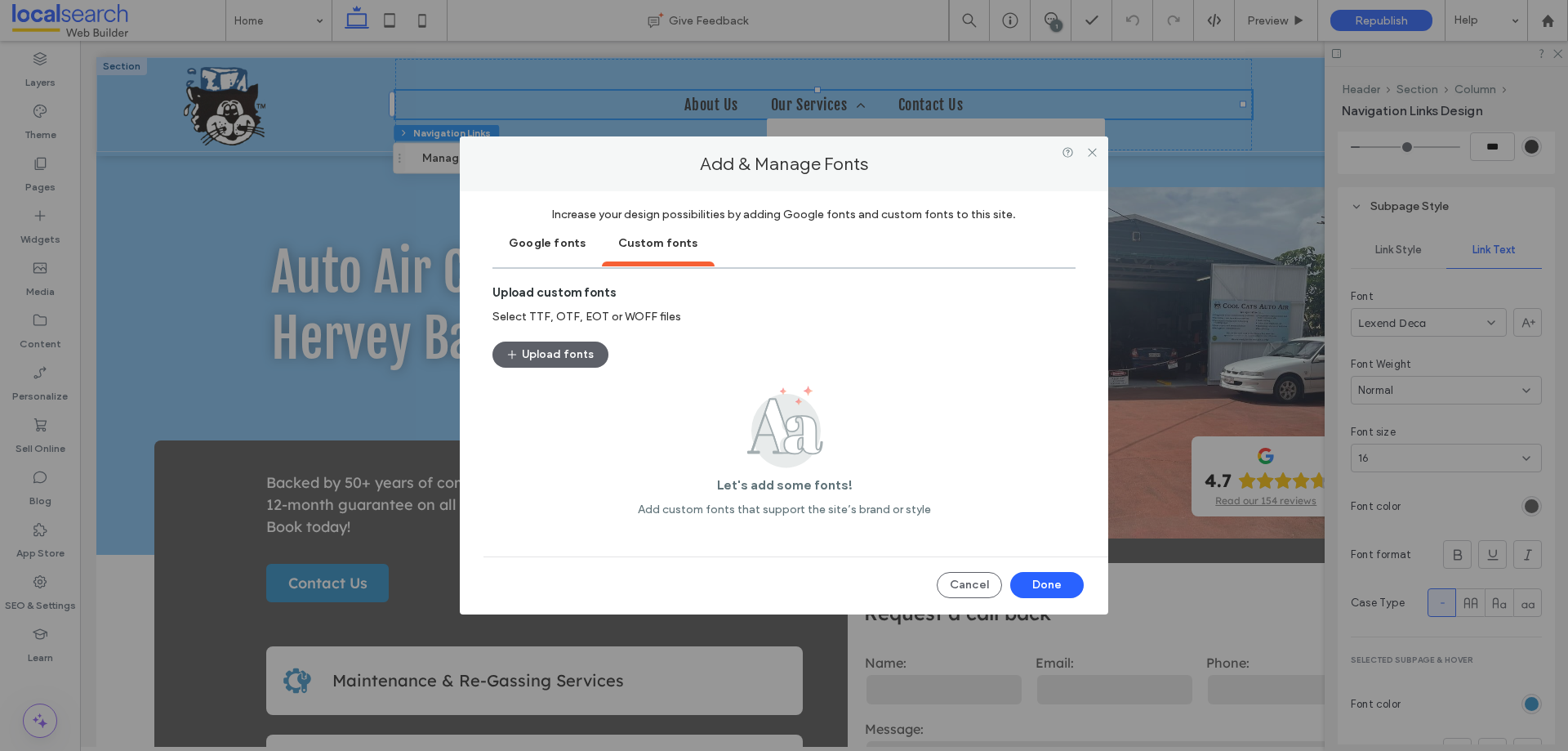click on "Google fonts" at bounding box center (547, 242) 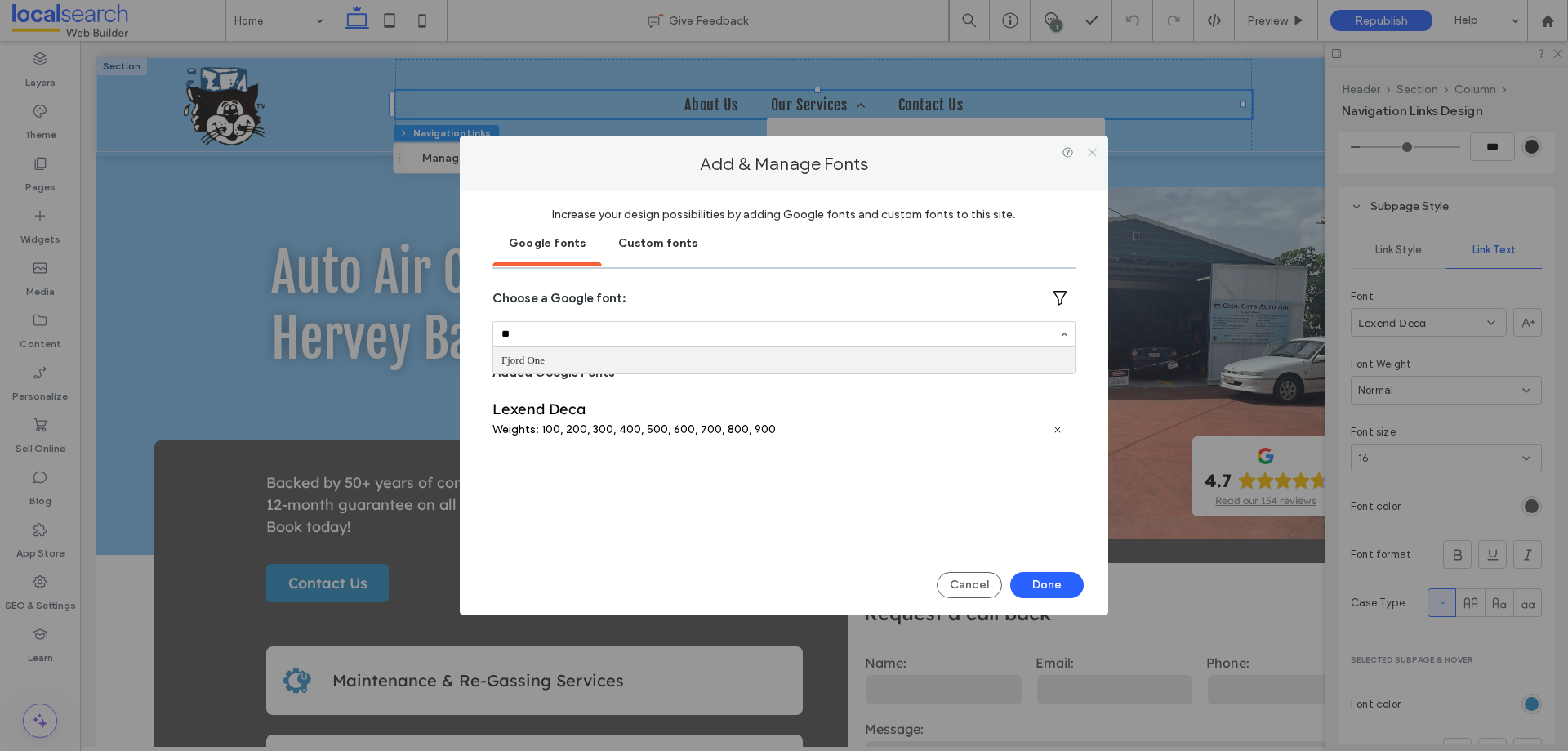 type on "**" 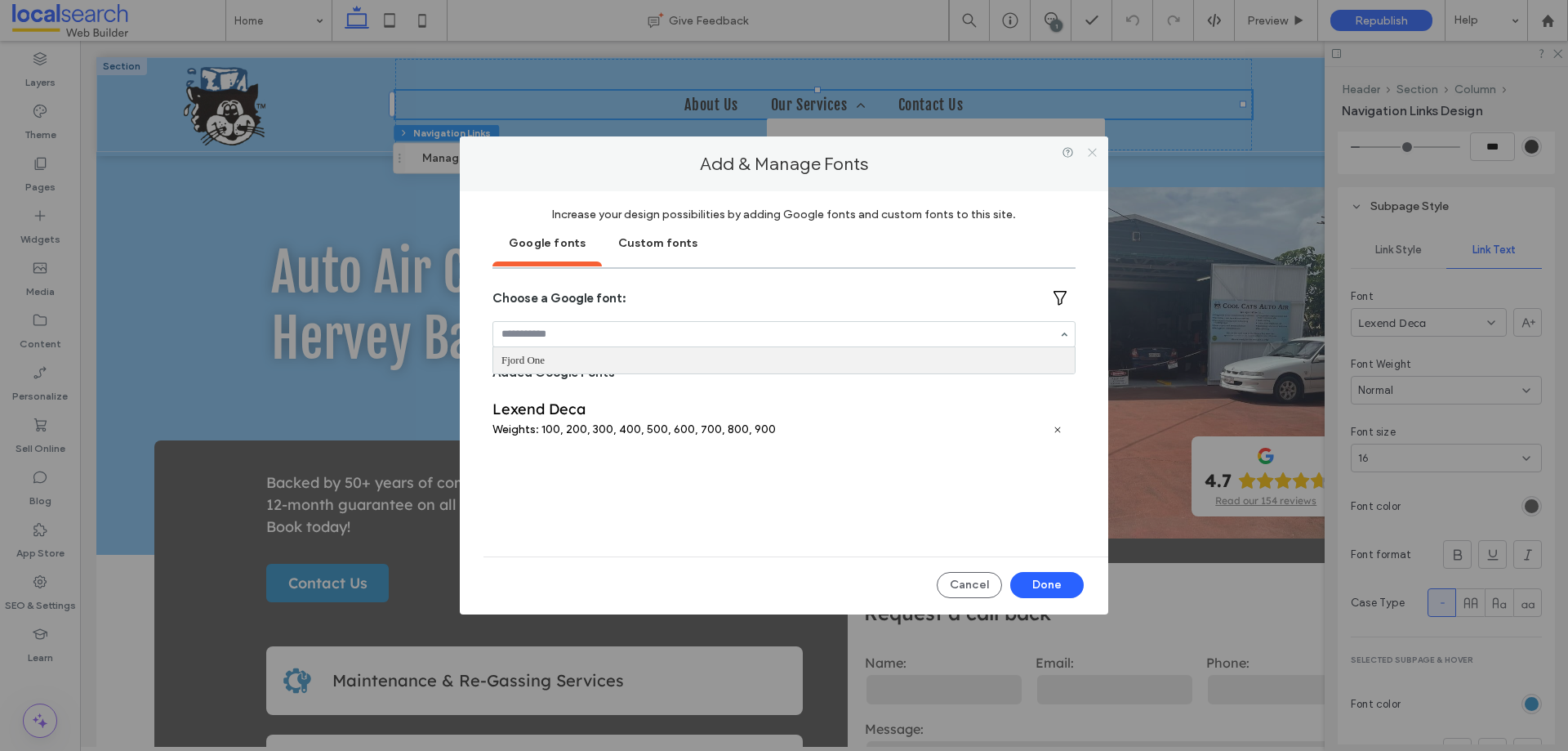 click 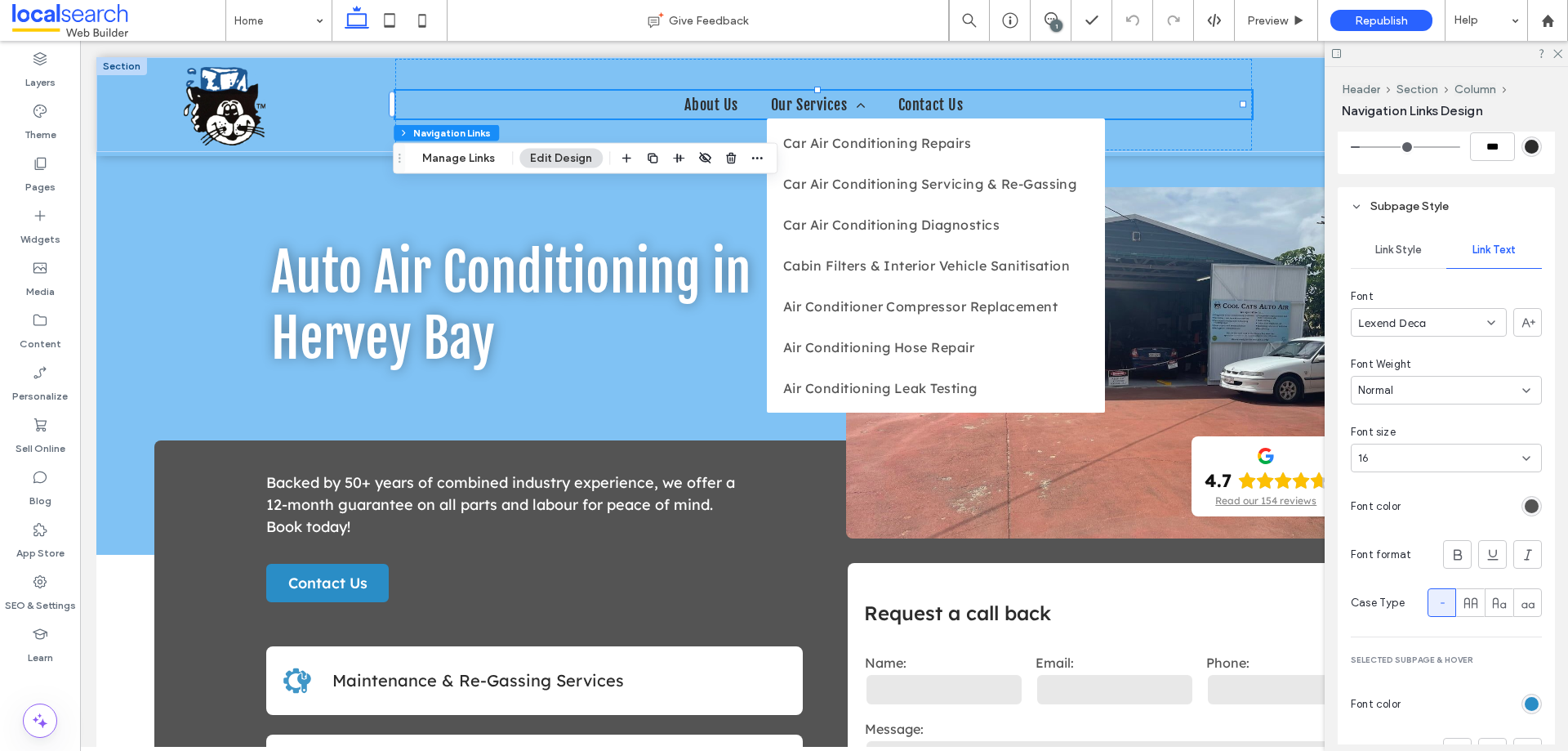 click on "Lexend Deca" at bounding box center (1392, 323) 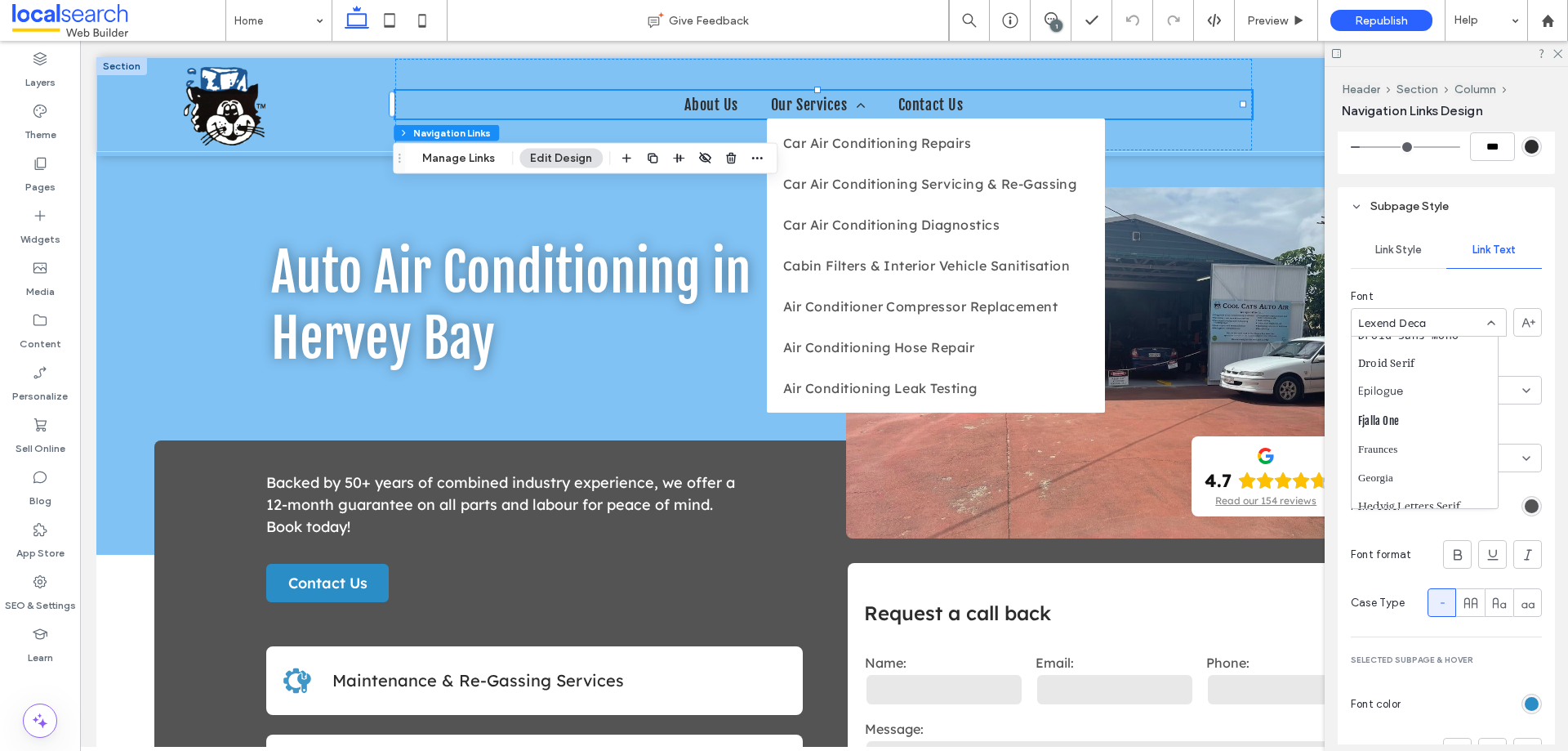 scroll, scrollTop: 446, scrollLeft: 0, axis: vertical 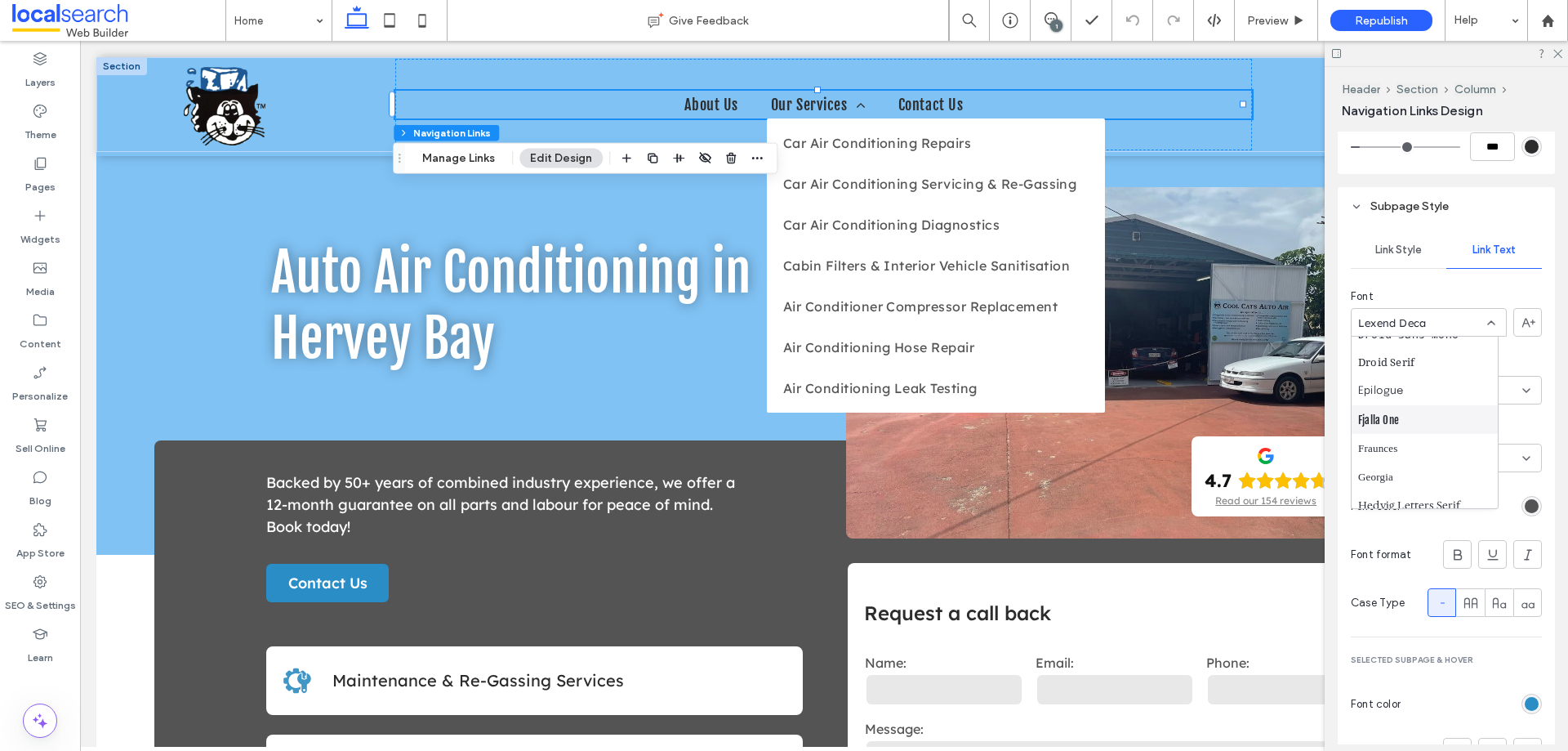 click on "Fjalla One" at bounding box center [1424, 419] 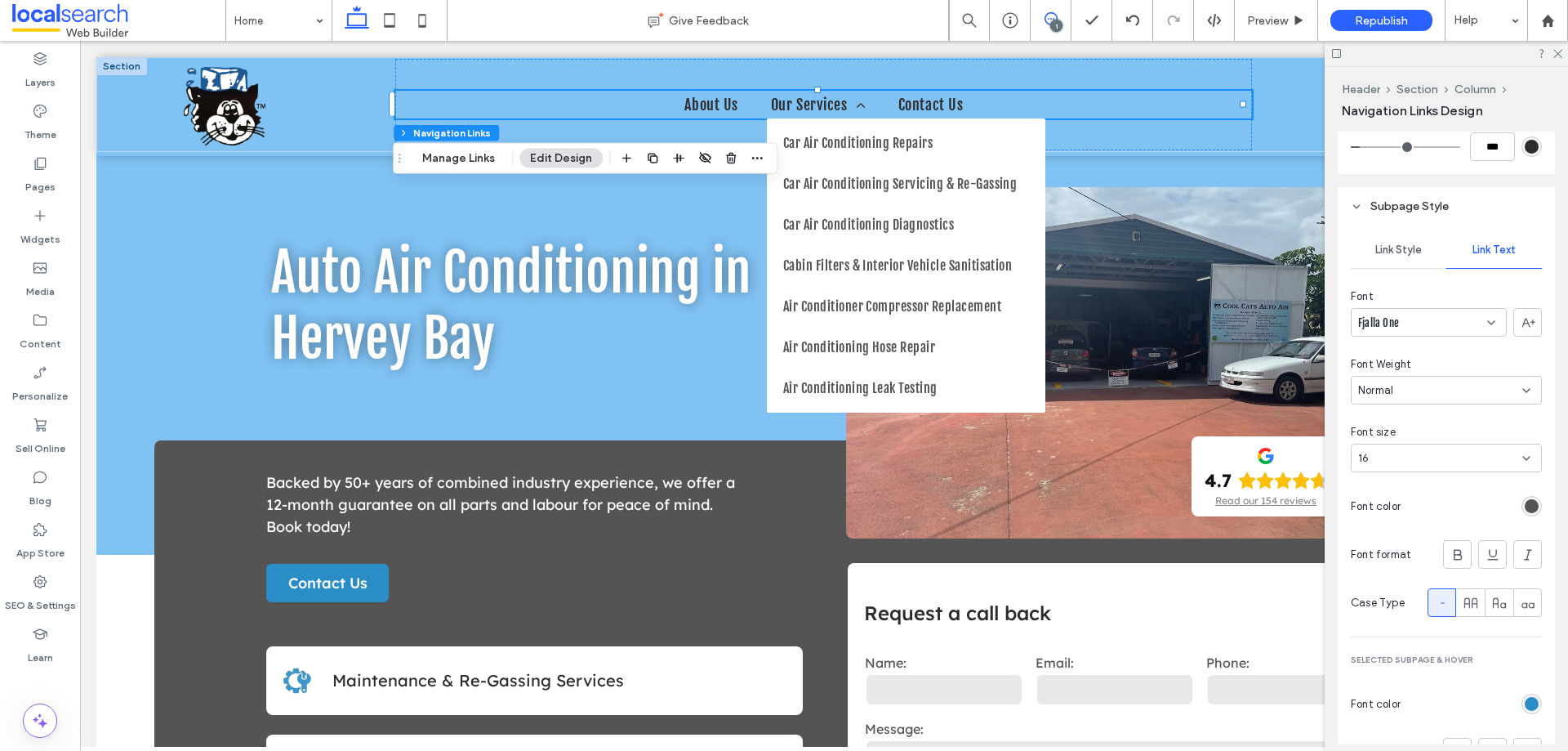 click 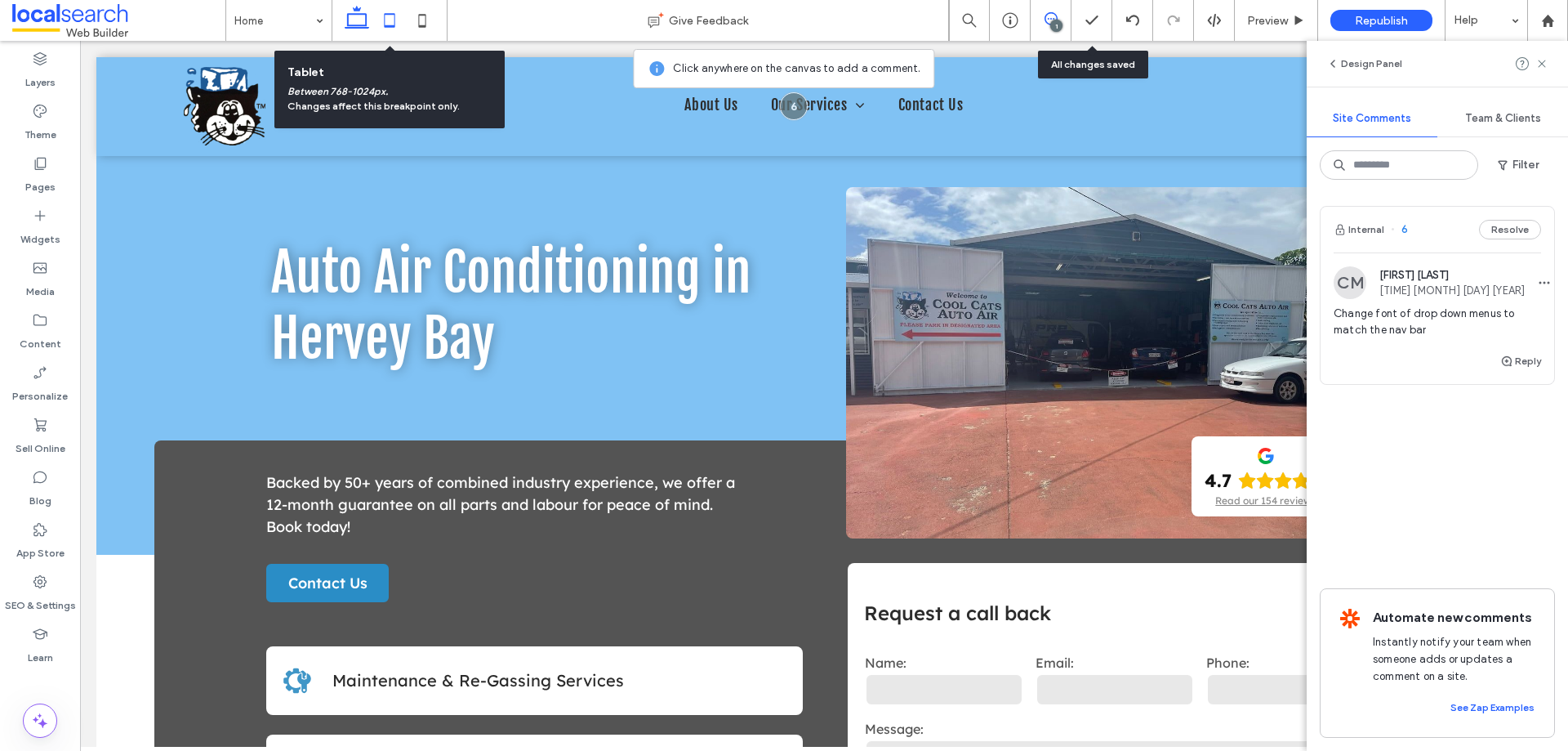 click 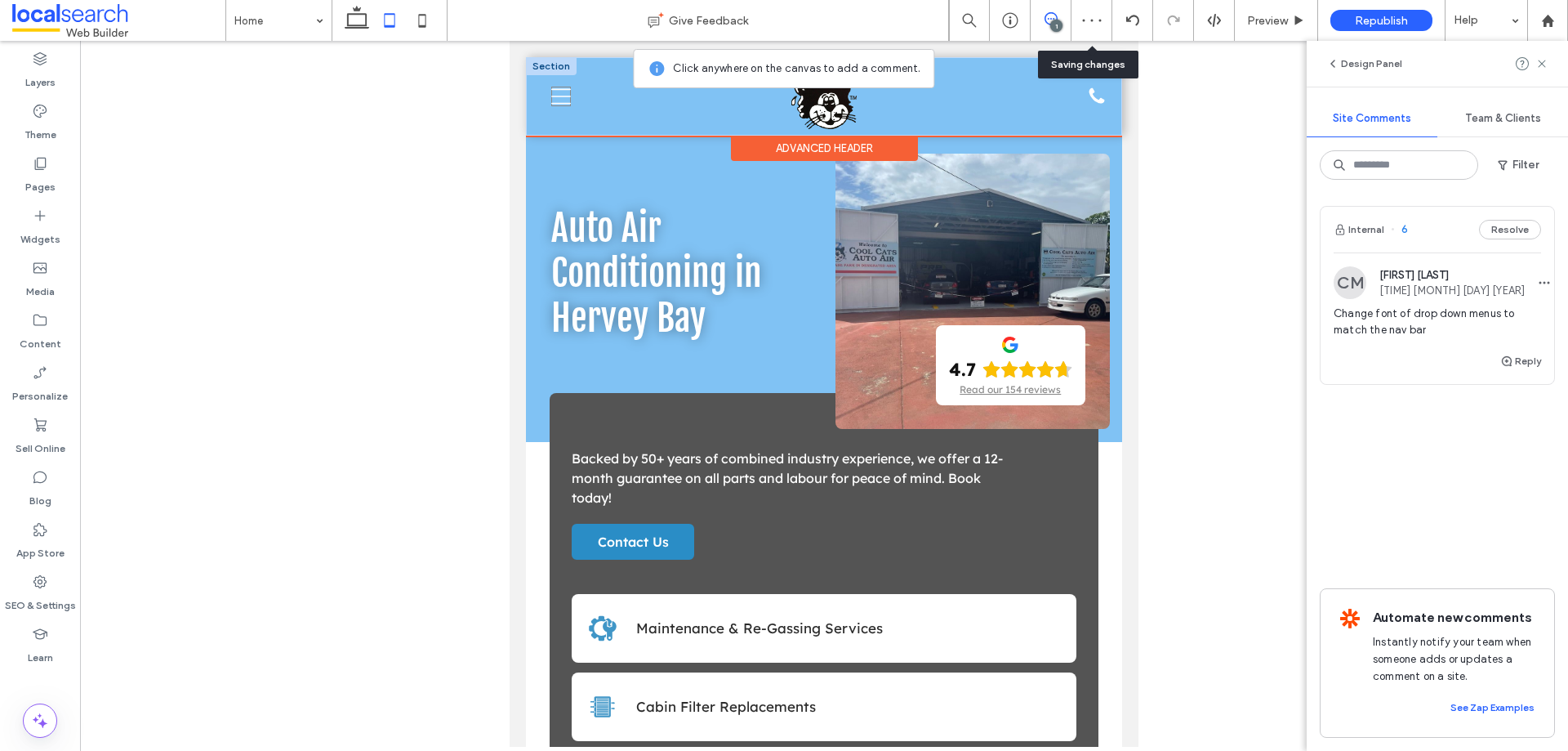 click on "Menu Icon" 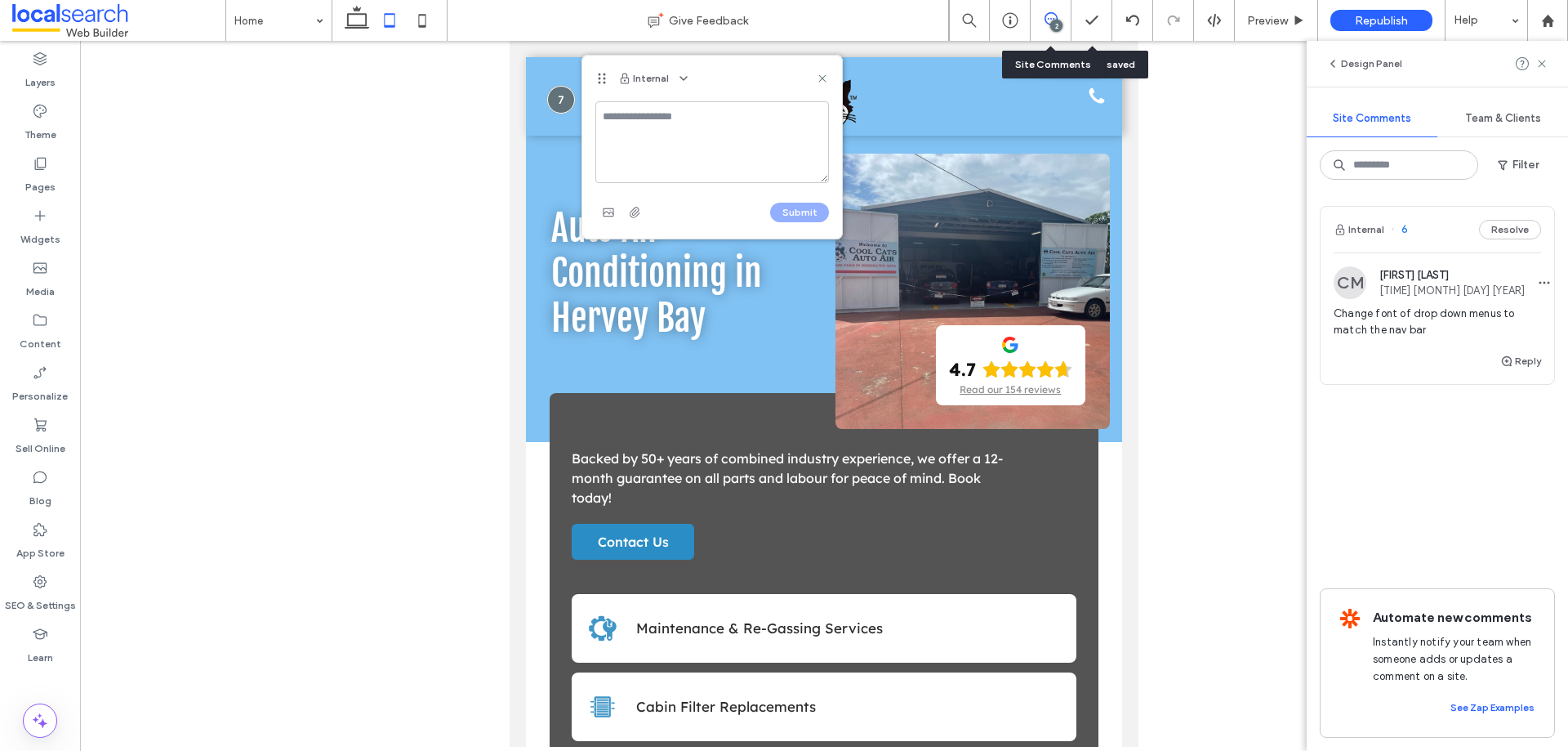 click on "2" at bounding box center (1050, 20) 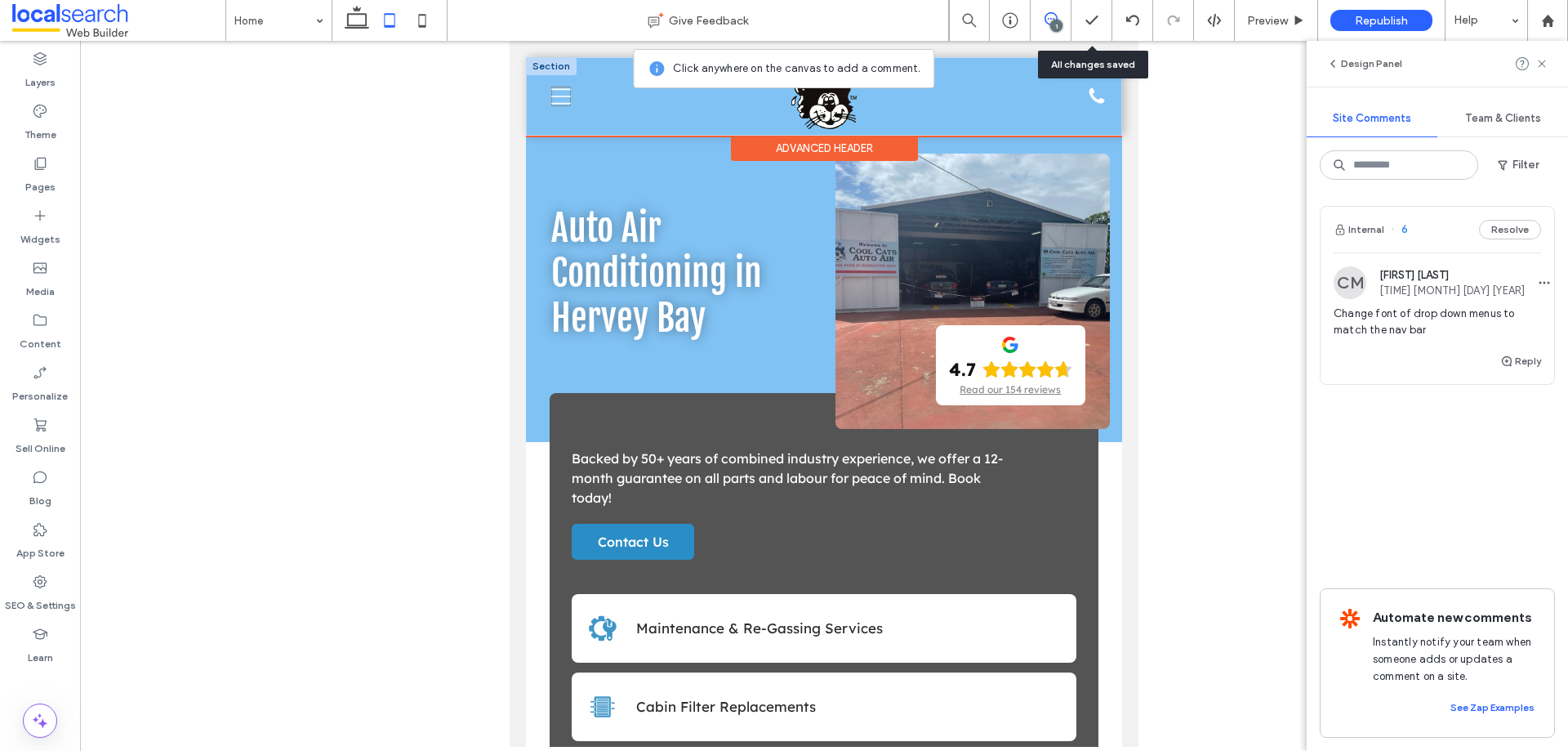 click on "Menu Icon" 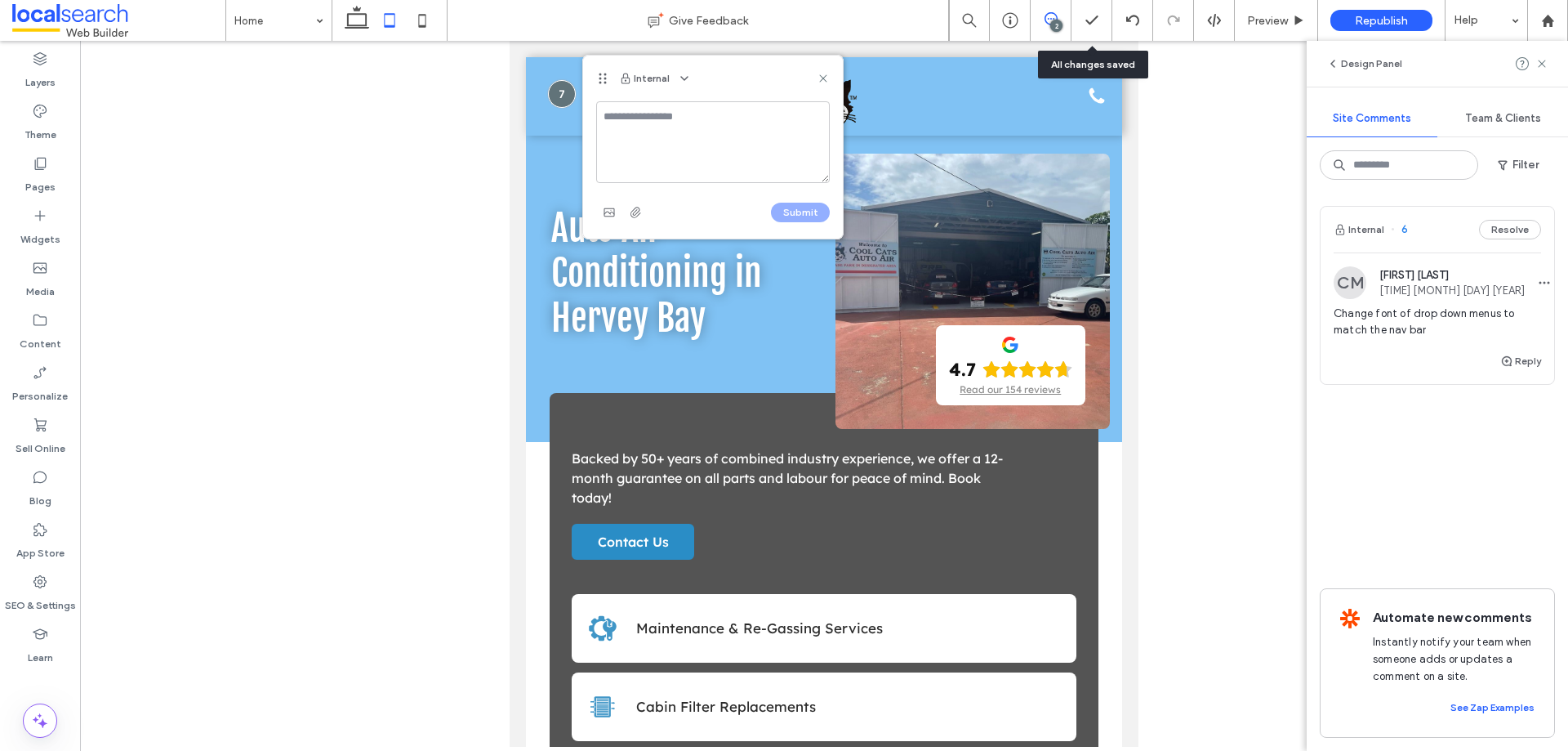 click 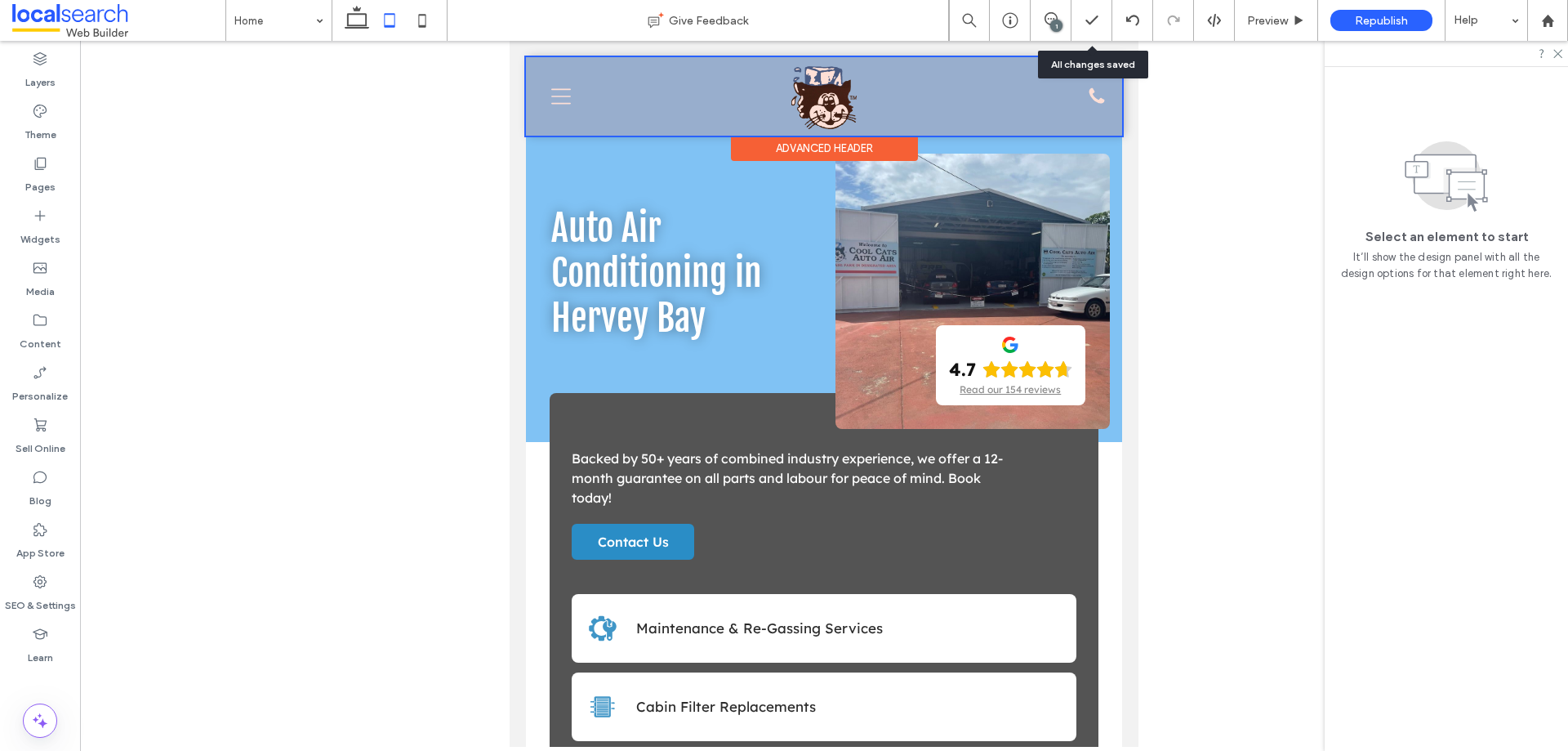 click at bounding box center [824, 96] 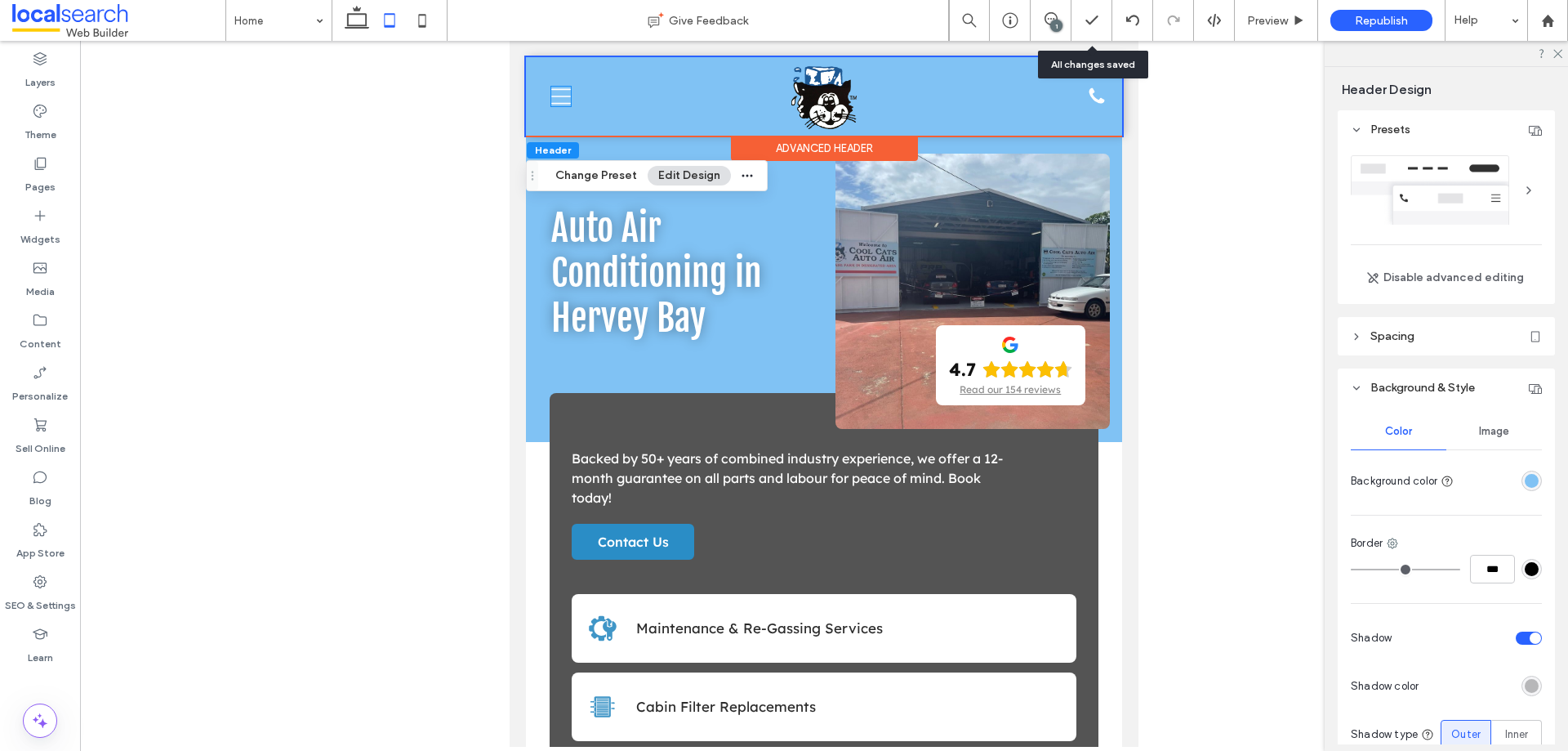 click on "Menu Icon" 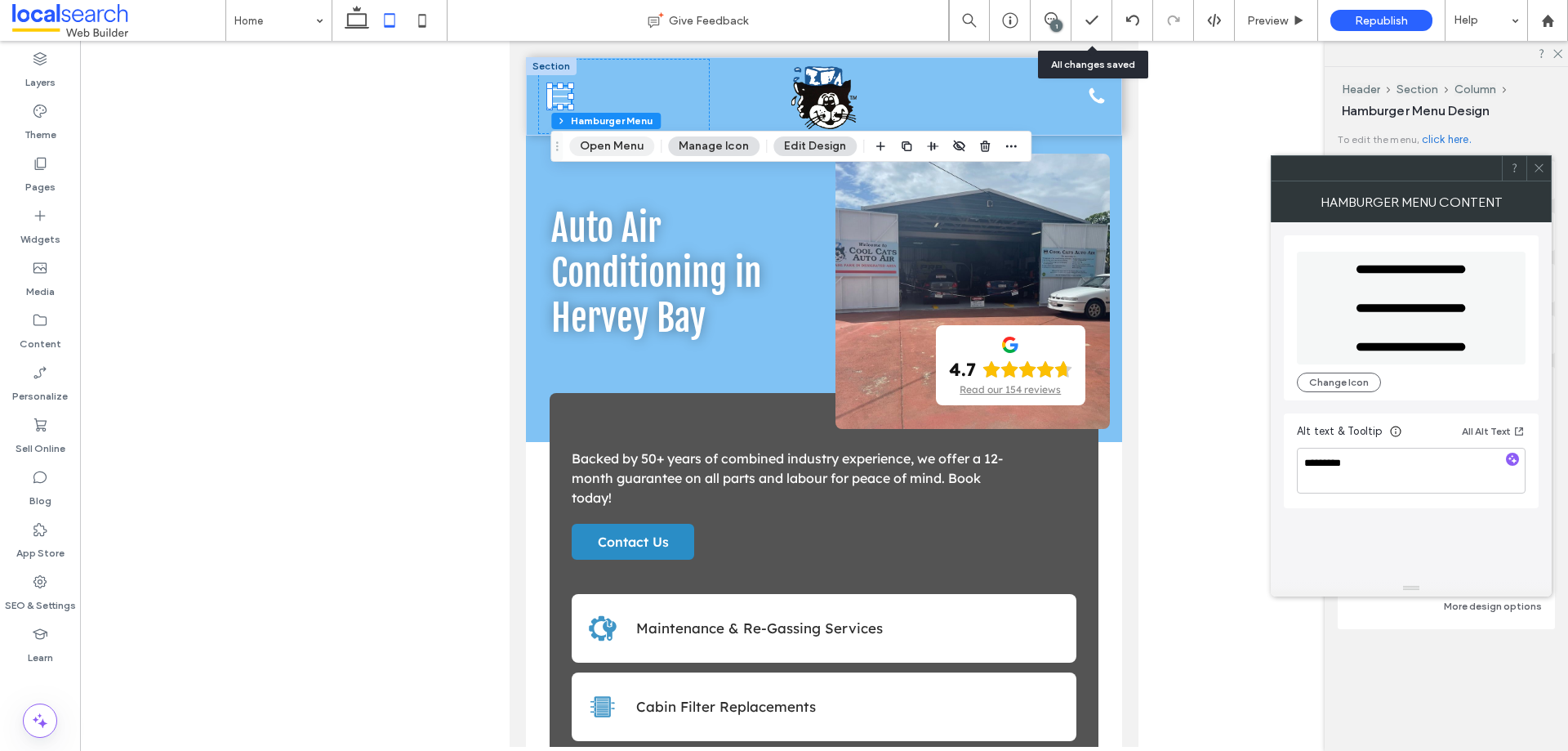 click on "Open Menu" at bounding box center (612, 146) 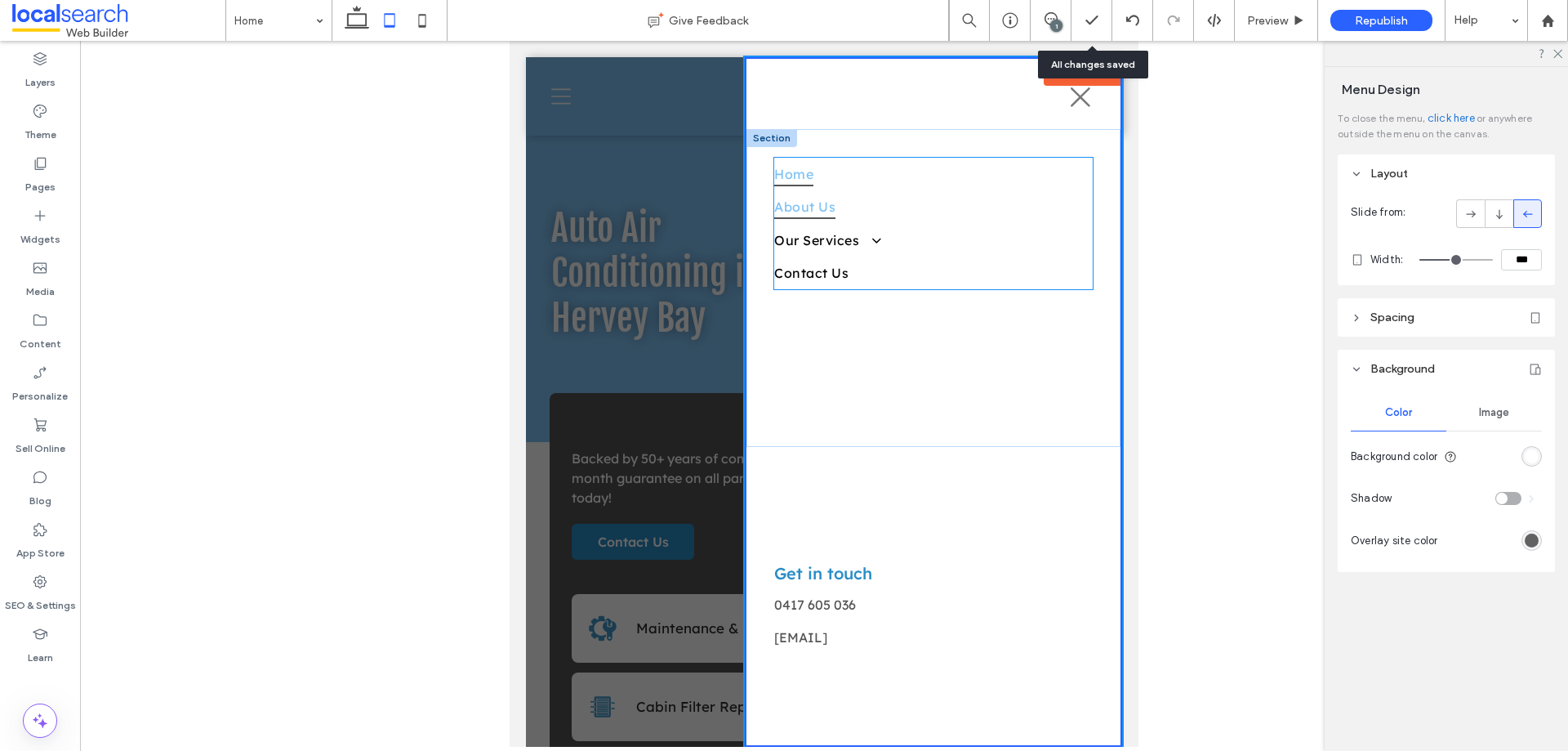 click on "About Us" at bounding box center [804, 207] 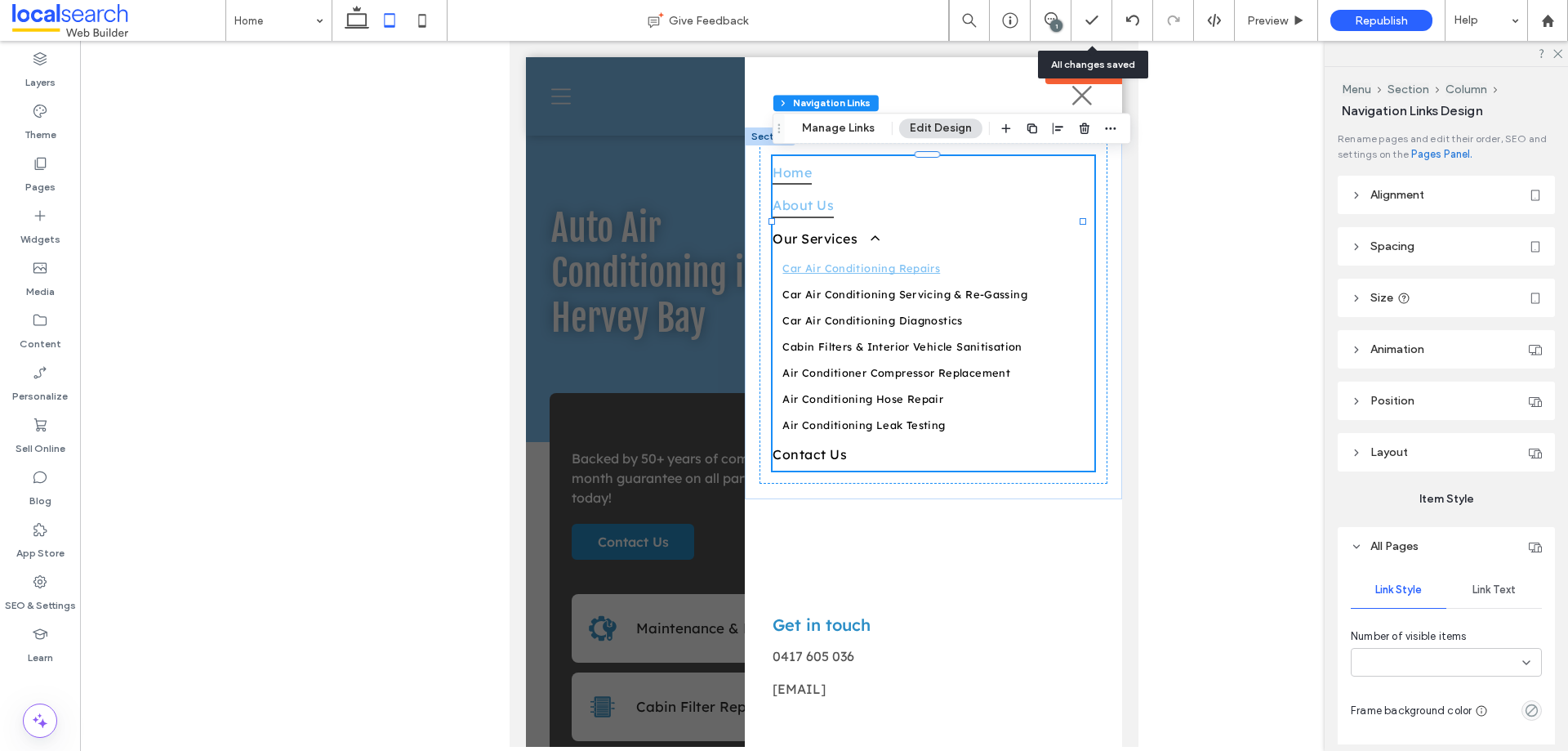 type on "***" 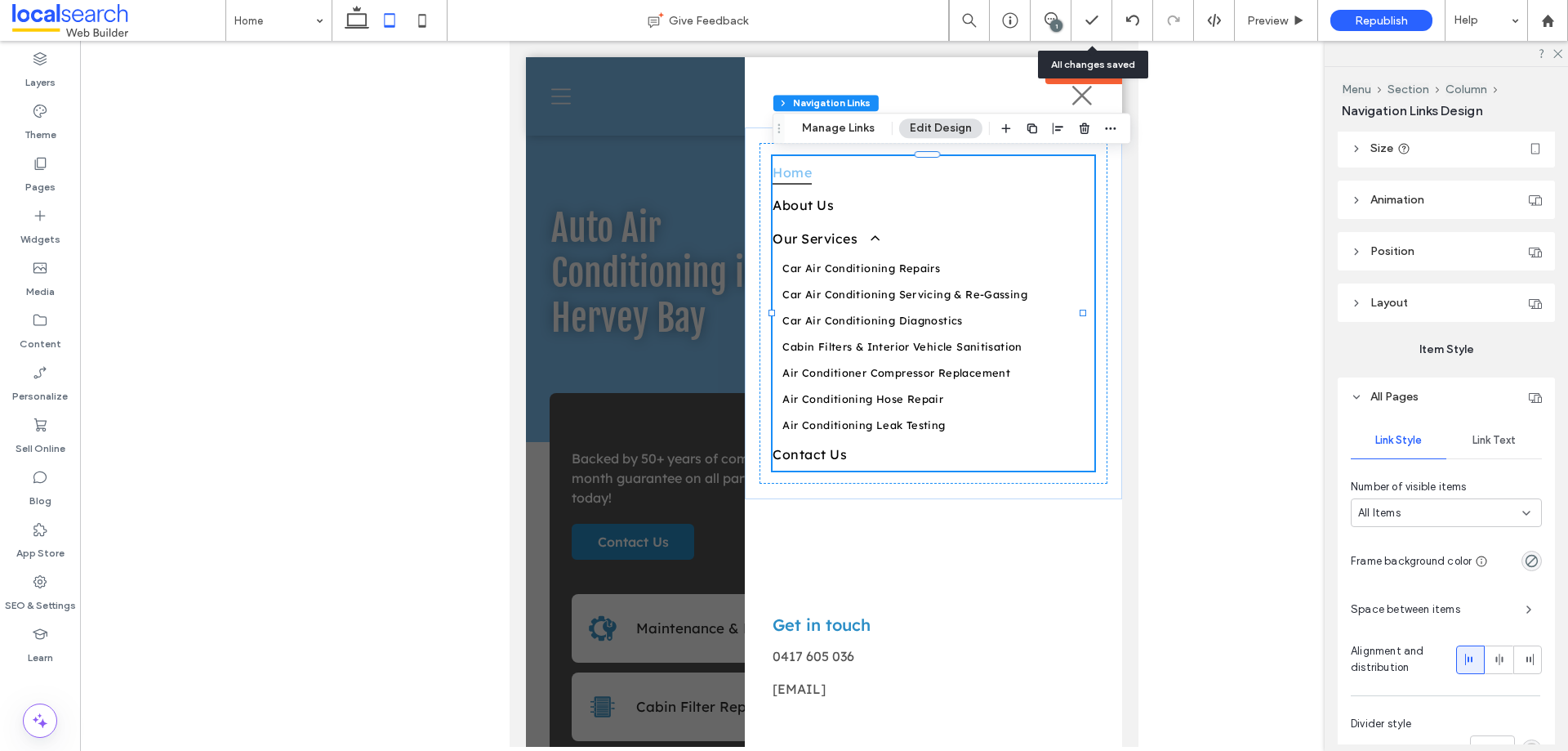 scroll, scrollTop: 155, scrollLeft: 0, axis: vertical 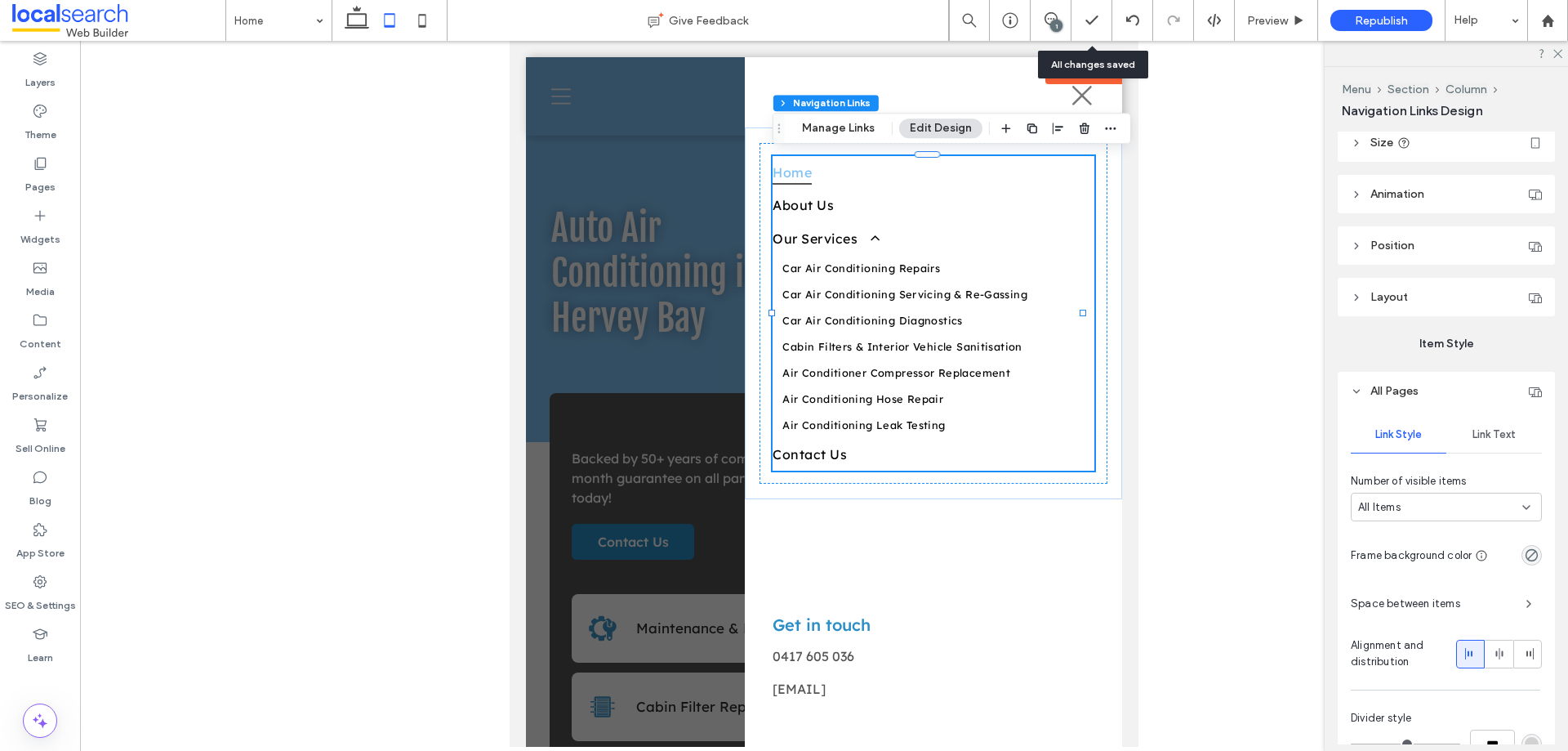 click on "Link Text" at bounding box center (1494, 435) 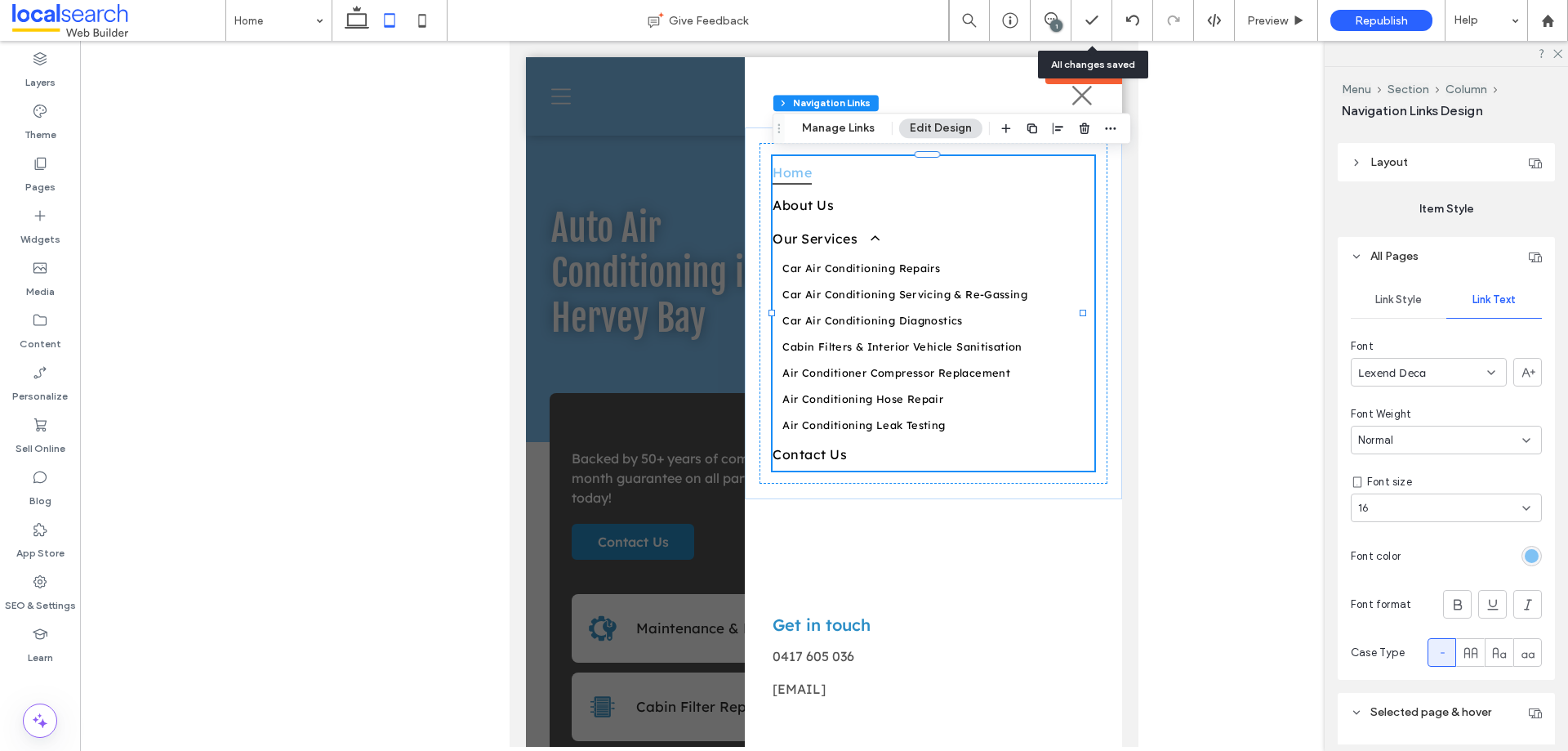 scroll, scrollTop: 1049, scrollLeft: 0, axis: vertical 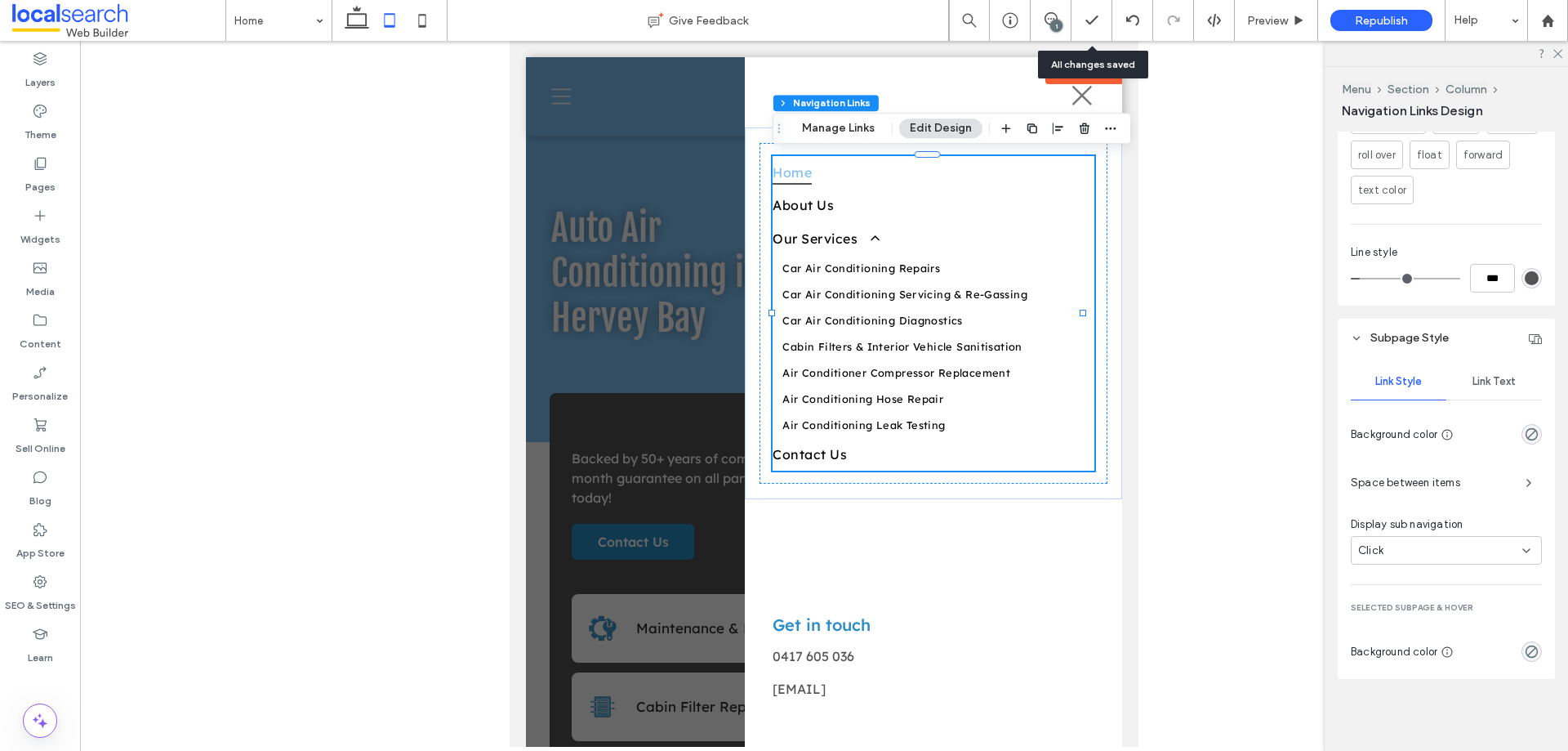 click on "Link Text" at bounding box center (1494, 382) 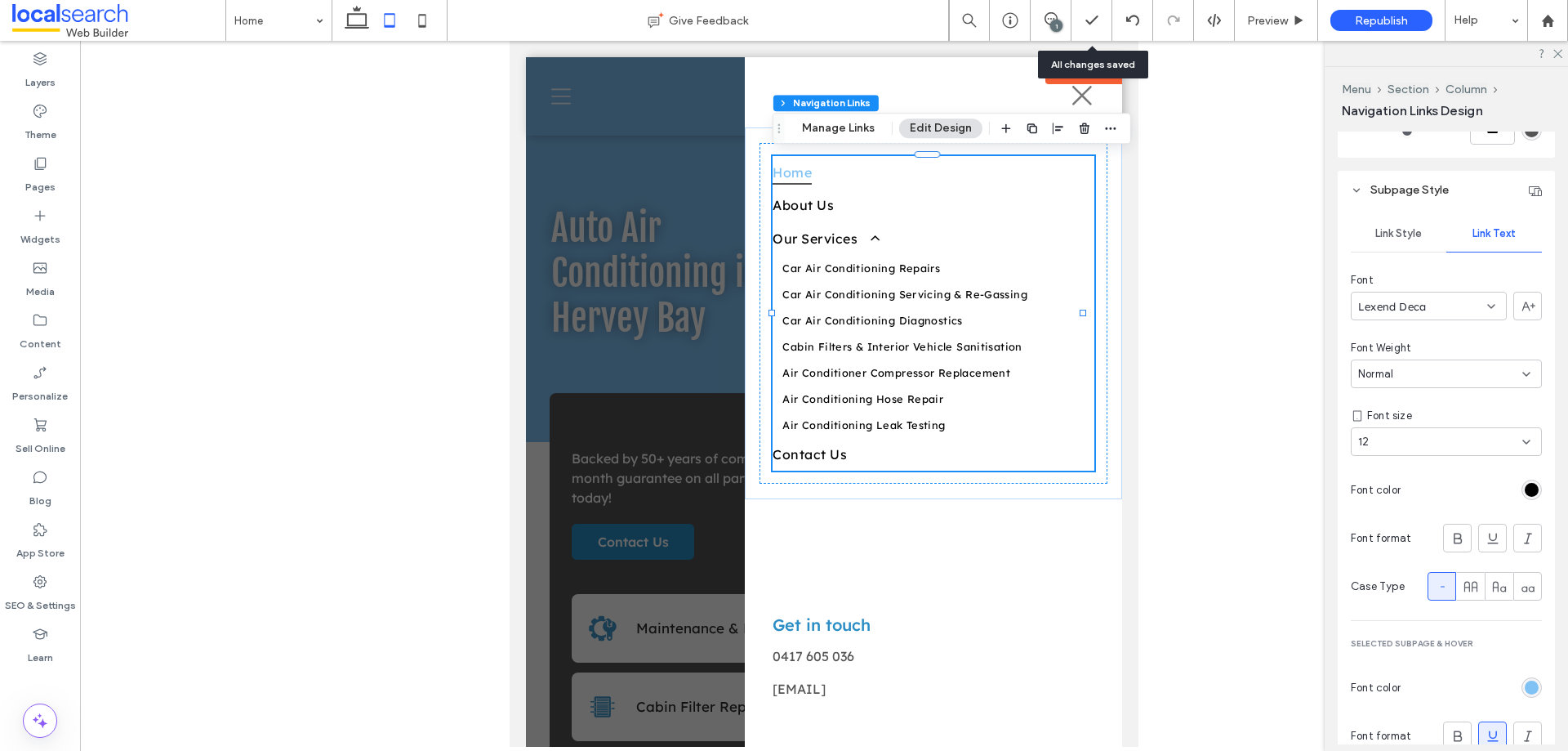 scroll, scrollTop: 1200, scrollLeft: 0, axis: vertical 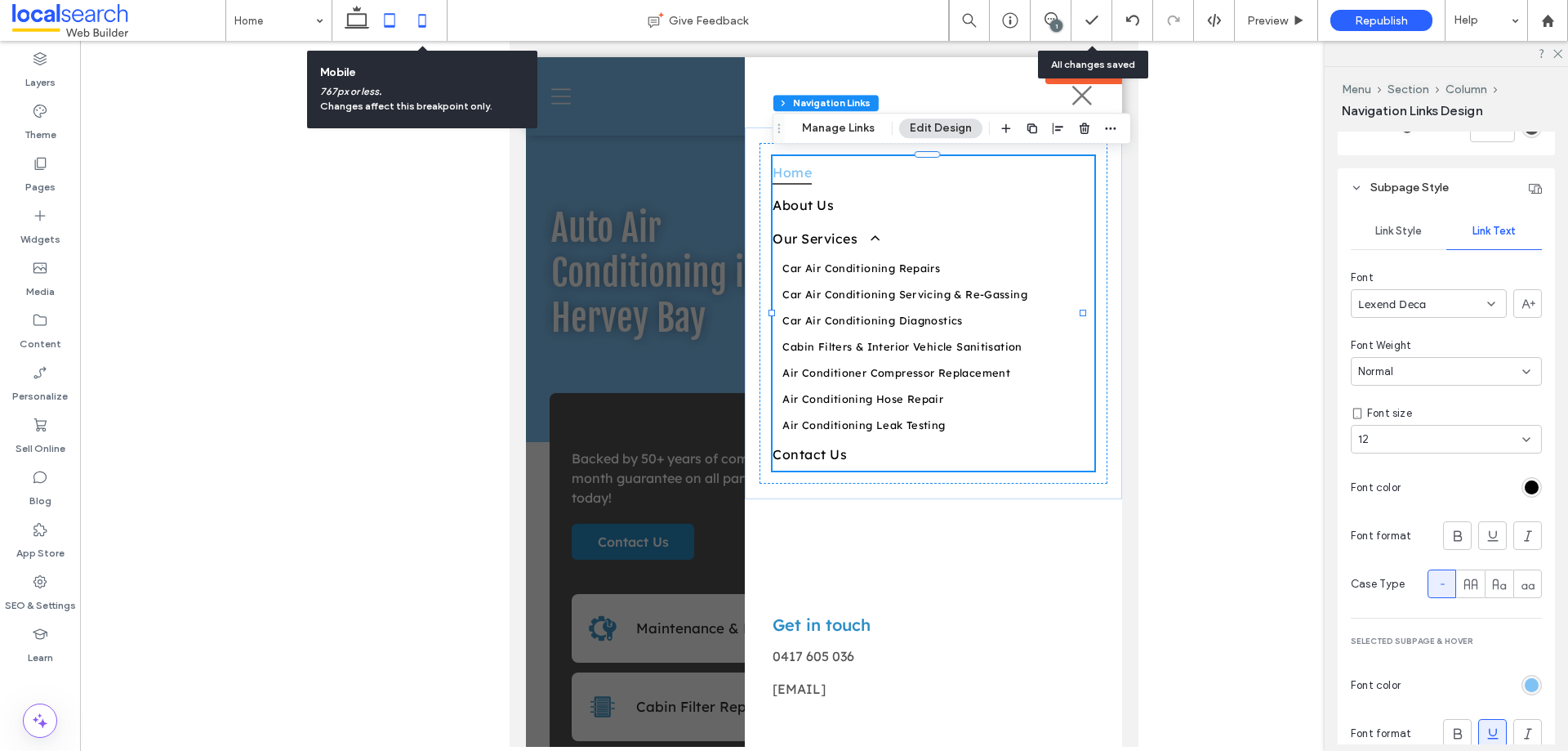 click 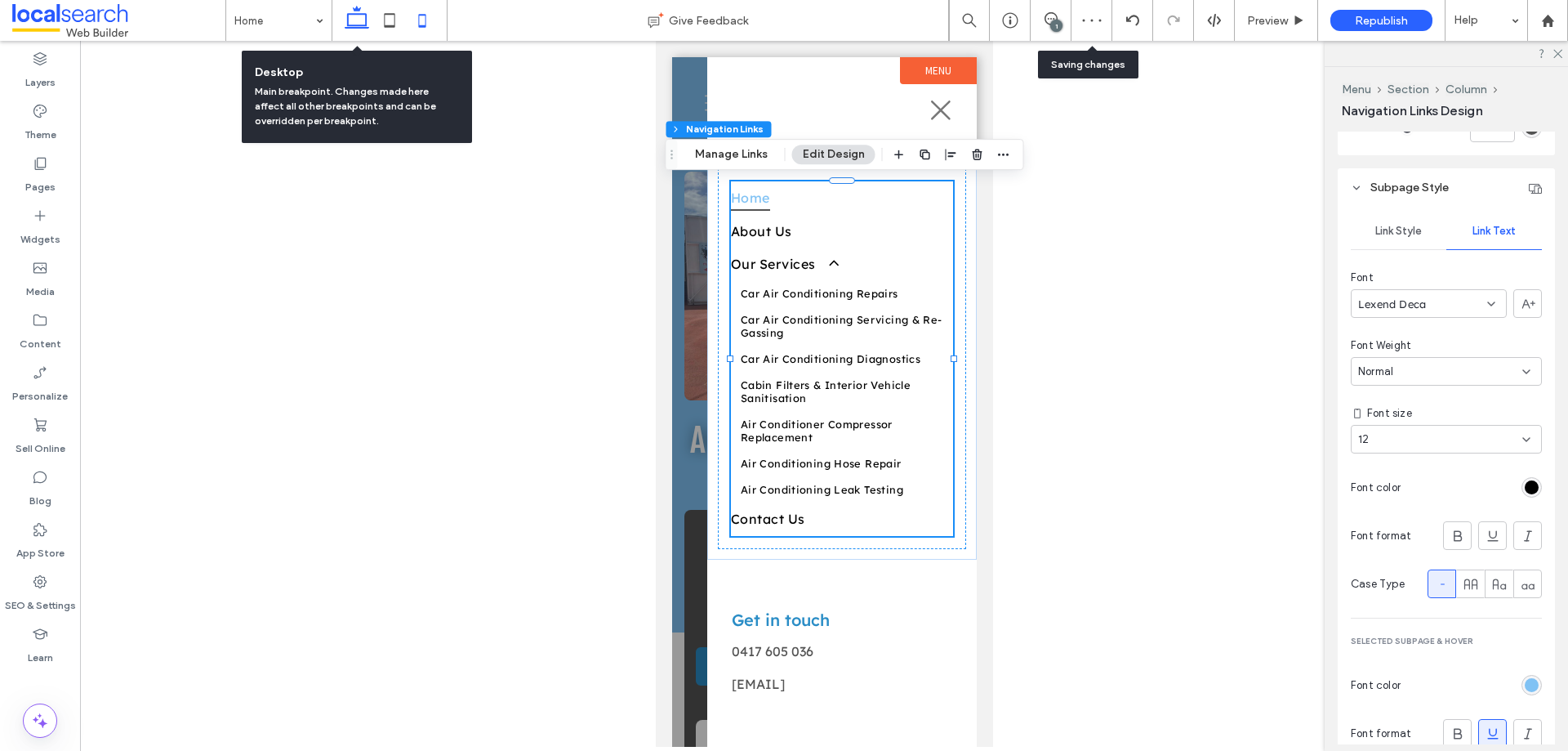 click 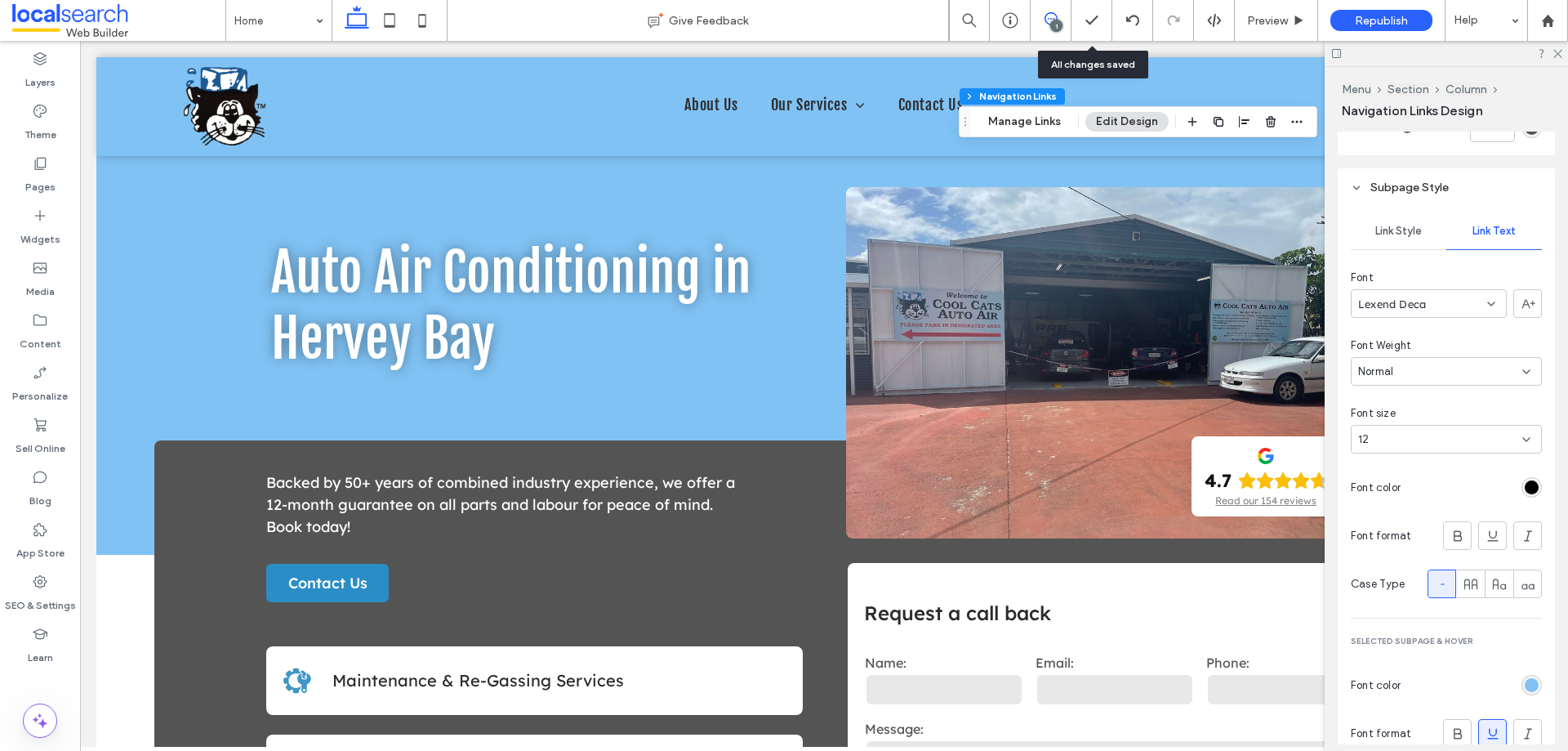click at bounding box center (1050, 19) 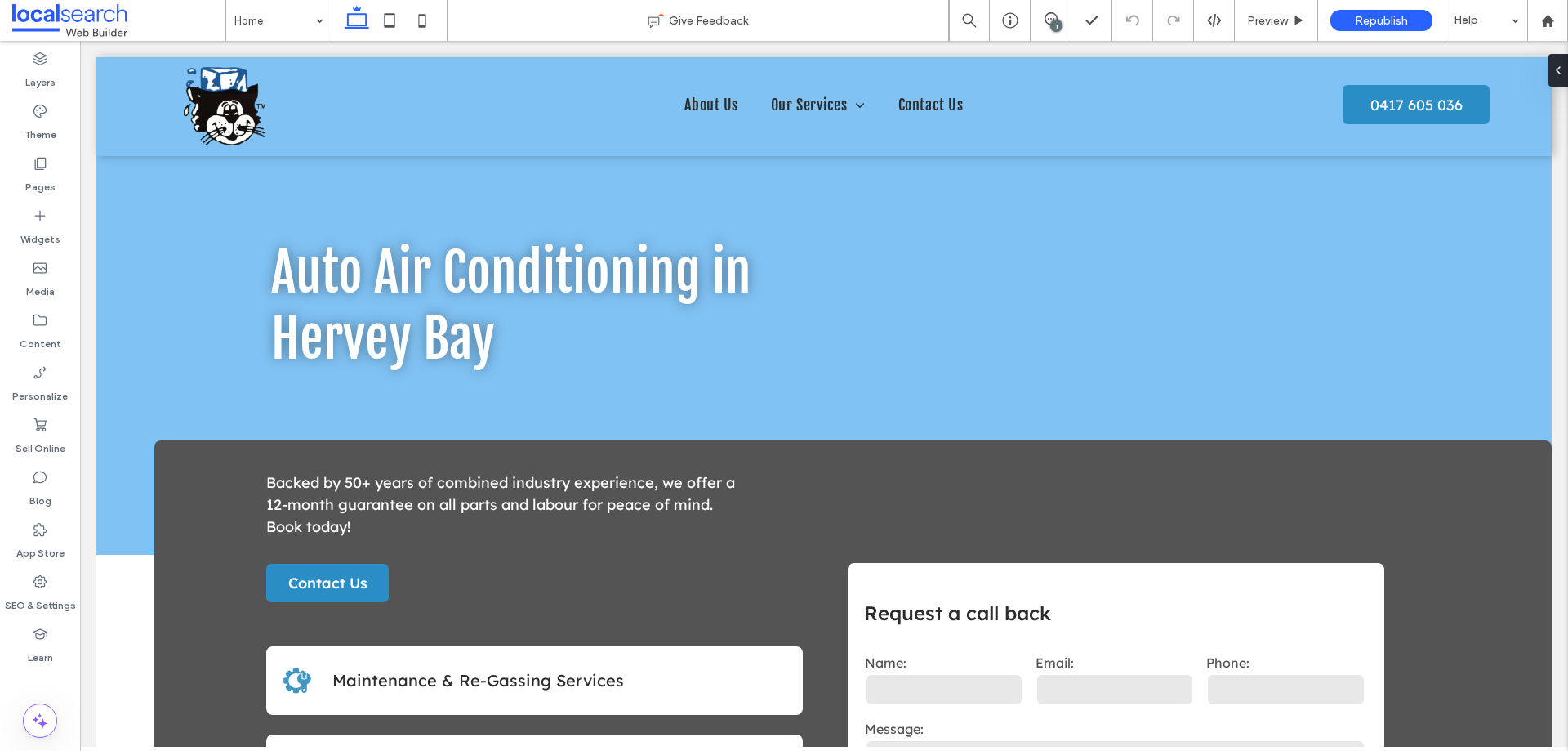 scroll, scrollTop: 0, scrollLeft: 0, axis: both 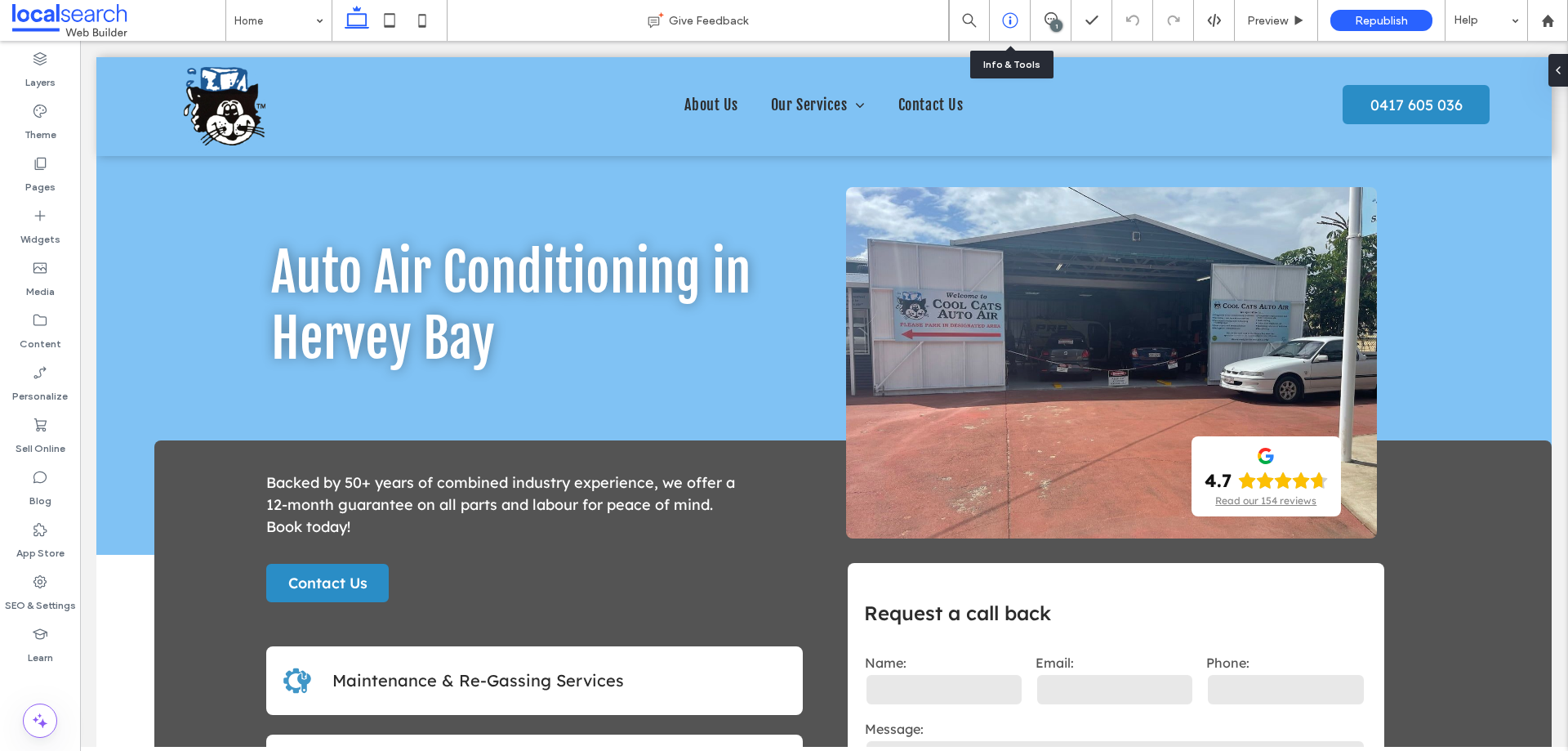 click 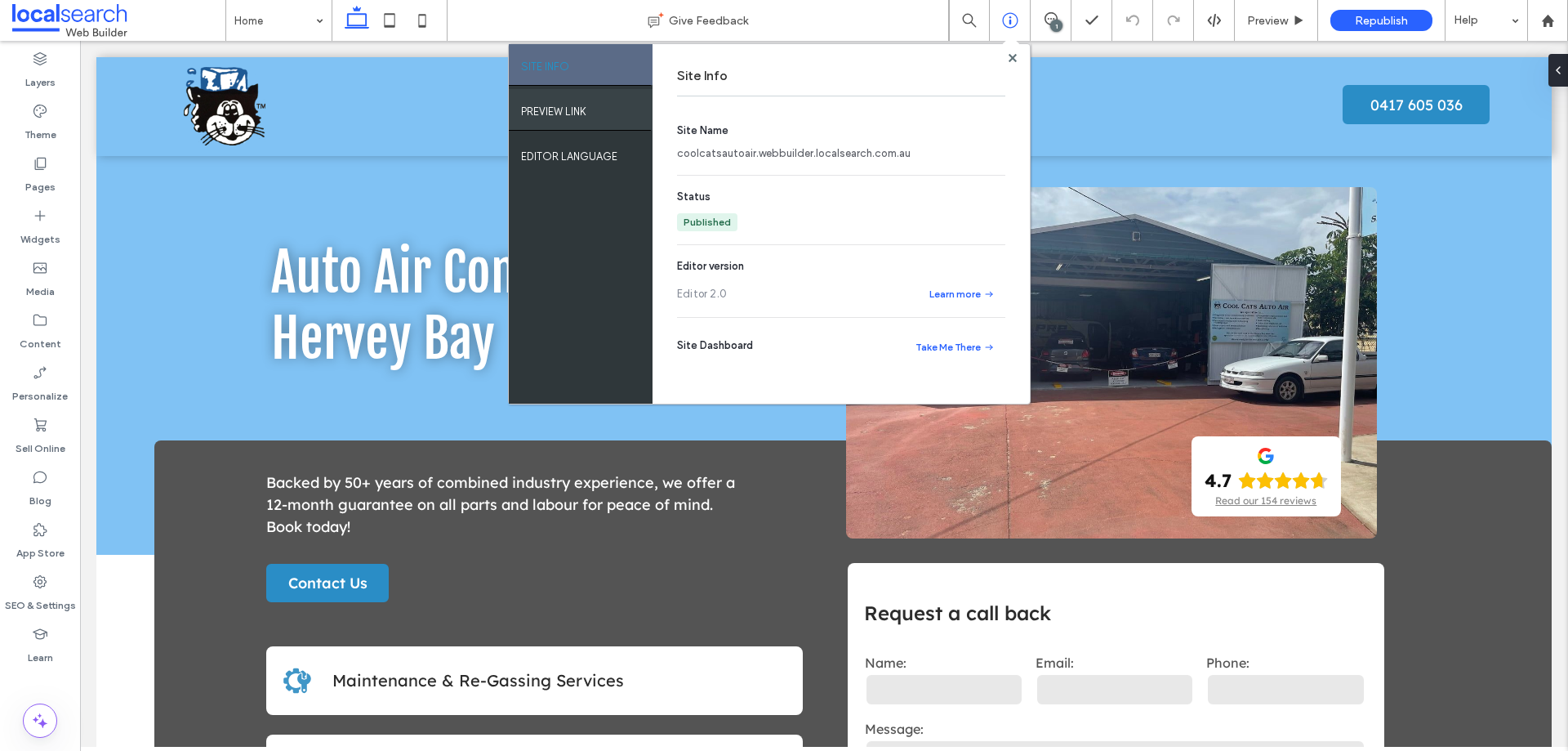 click on "PREVIEW LINK" at bounding box center (581, 110) 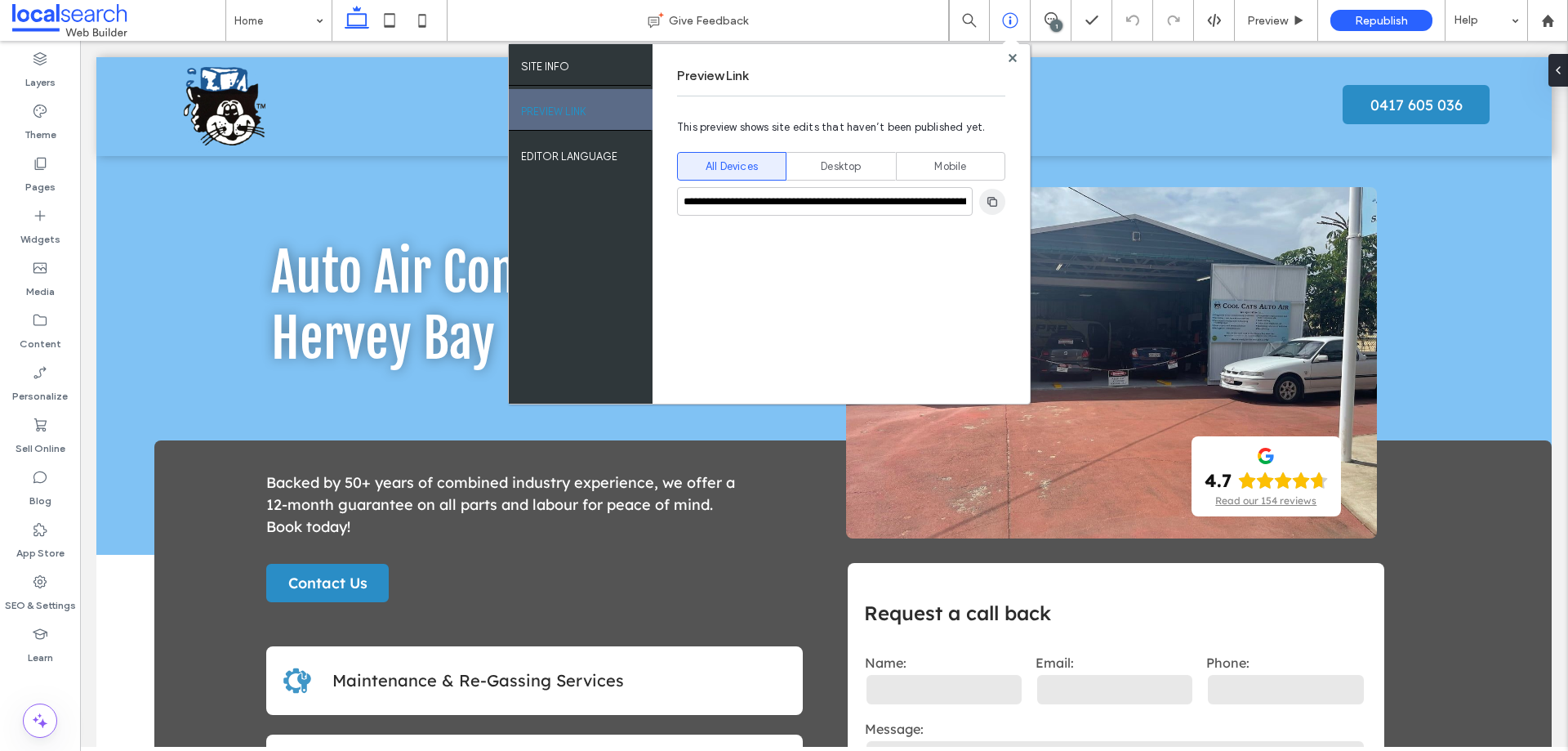 click 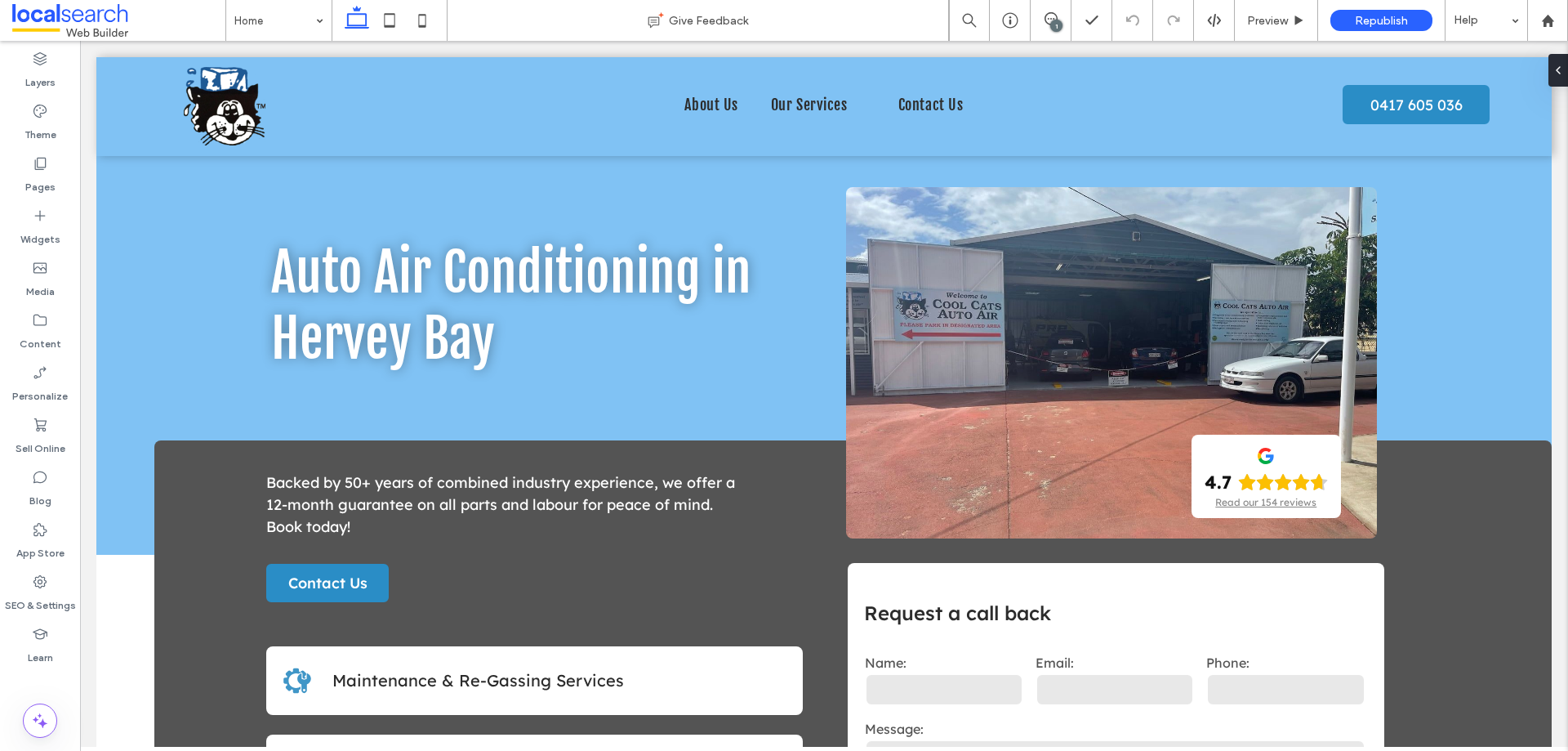 scroll, scrollTop: 0, scrollLeft: 0, axis: both 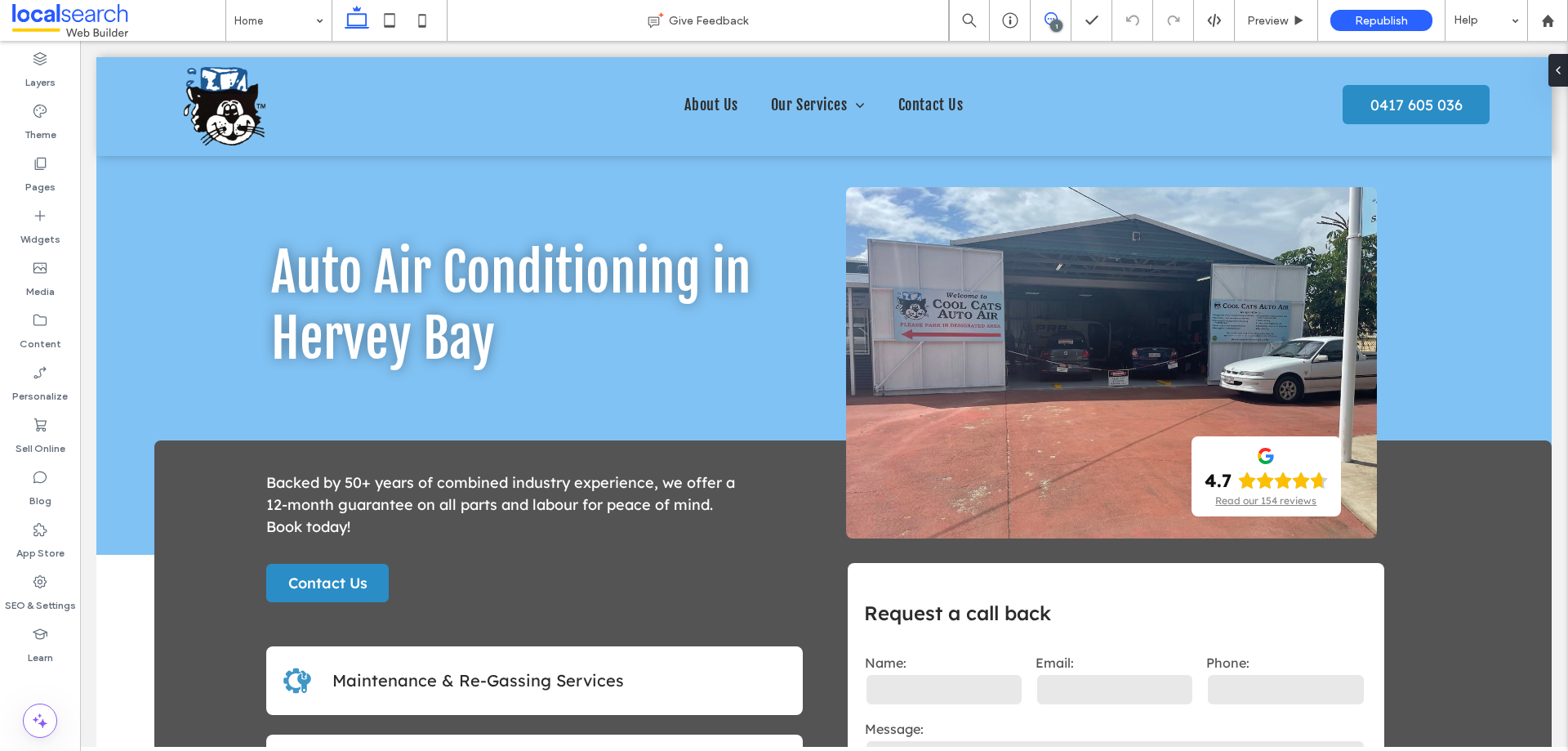 click at bounding box center [1050, 19] 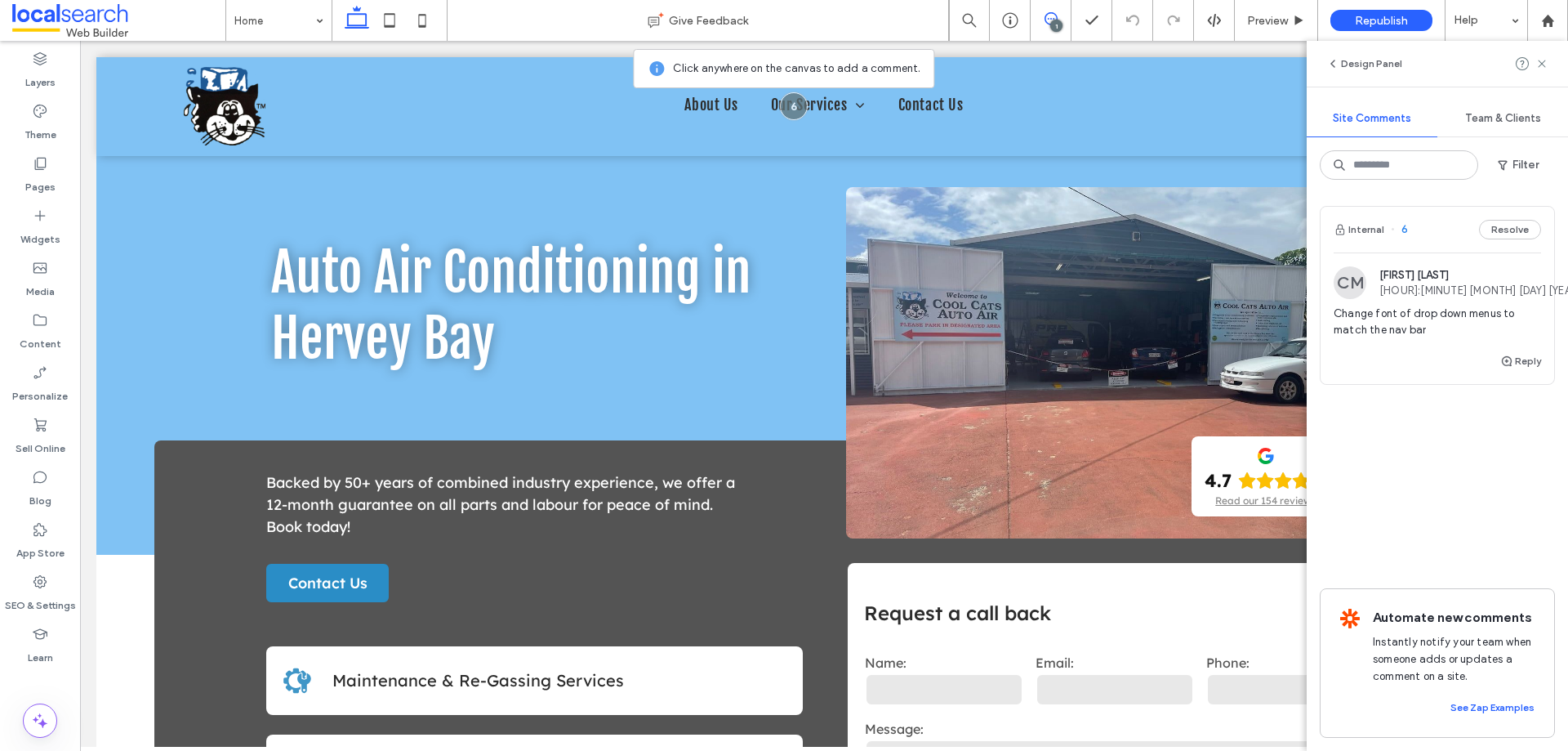 click on "Change font of drop down menus to match the nav bar" at bounding box center [1437, 322] 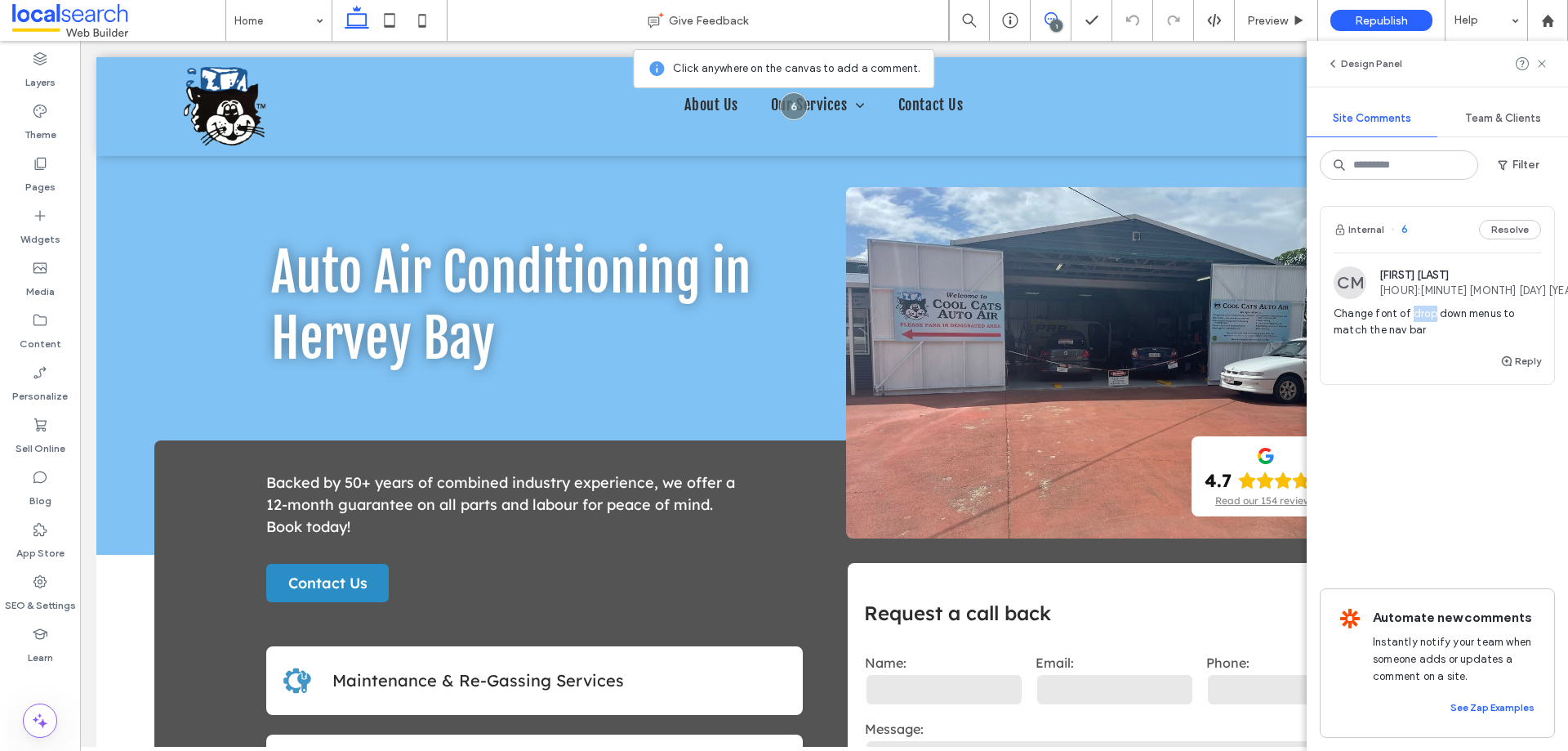 click on "Change font of drop down menus to match the nav bar" at bounding box center [1437, 322] 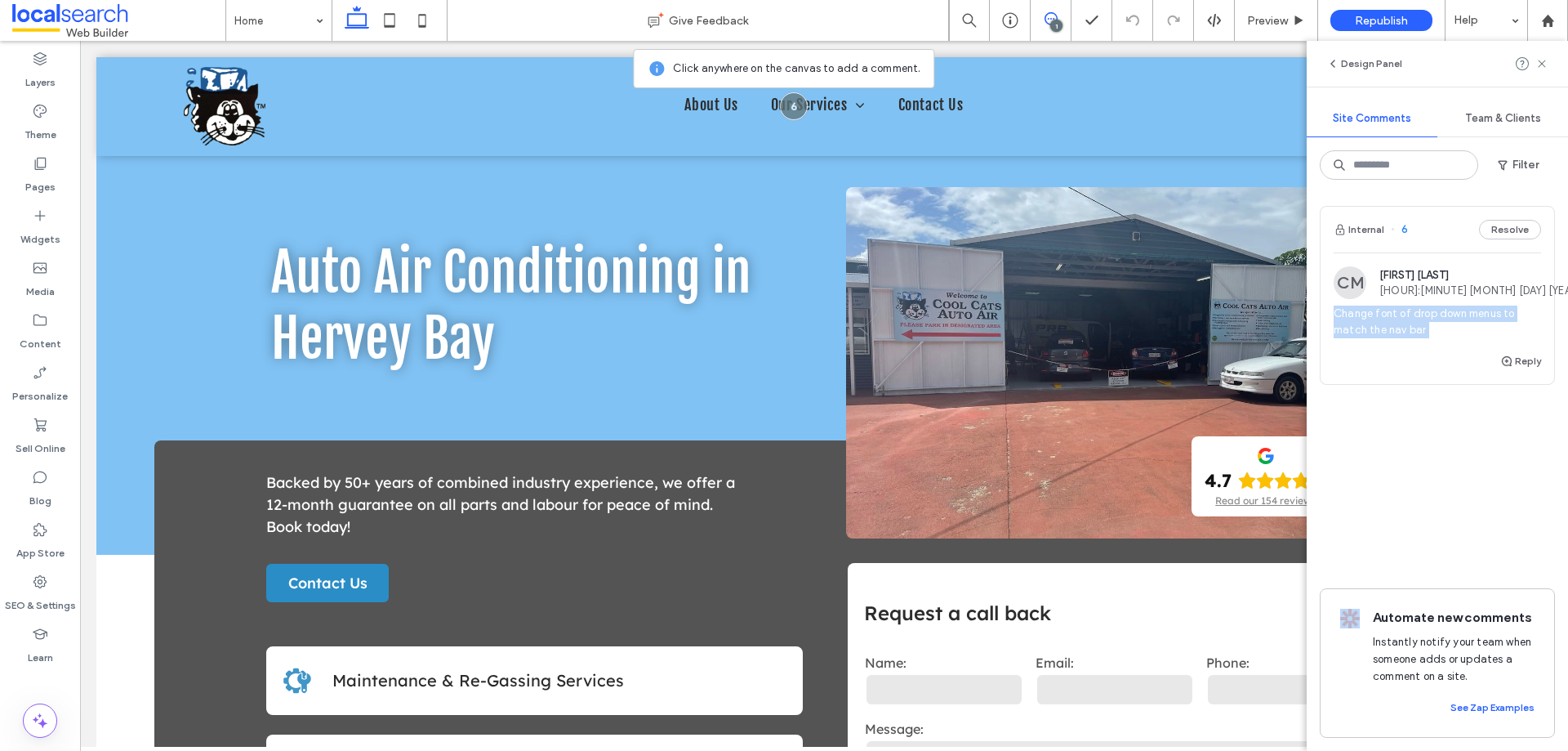 click on "Change font of drop down menus to match the nav bar" at bounding box center [1437, 322] 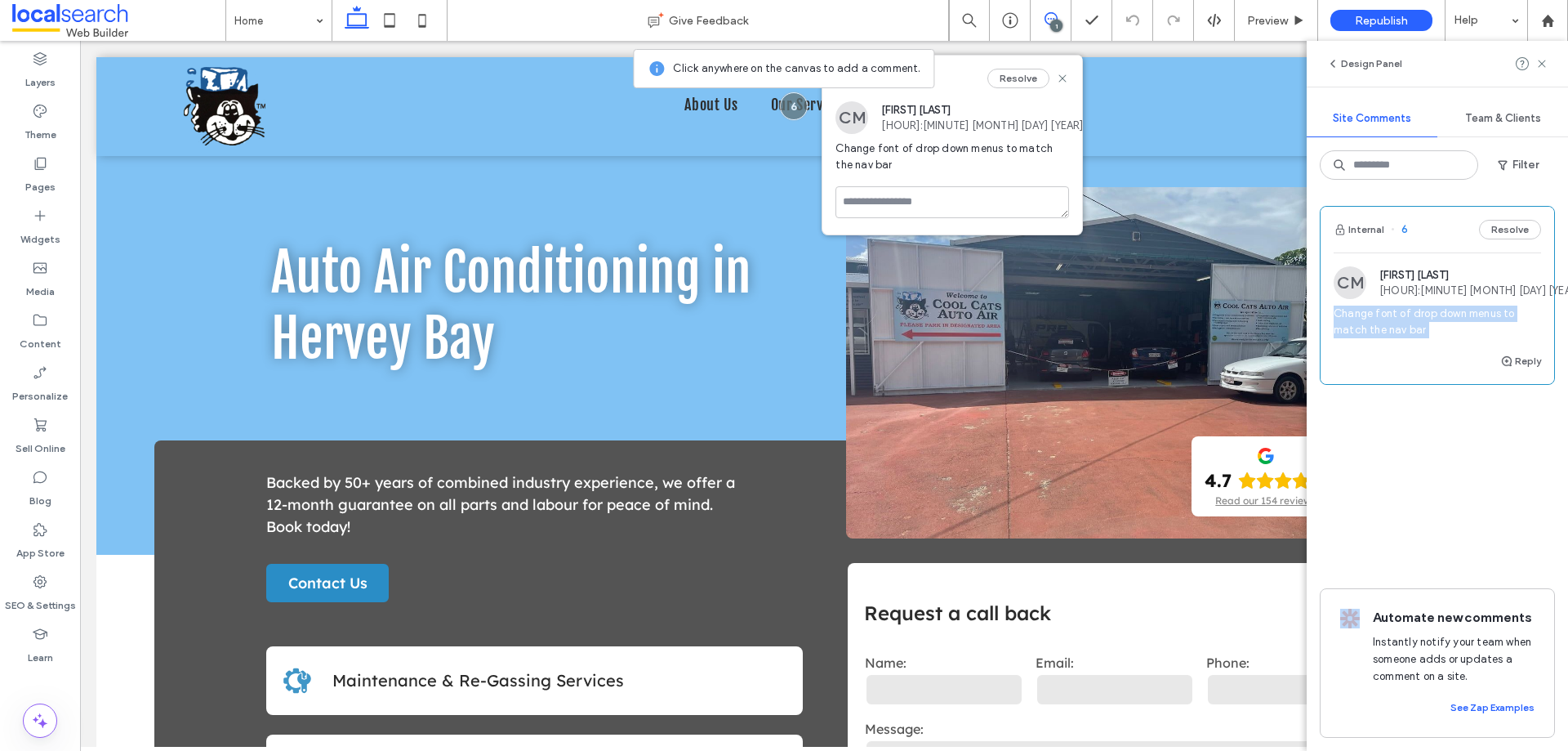 click on "Change font of drop down menus to match the nav bar" at bounding box center [1437, 322] 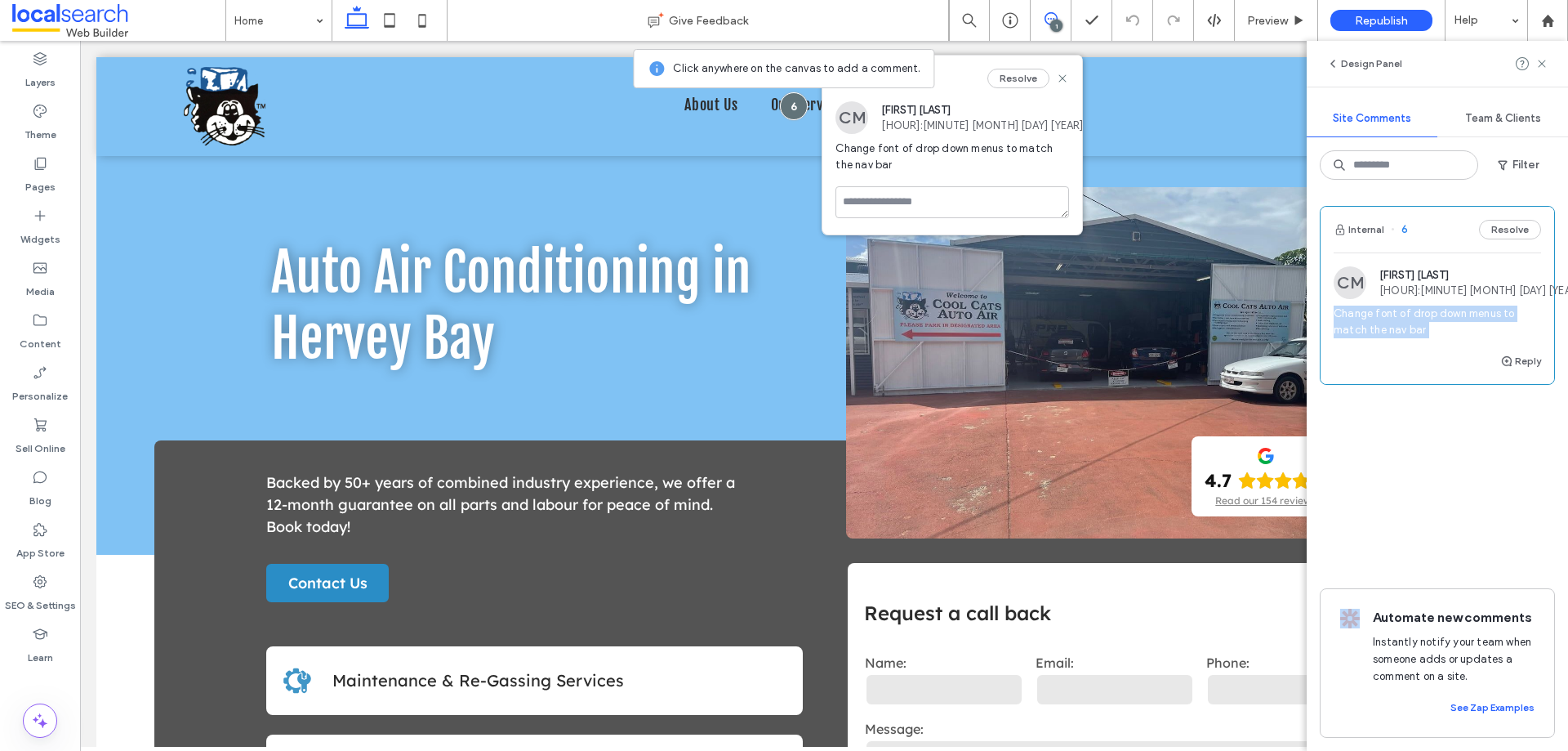 copy on "Change font of drop down menus to match the nav bar  Reply" 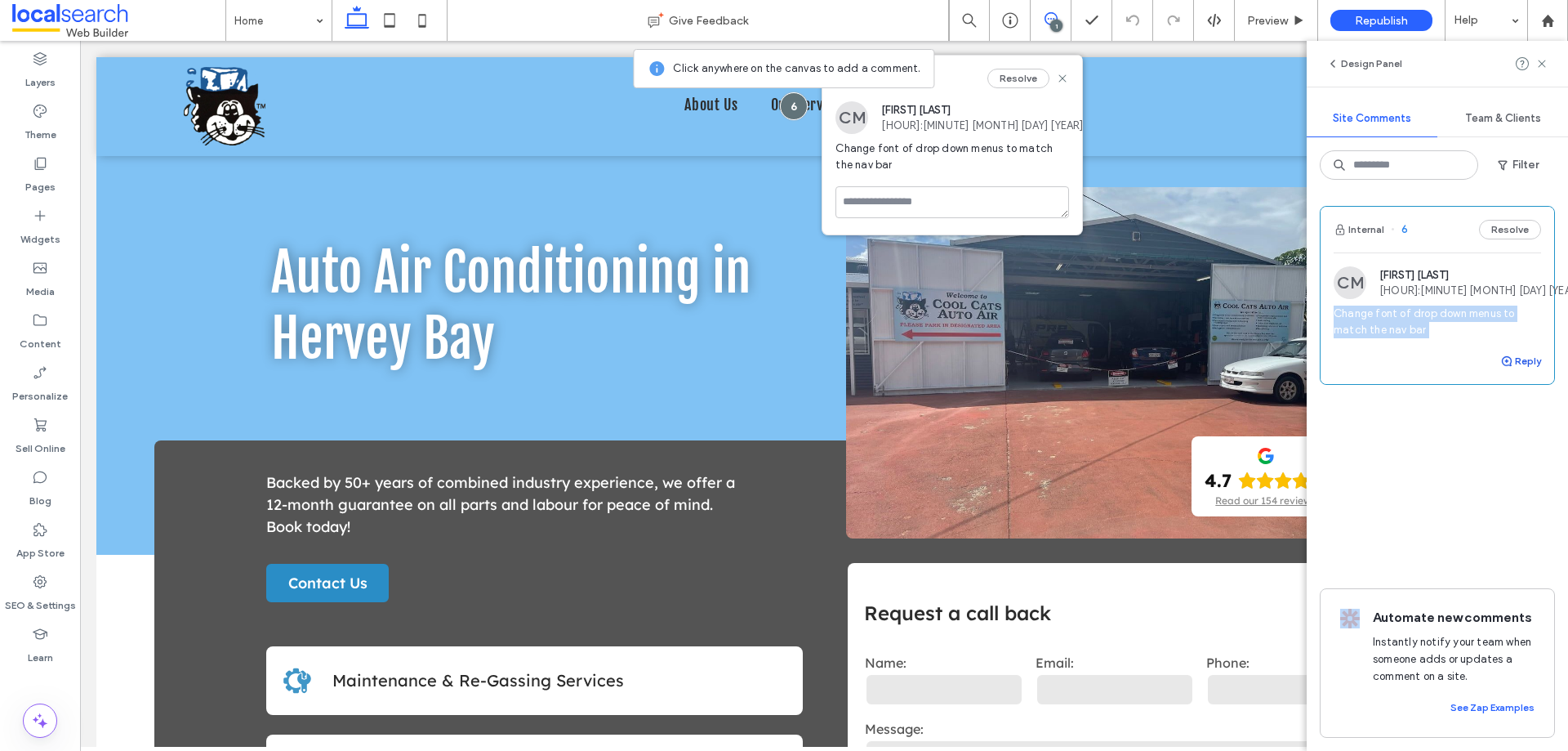 click on "Reply" at bounding box center (1521, 361) 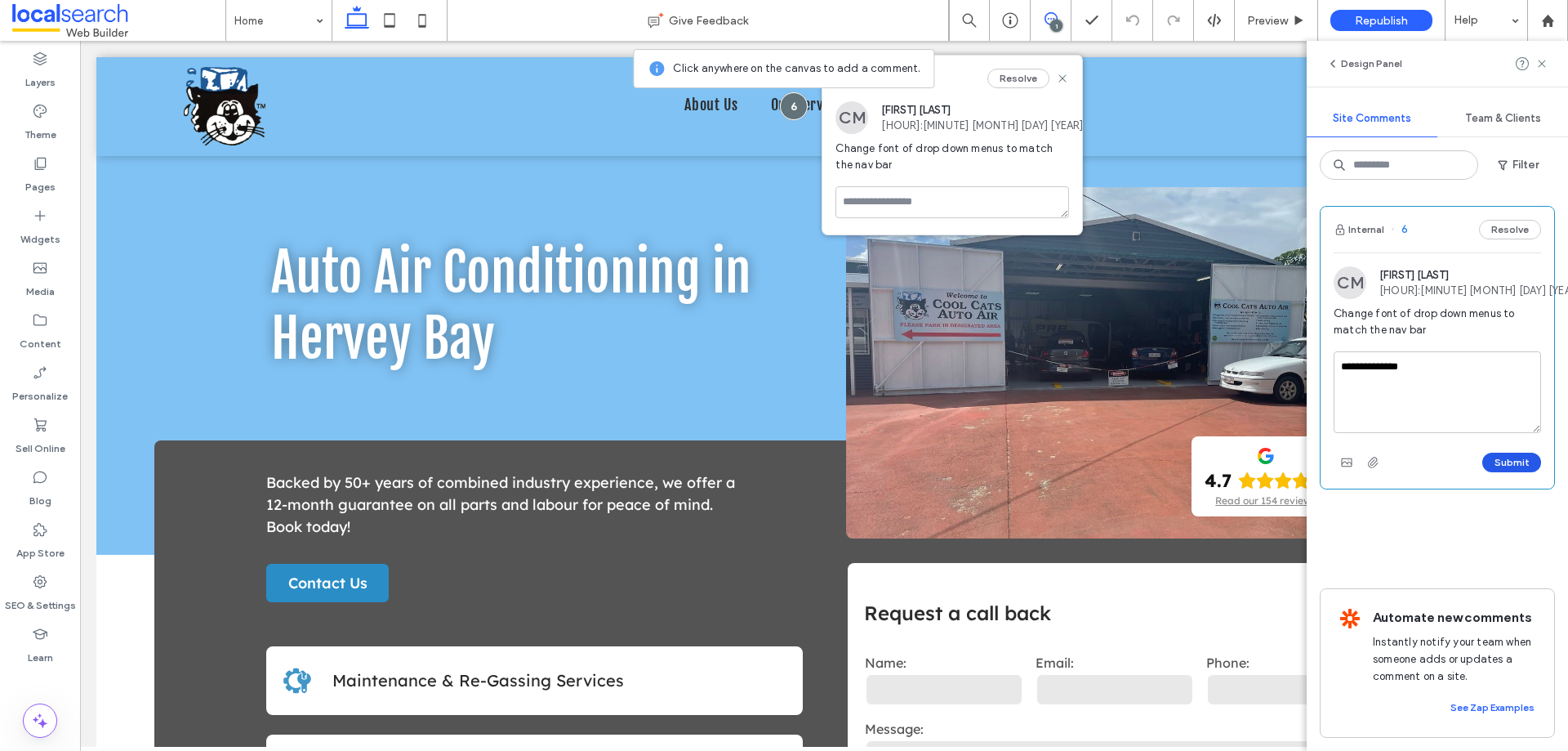 type on "**********" 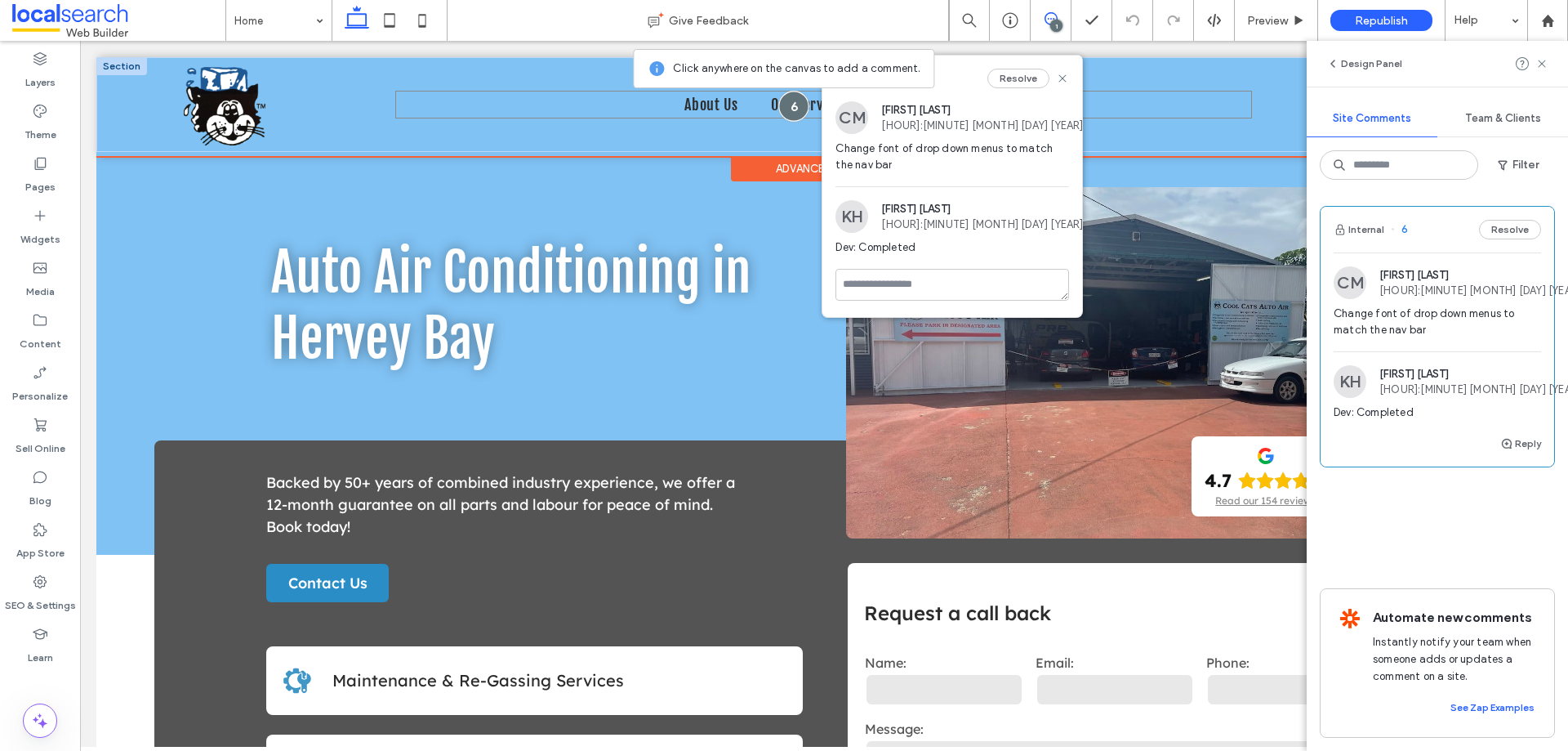 click at bounding box center (793, 105) 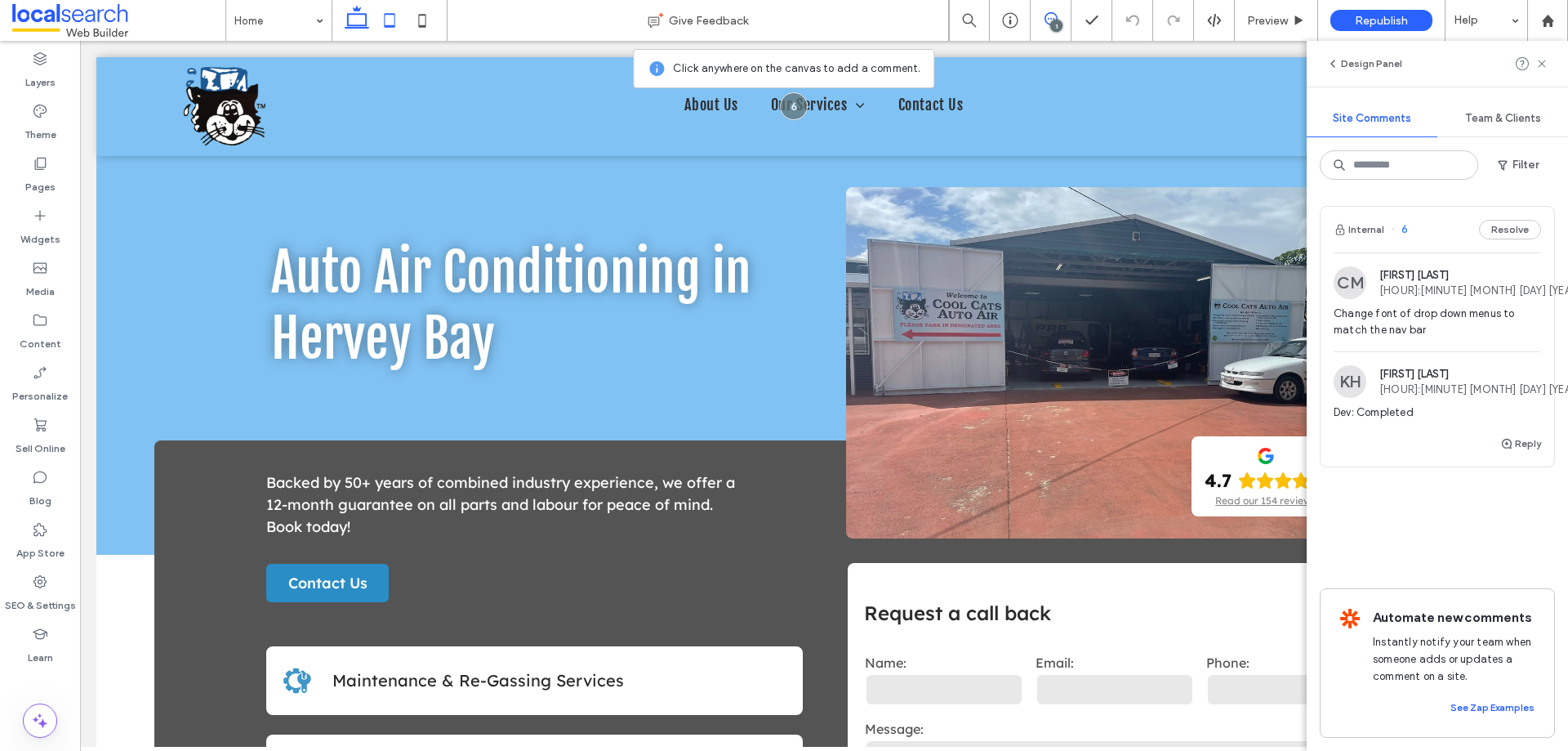 click 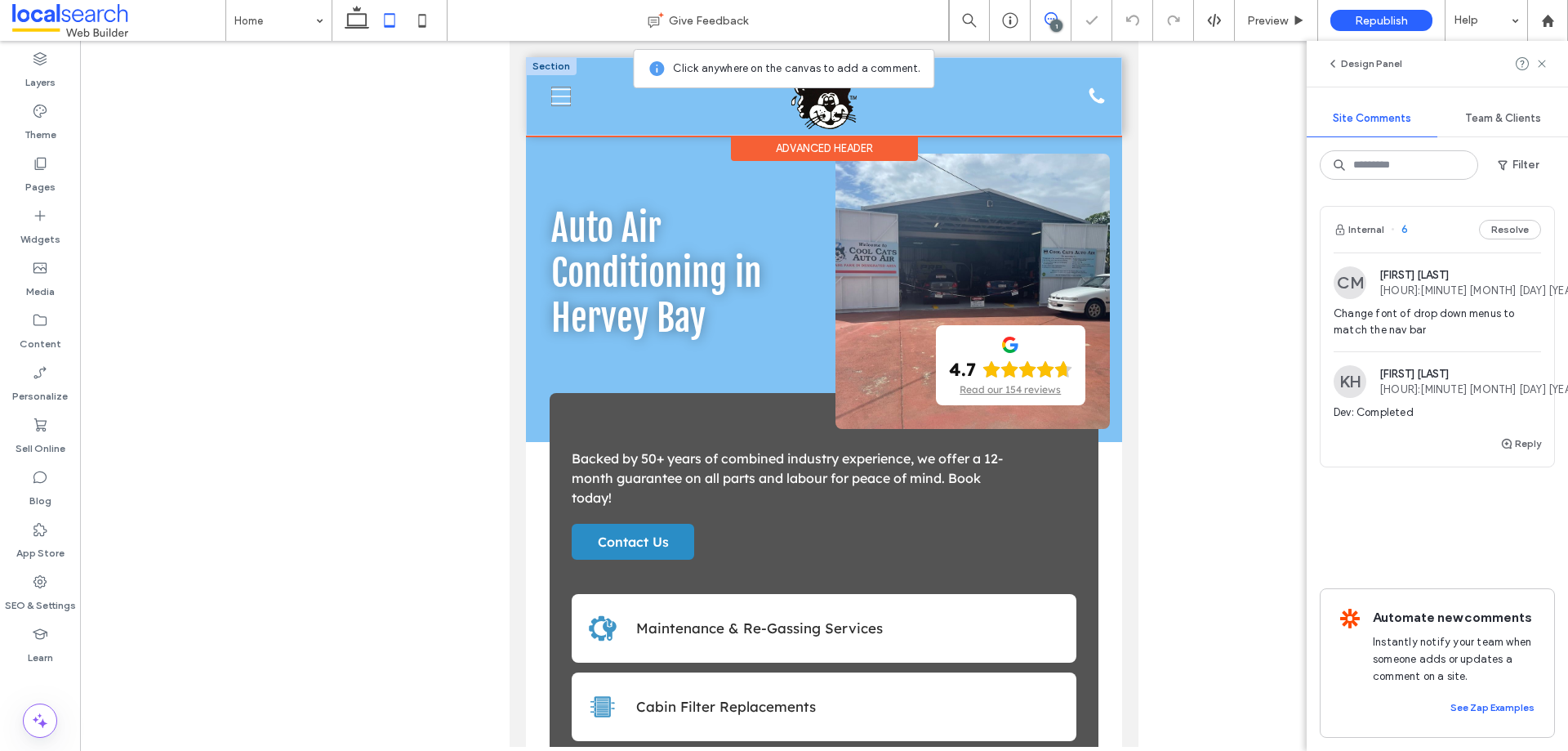 click on "Menu Icon" 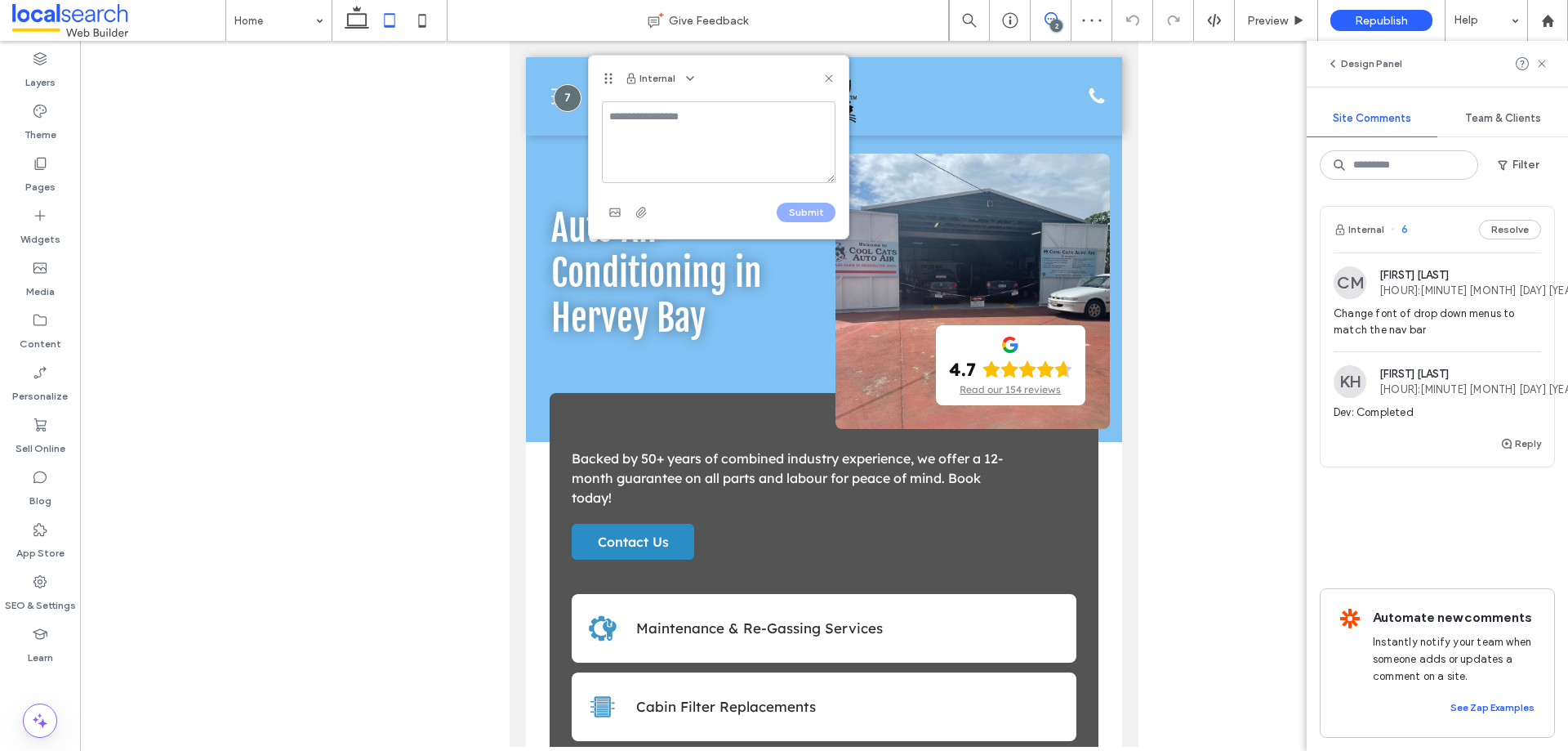 click 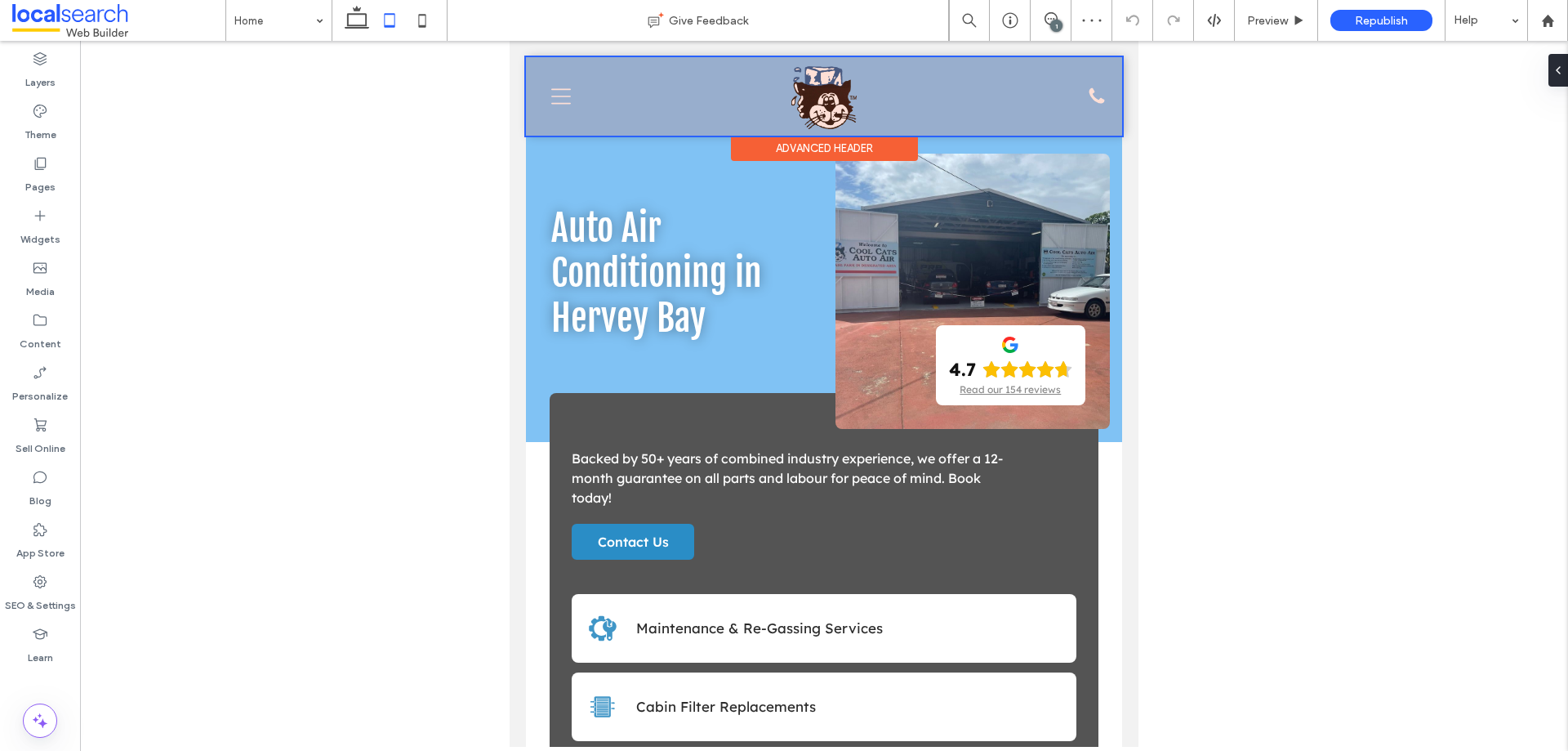 click at bounding box center [824, 96] 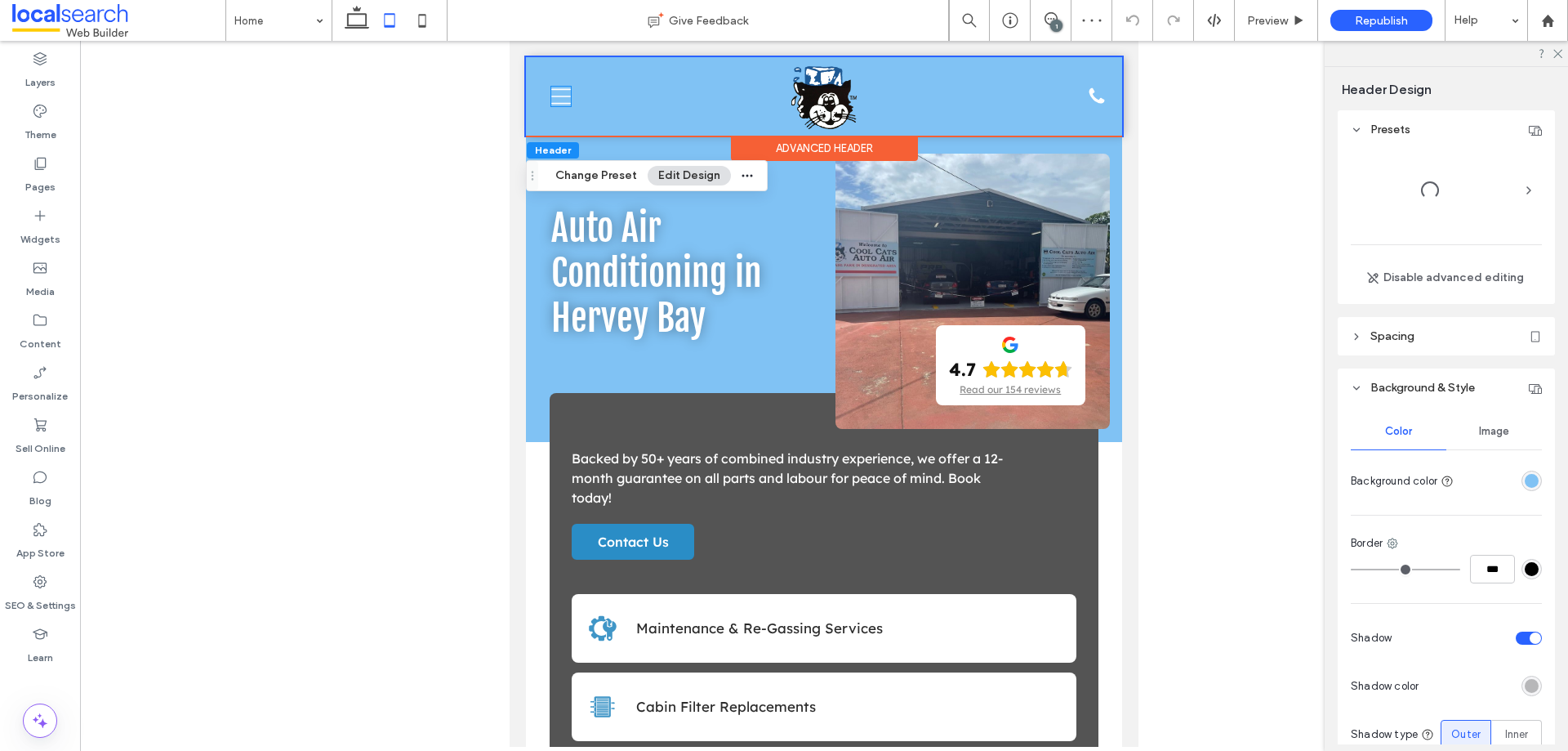 click on "Home
About Us
Our Services
Car Air Conditioning Repairs
Car Air Conditioning Servicing & Re-Gassing
Car Air Conditioning Diagnostics
Cabin Filters & Interior Vehicle Sanitisation
Air Conditioner Compressor Replacement
Air Conditioning Hose Repair
Air Conditioning Leak Testing
Contact Us
0417 605 036
Phone Icon
Menu Icon
Section
Advanced Header" at bounding box center [824, 96] 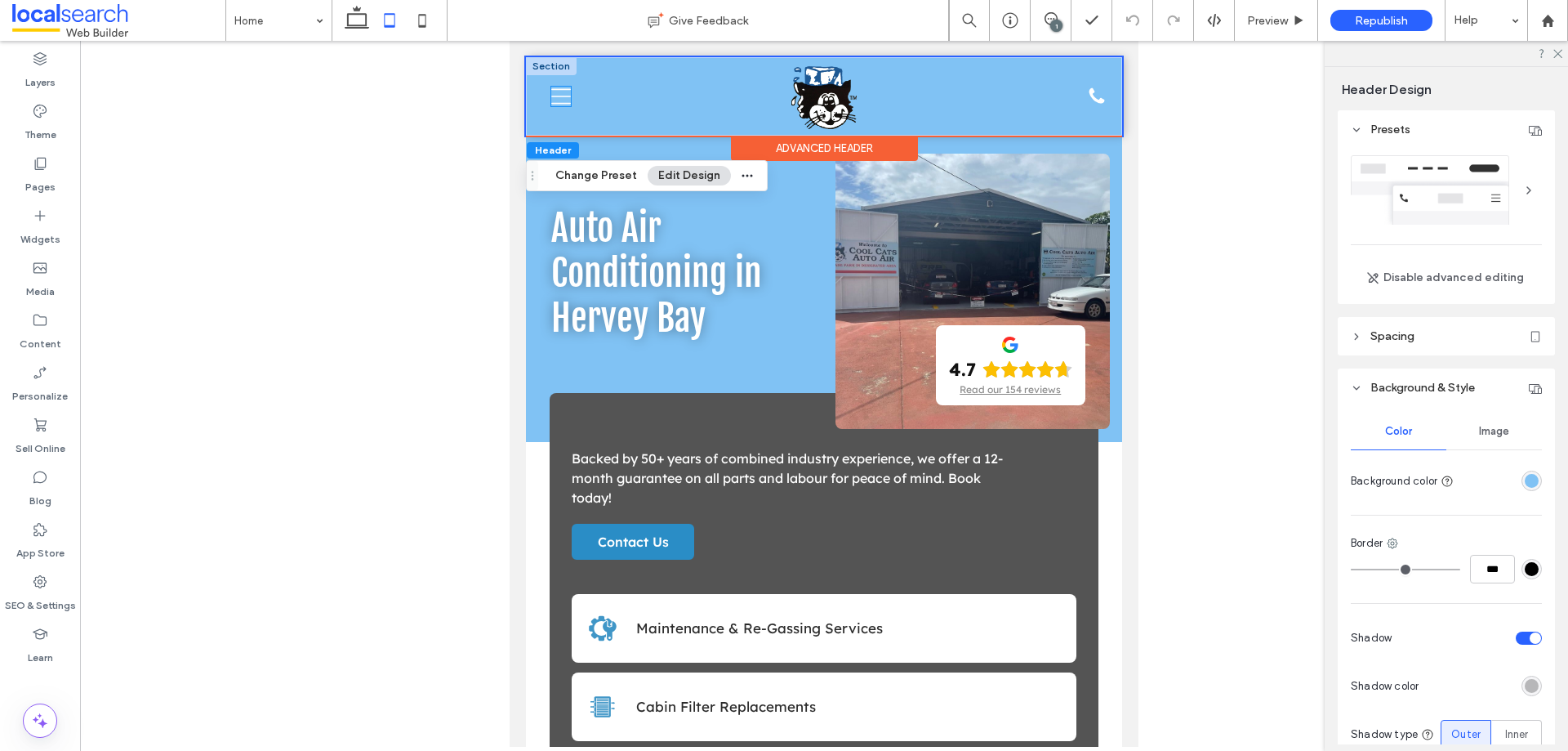 click on "Menu Icon" 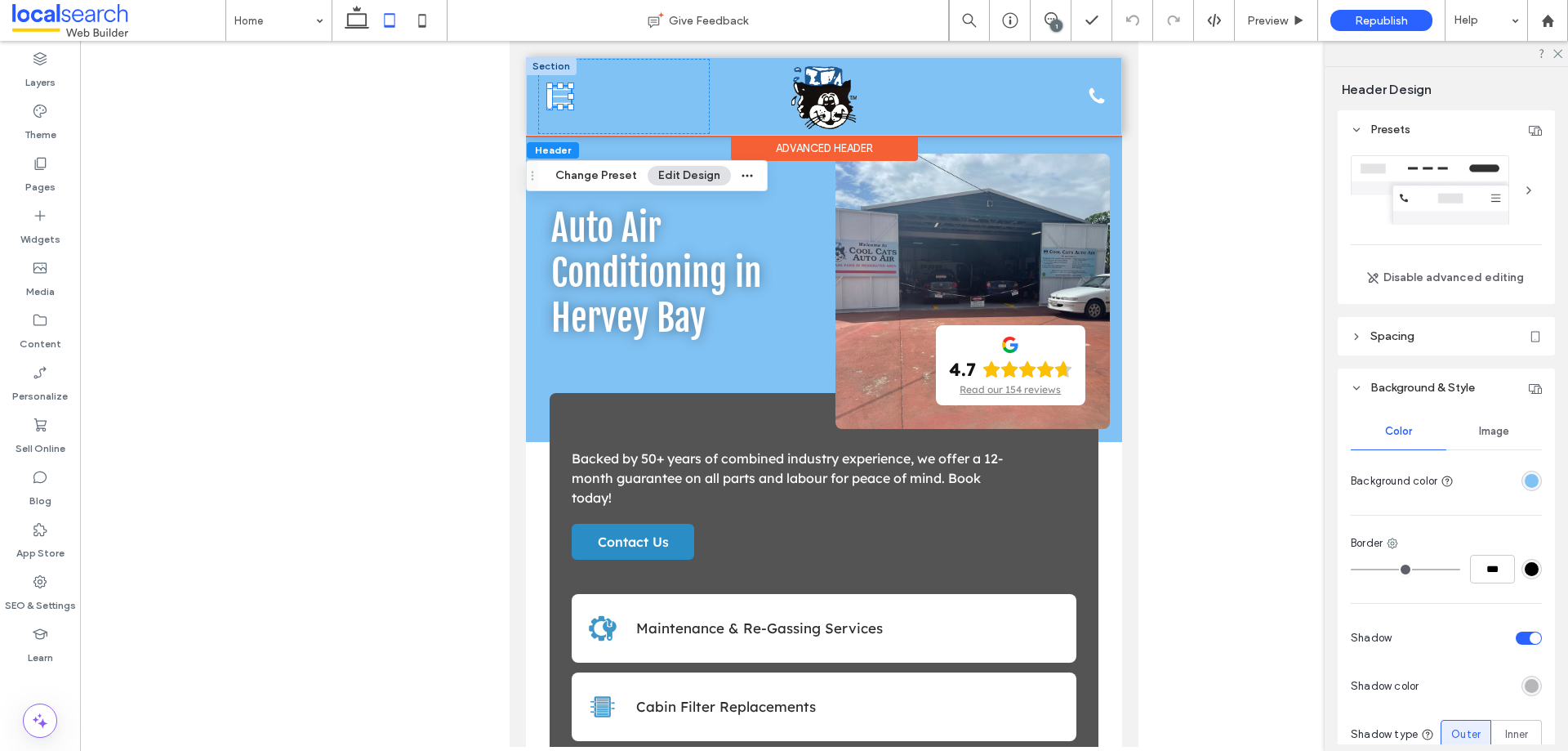 click on "Menu Icon" 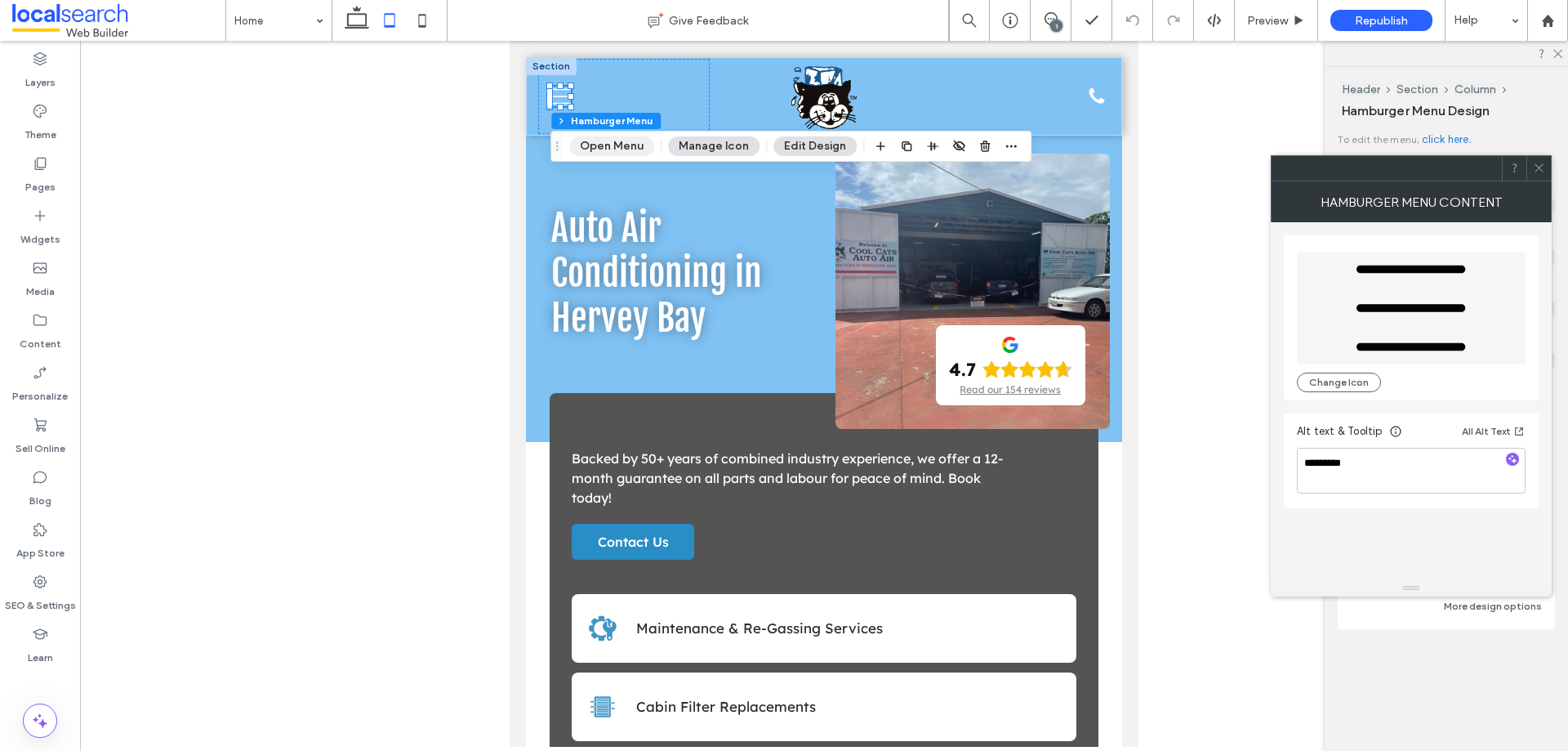 click on "Open Menu" at bounding box center [612, 146] 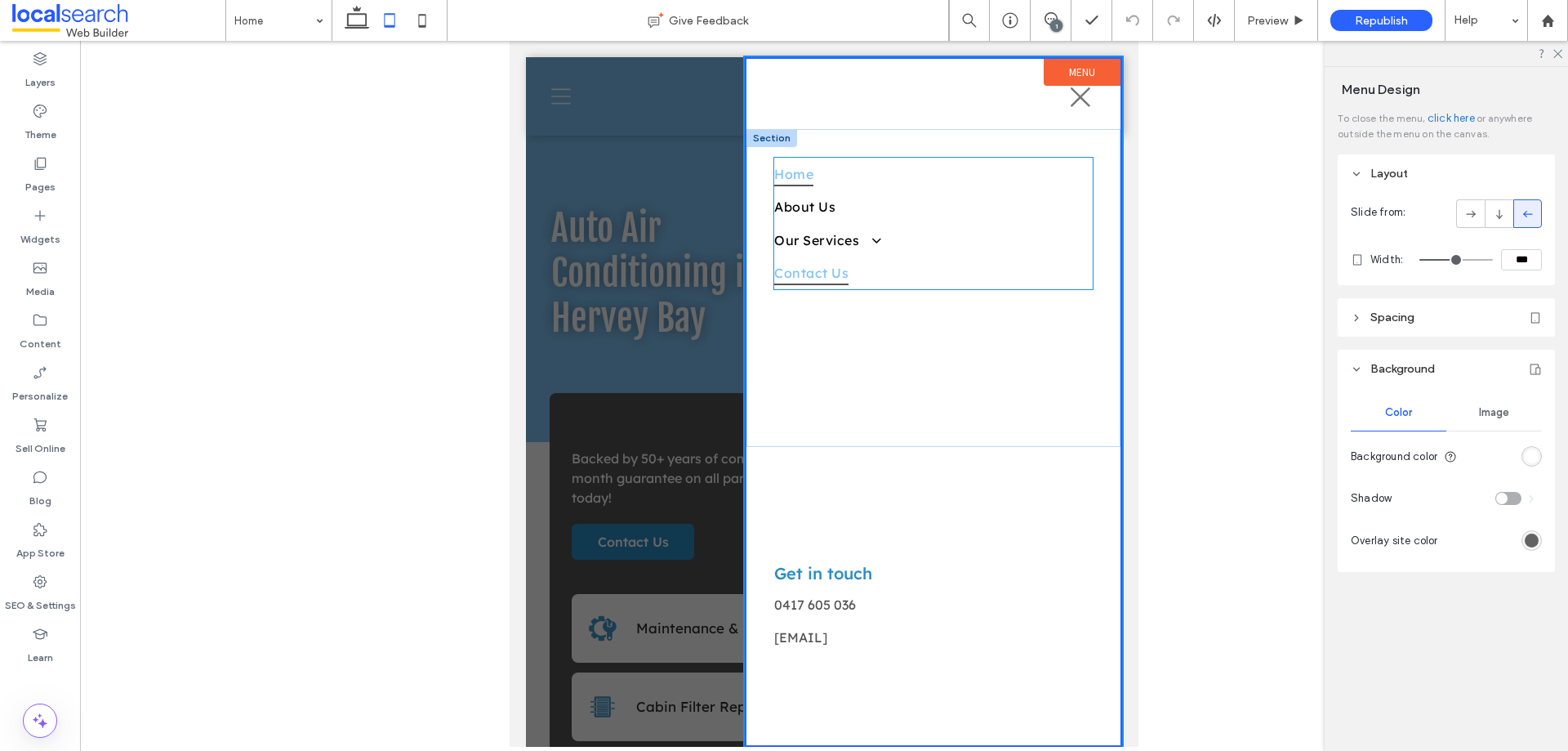 click on "Contact Us" at bounding box center (933, 273) 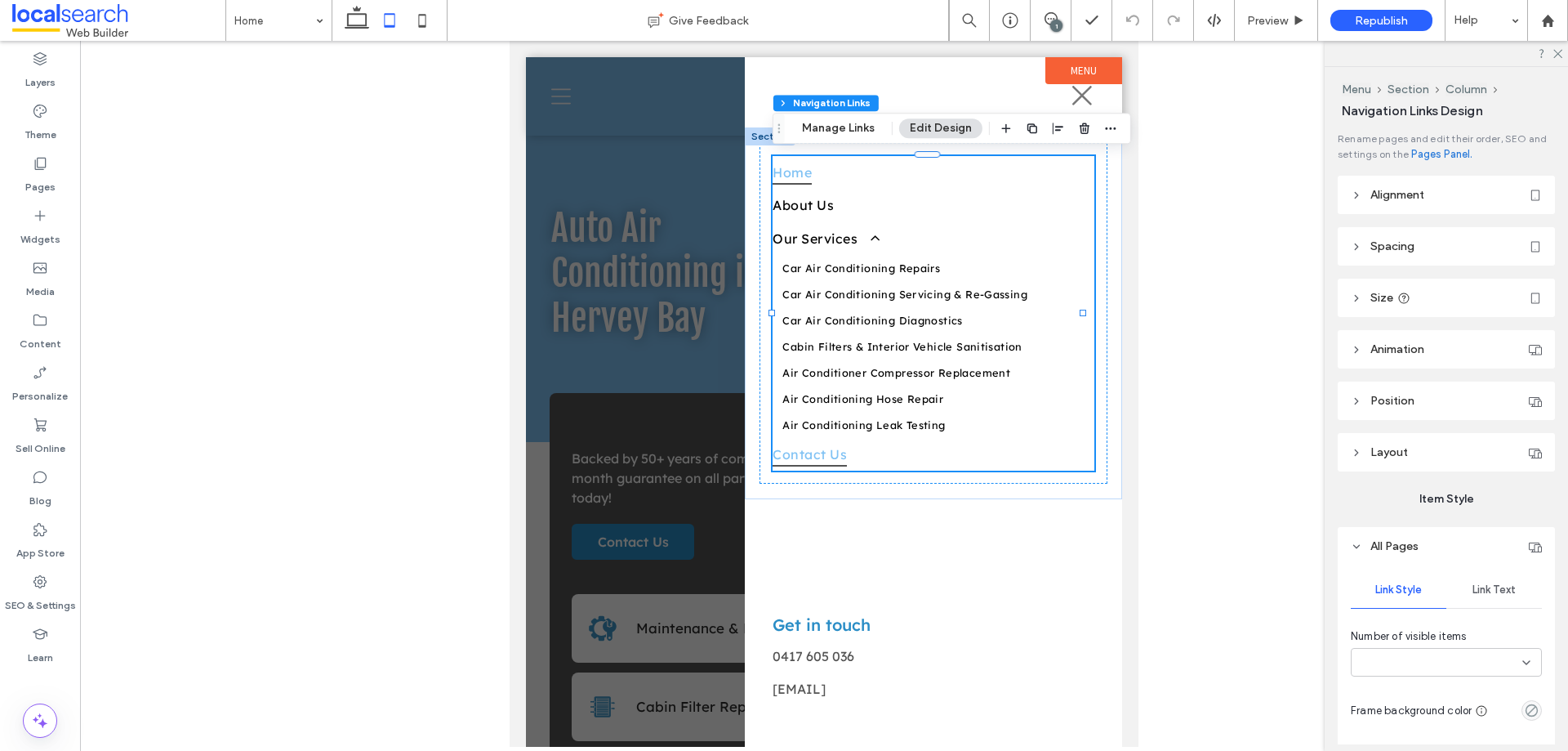 type on "***" 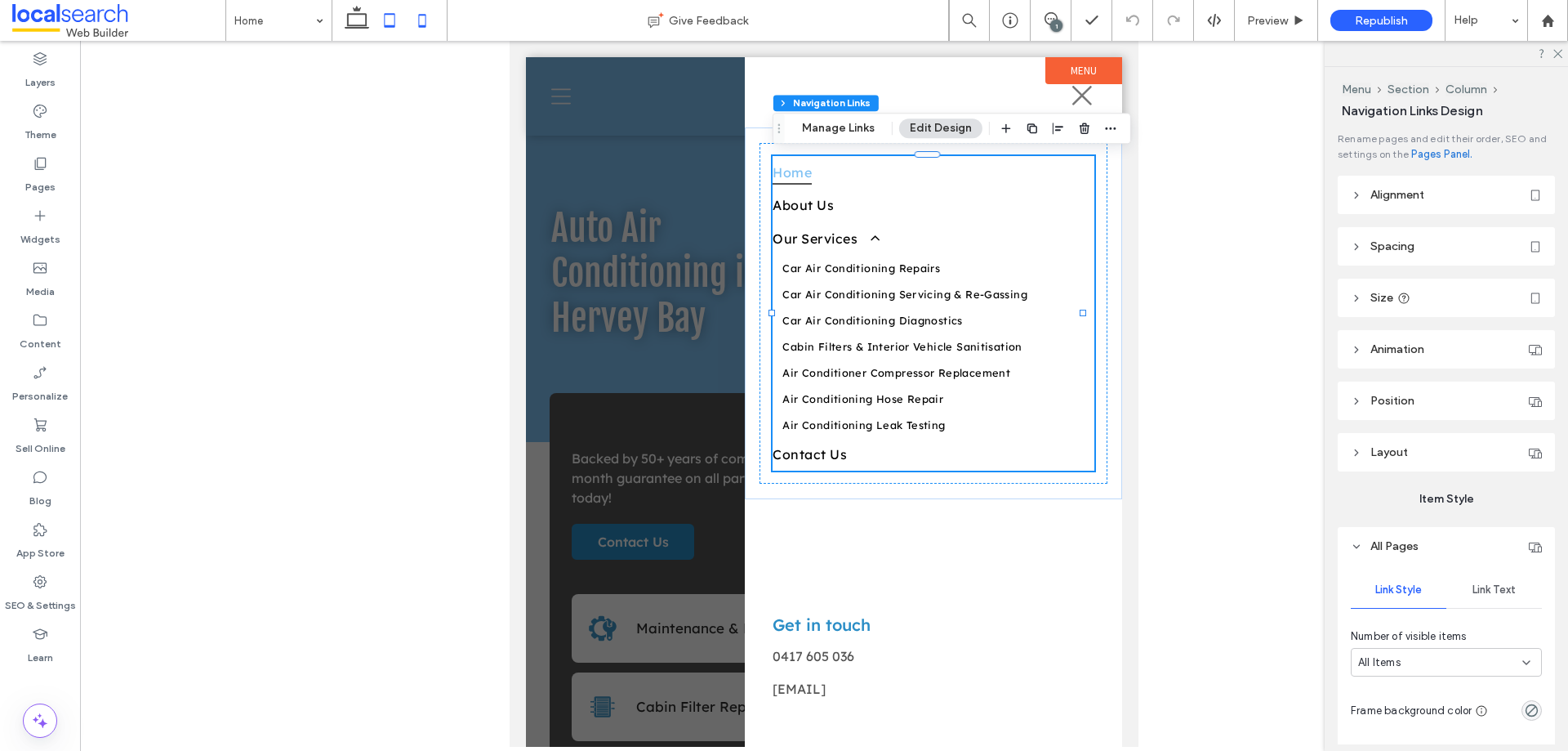 click 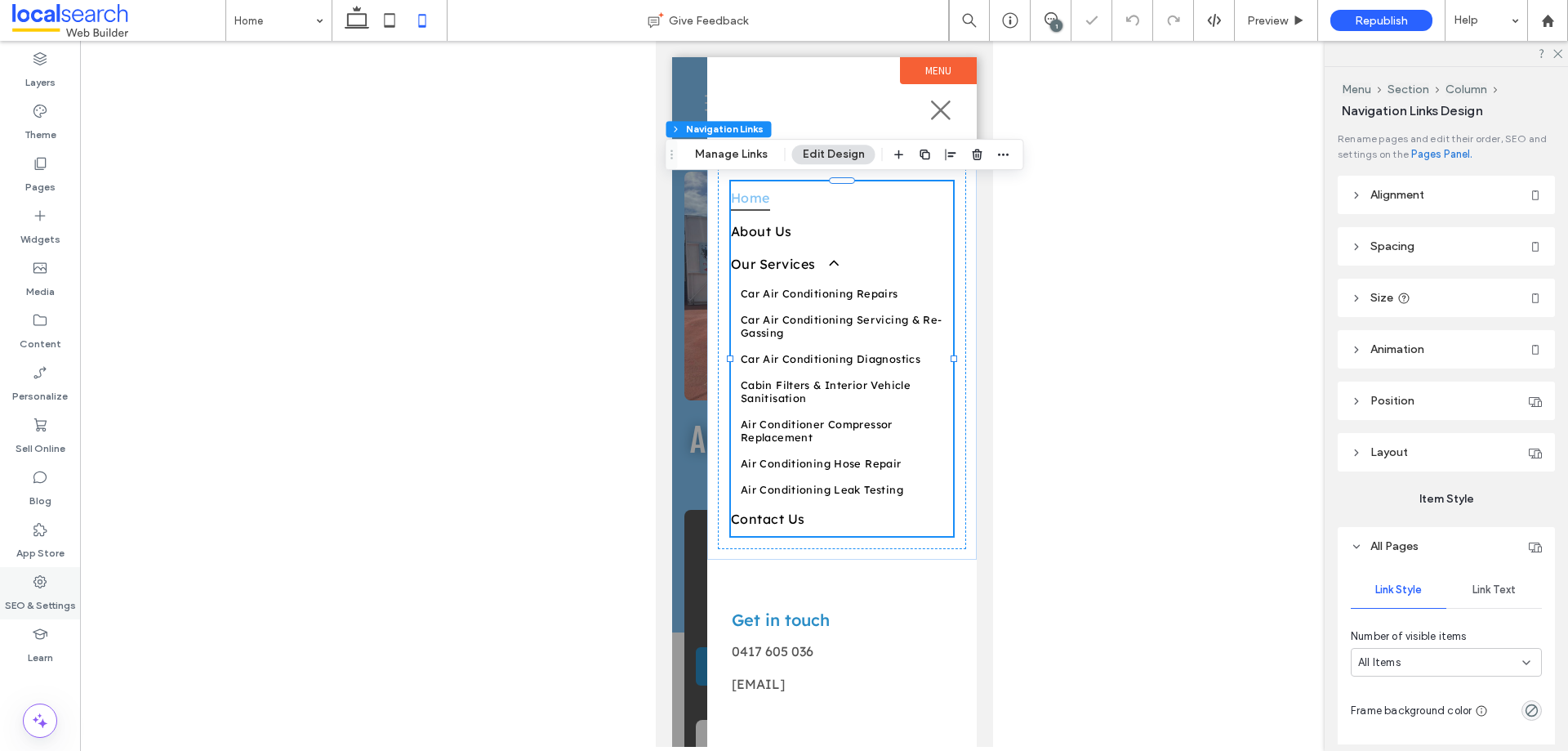 click on "SEO & Settings" at bounding box center [40, 601] 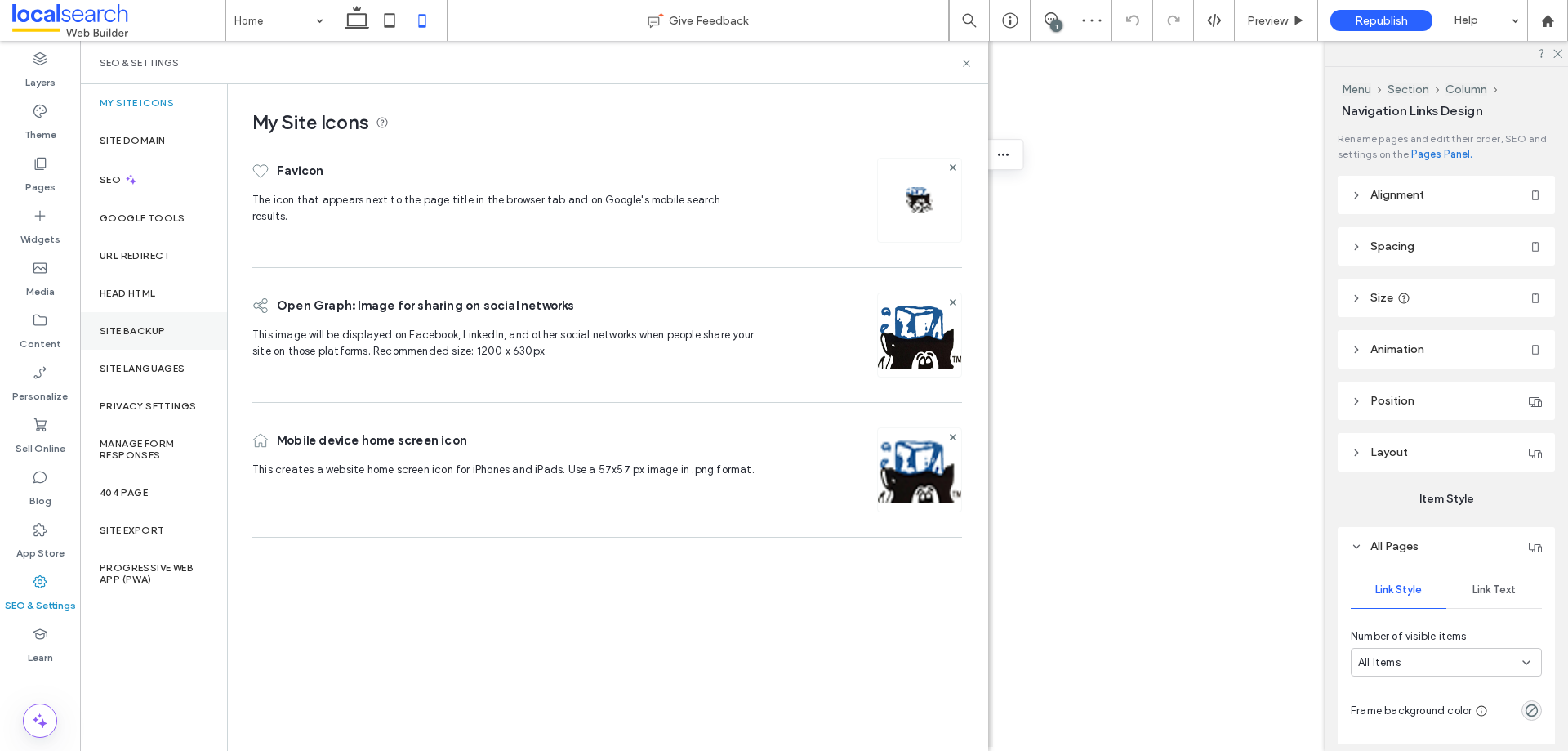 click on "Site Backup" at bounding box center [154, 331] 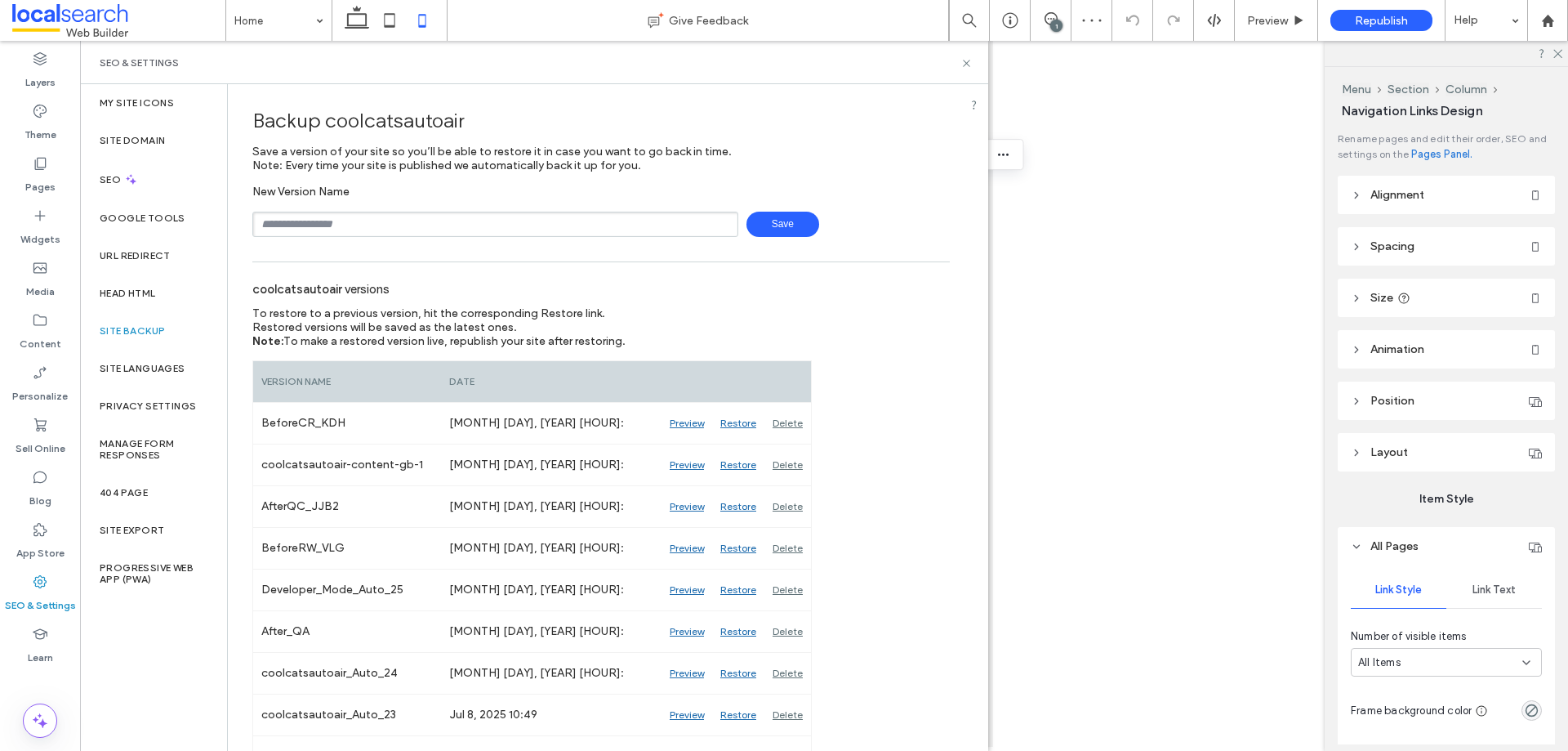 click at bounding box center (495, 224) 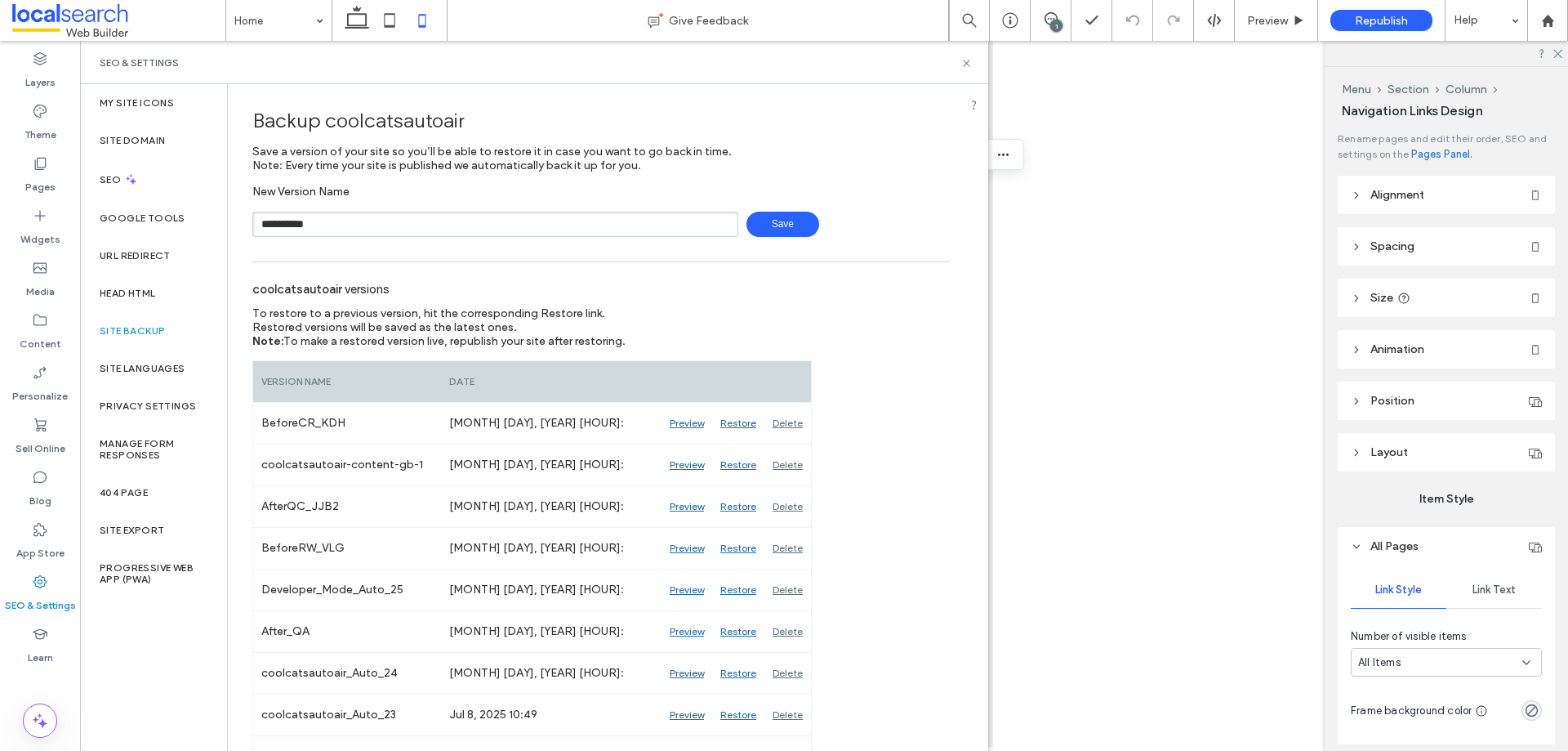 click on "**********" at bounding box center [495, 224] 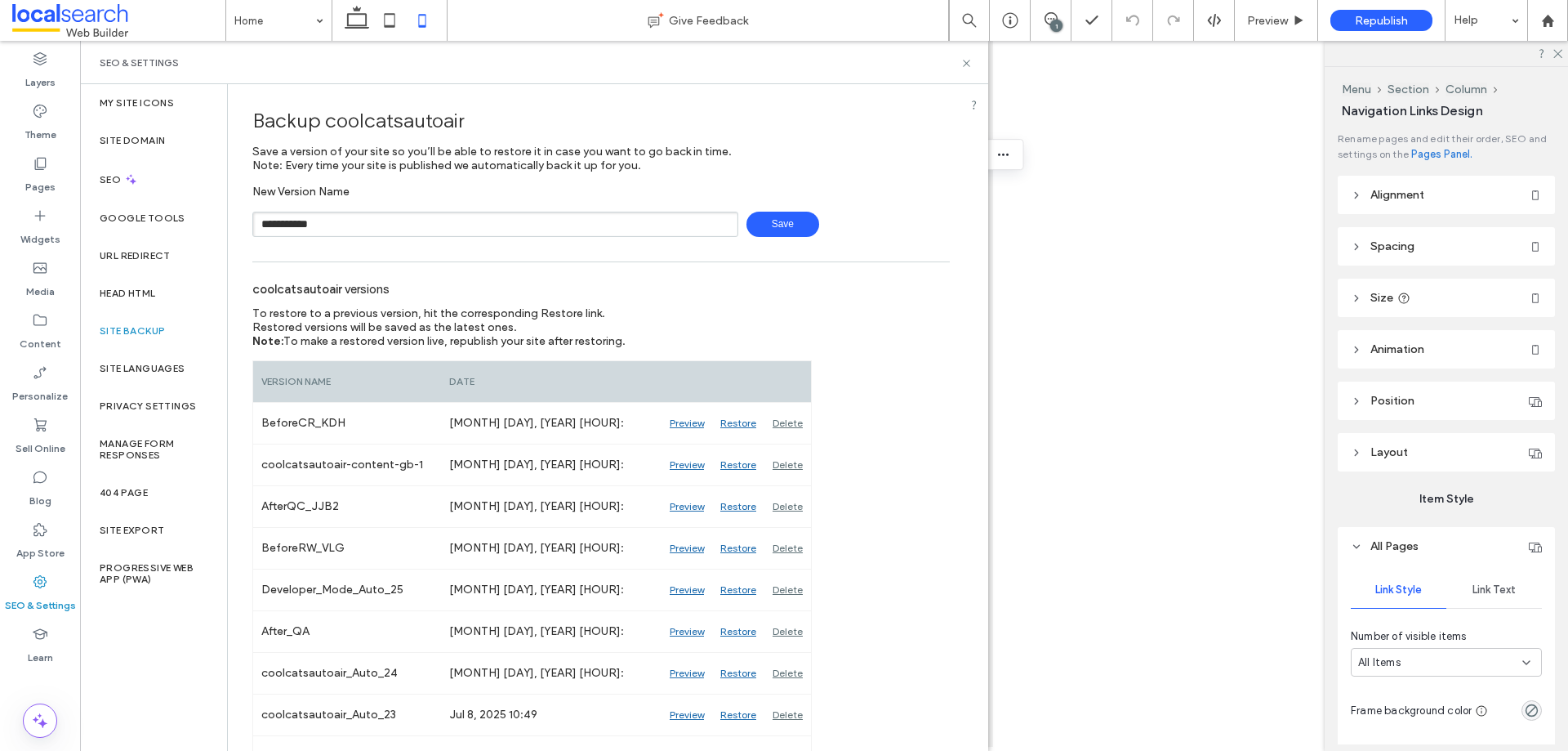 type on "**********" 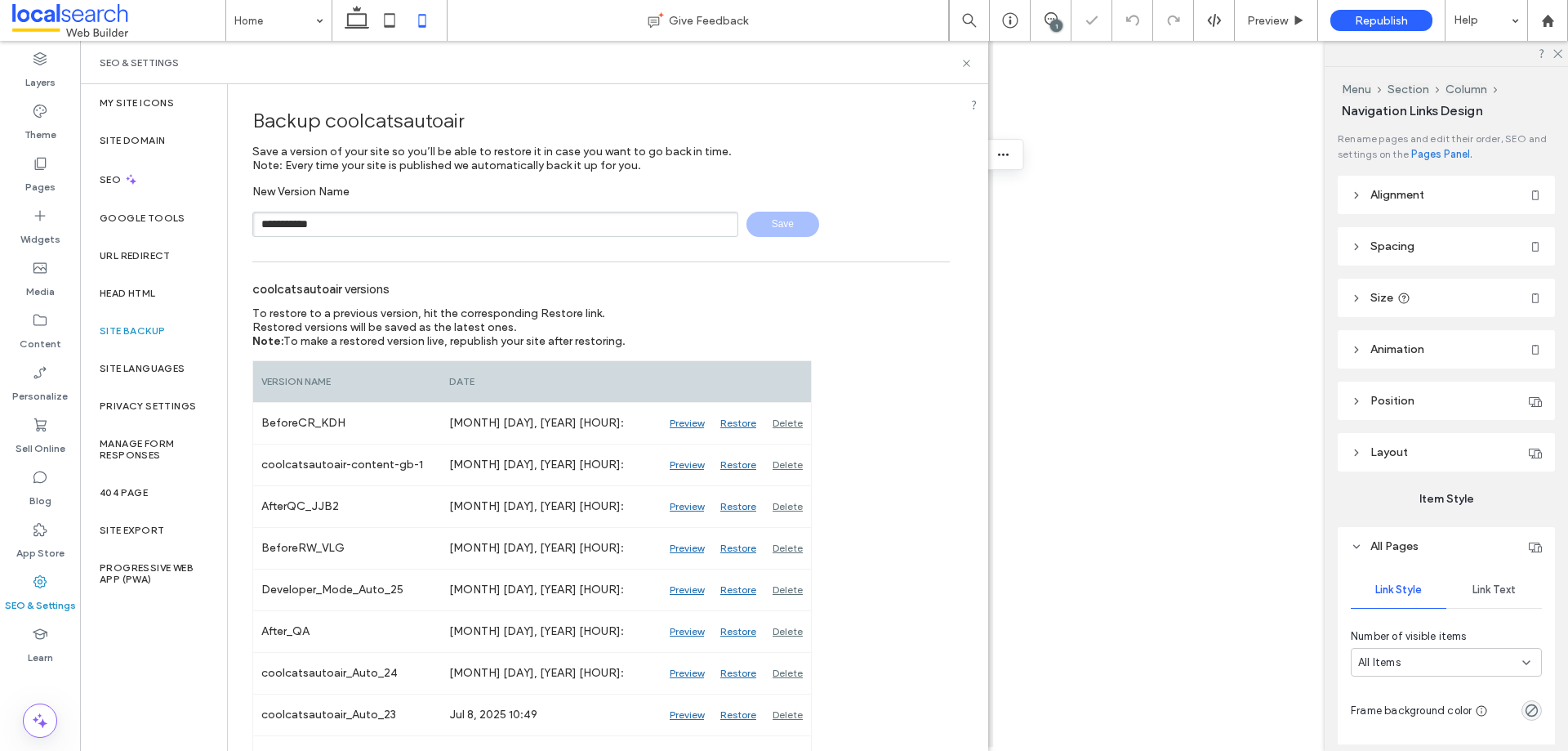type 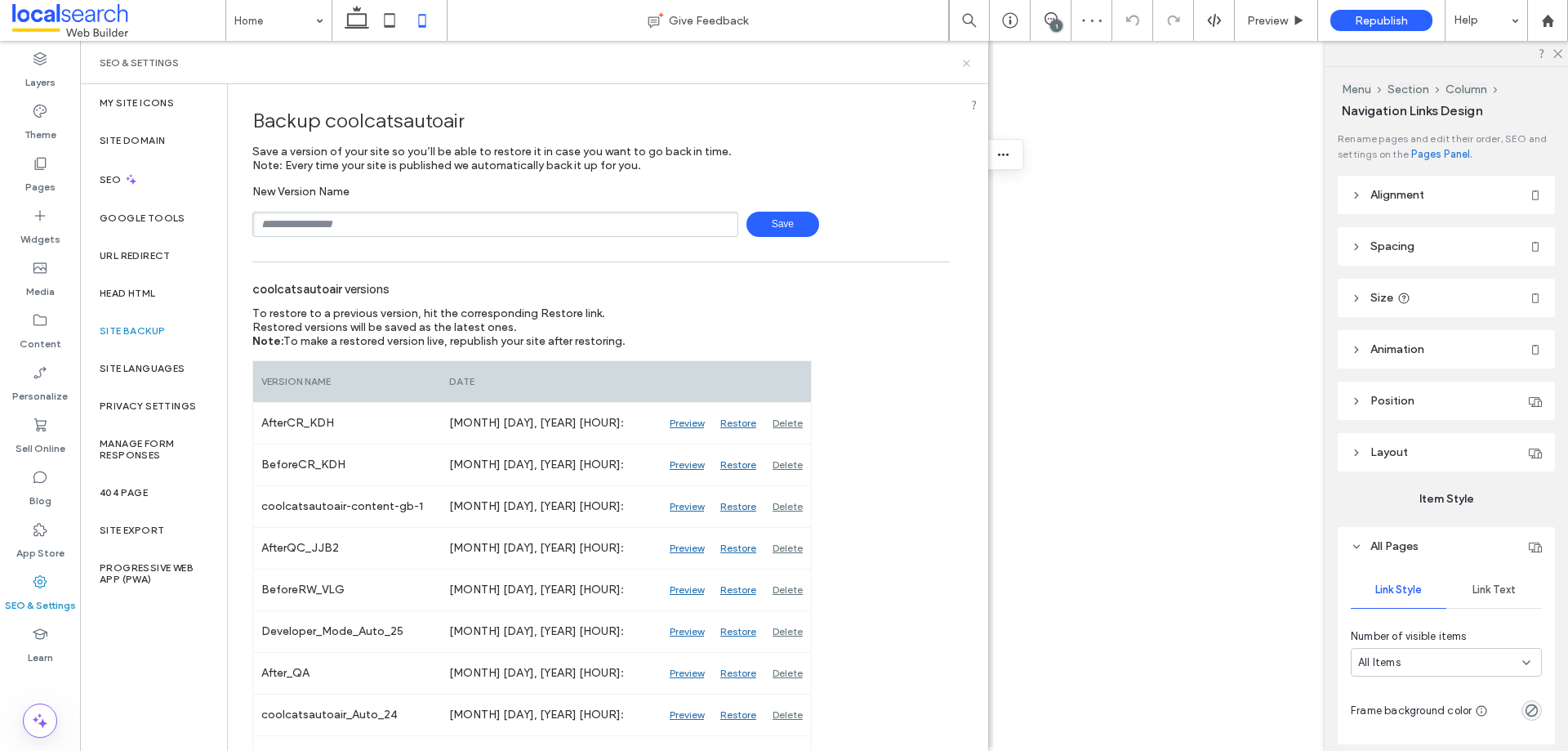 click 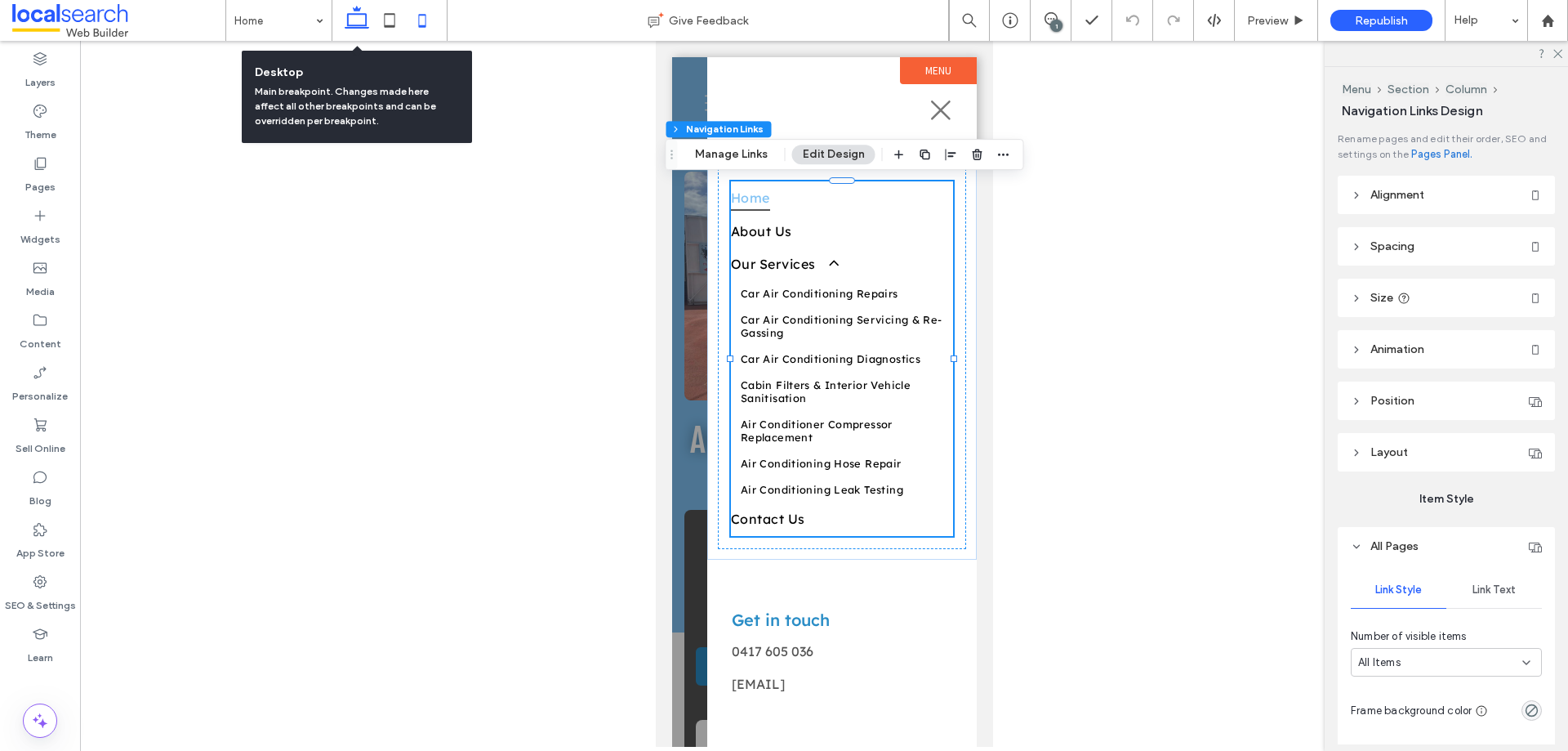click 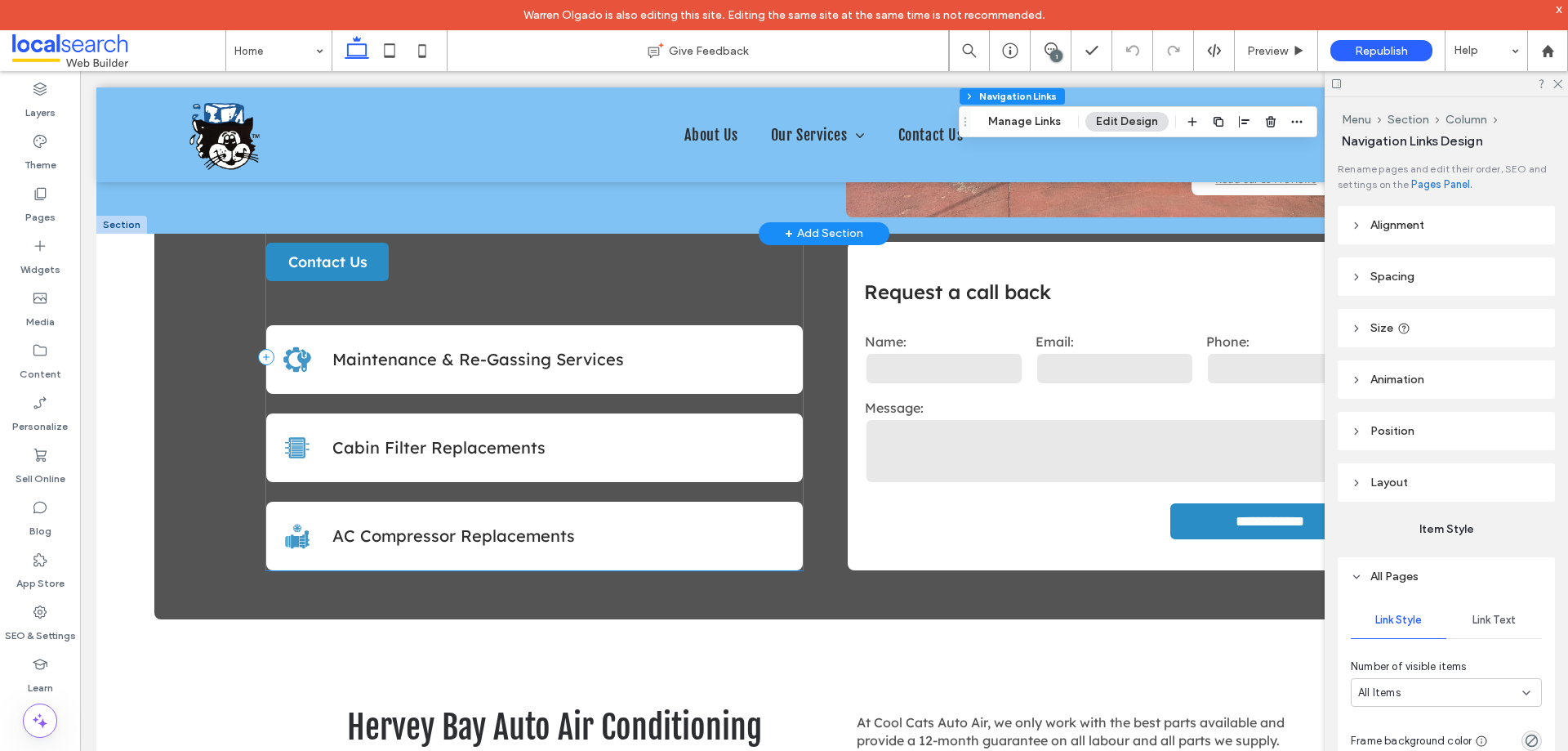 scroll, scrollTop: 352, scrollLeft: 0, axis: vertical 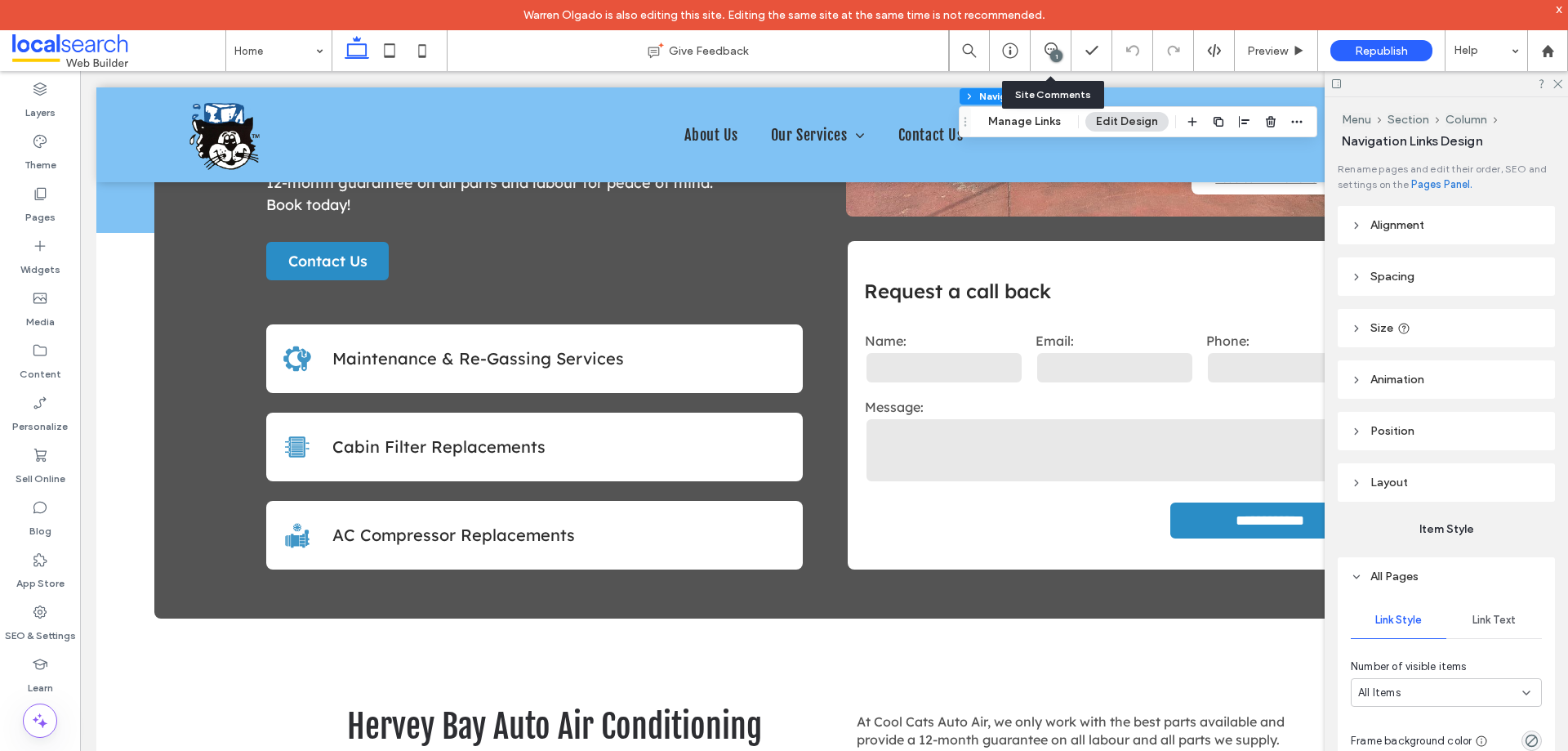 click on "1" at bounding box center [1051, 51] 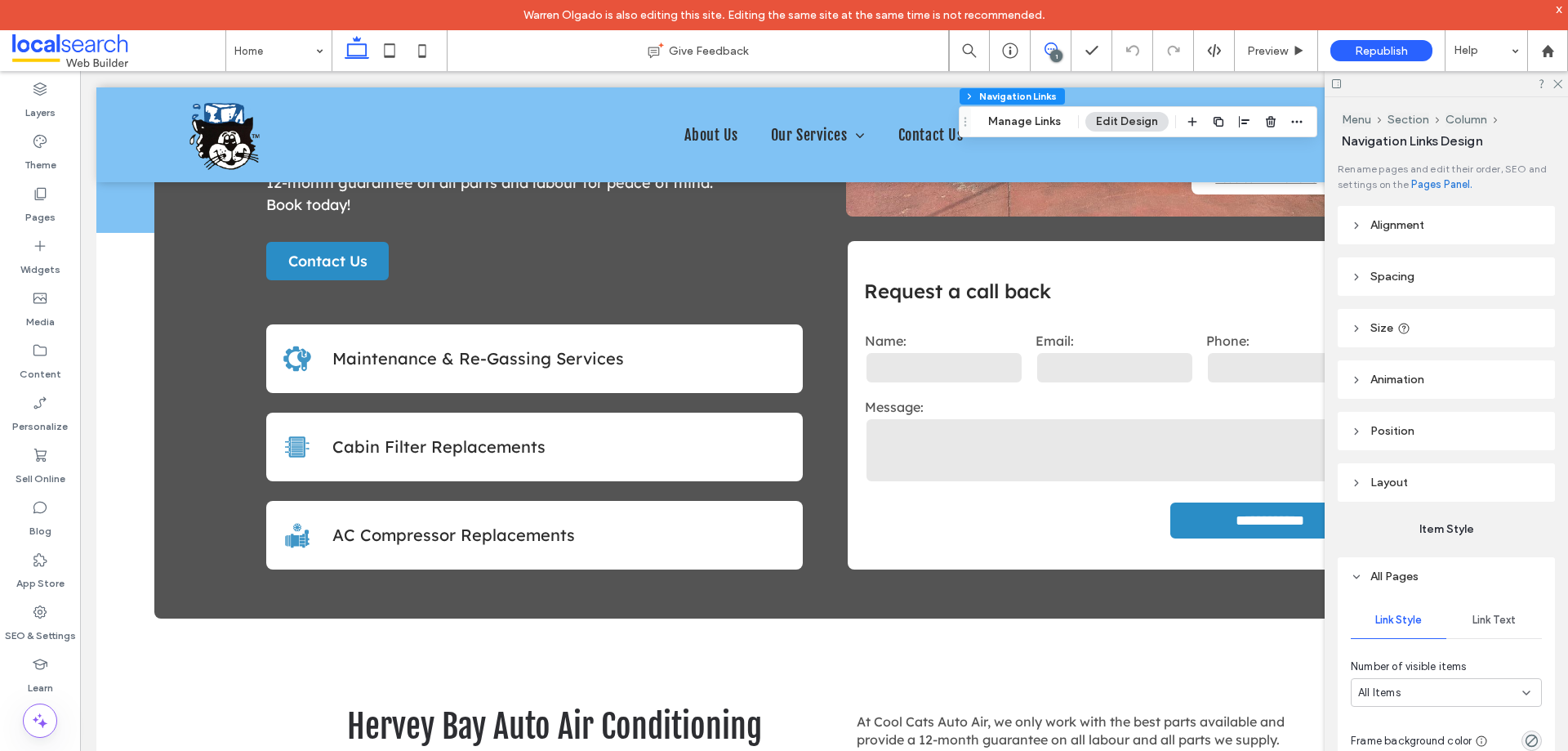 click 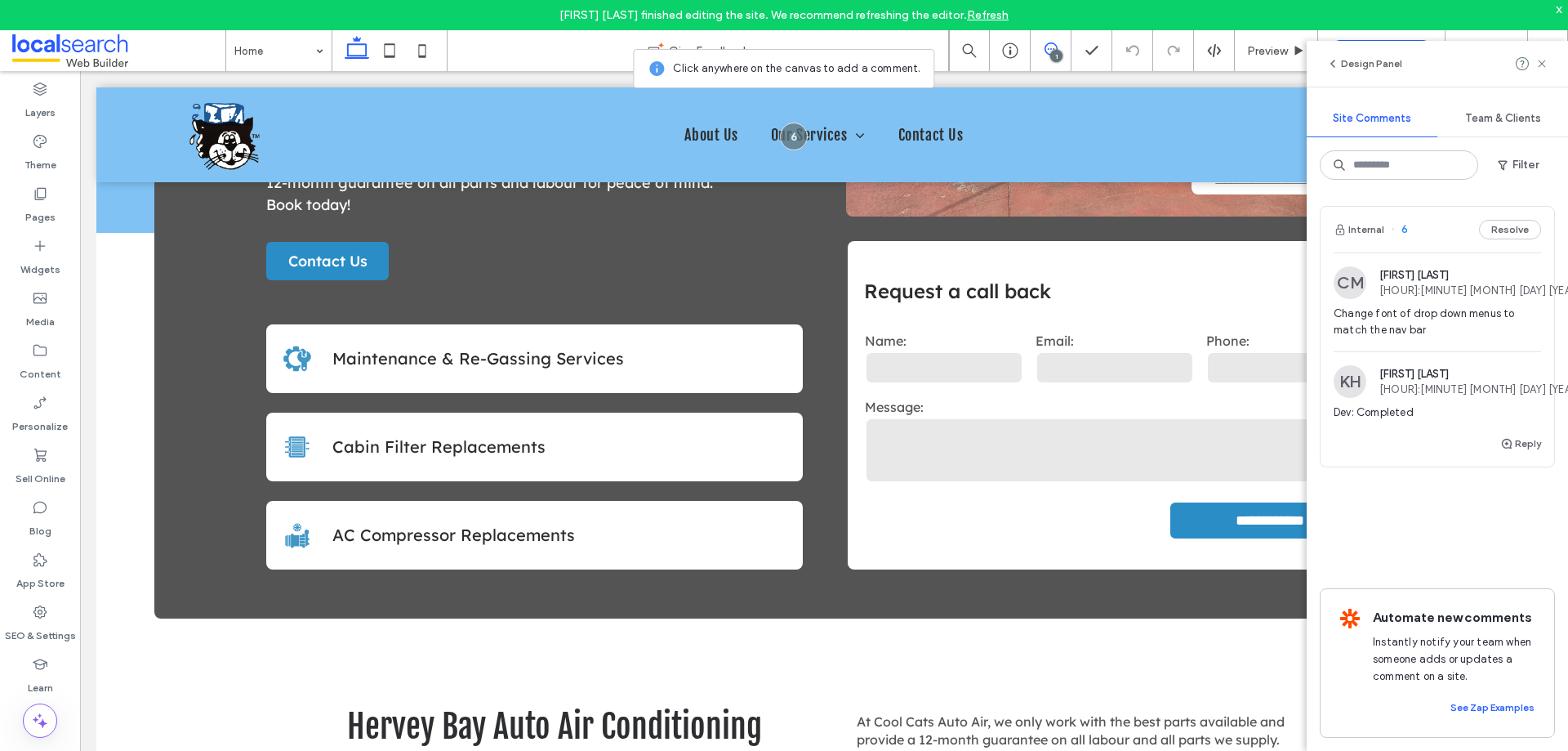 click on "Warren Olgado finished editing the site. We recommend refreshing the editor.  Refresh x" at bounding box center (784, 15) 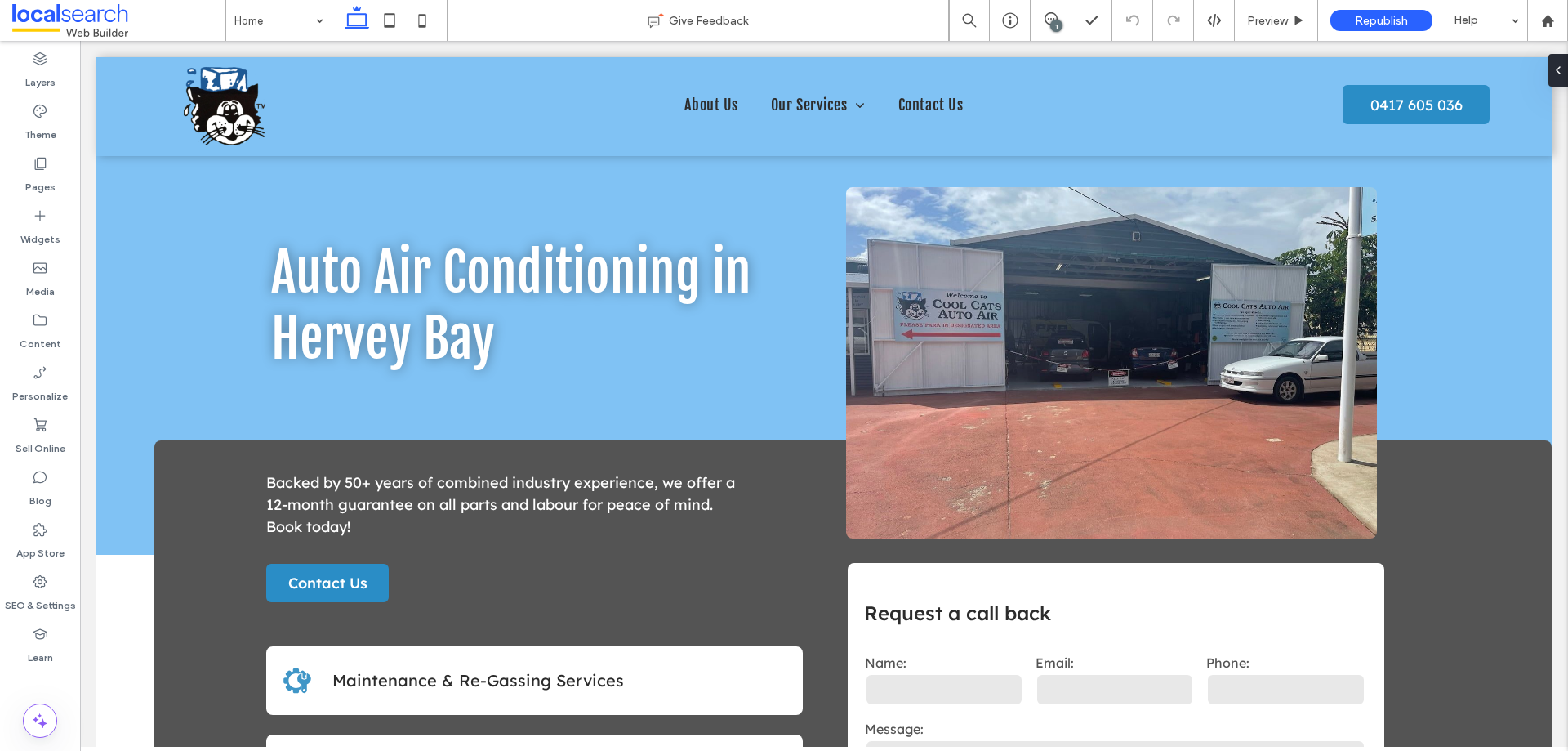 scroll, scrollTop: 0, scrollLeft: 0, axis: both 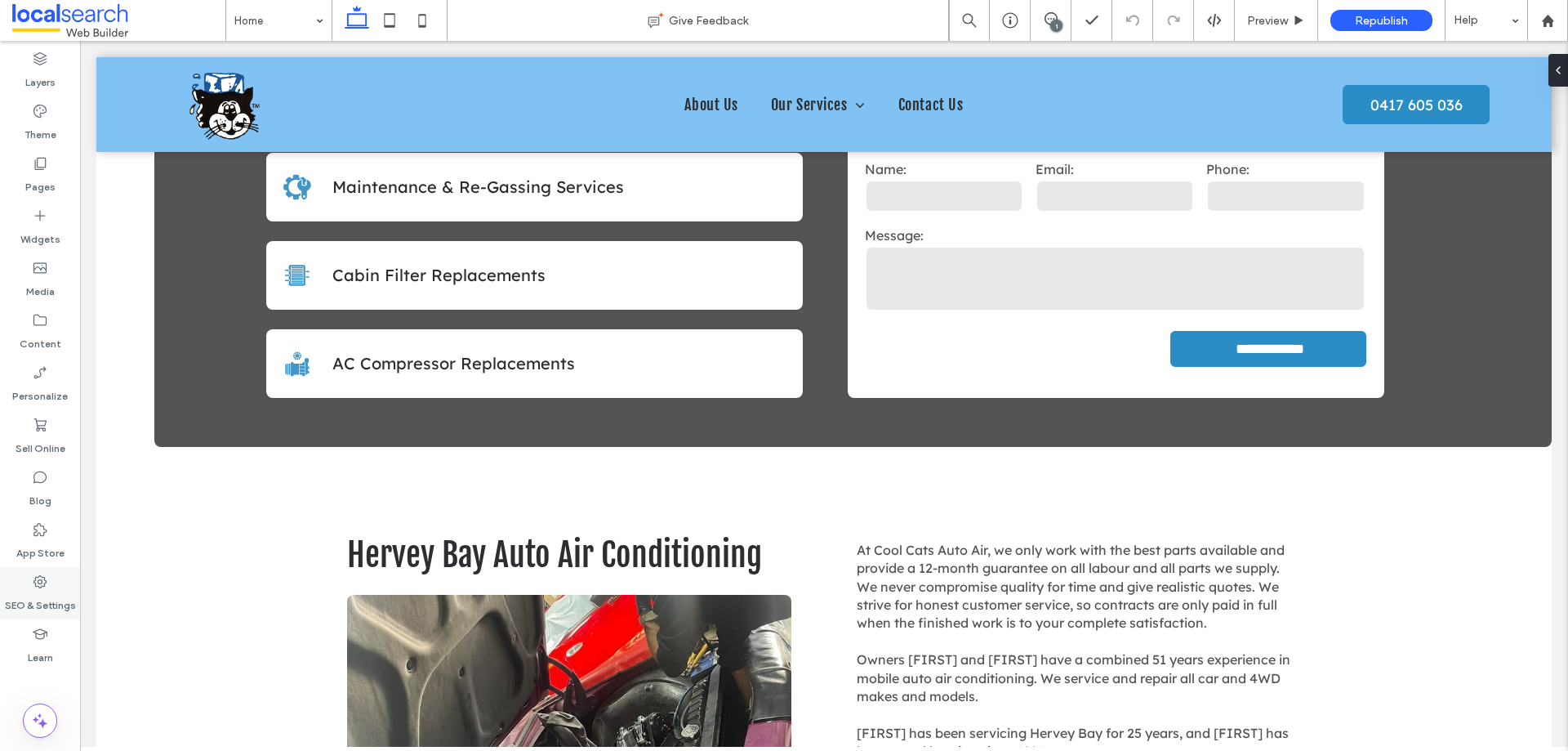 click on "SEO & Settings" at bounding box center [40, 601] 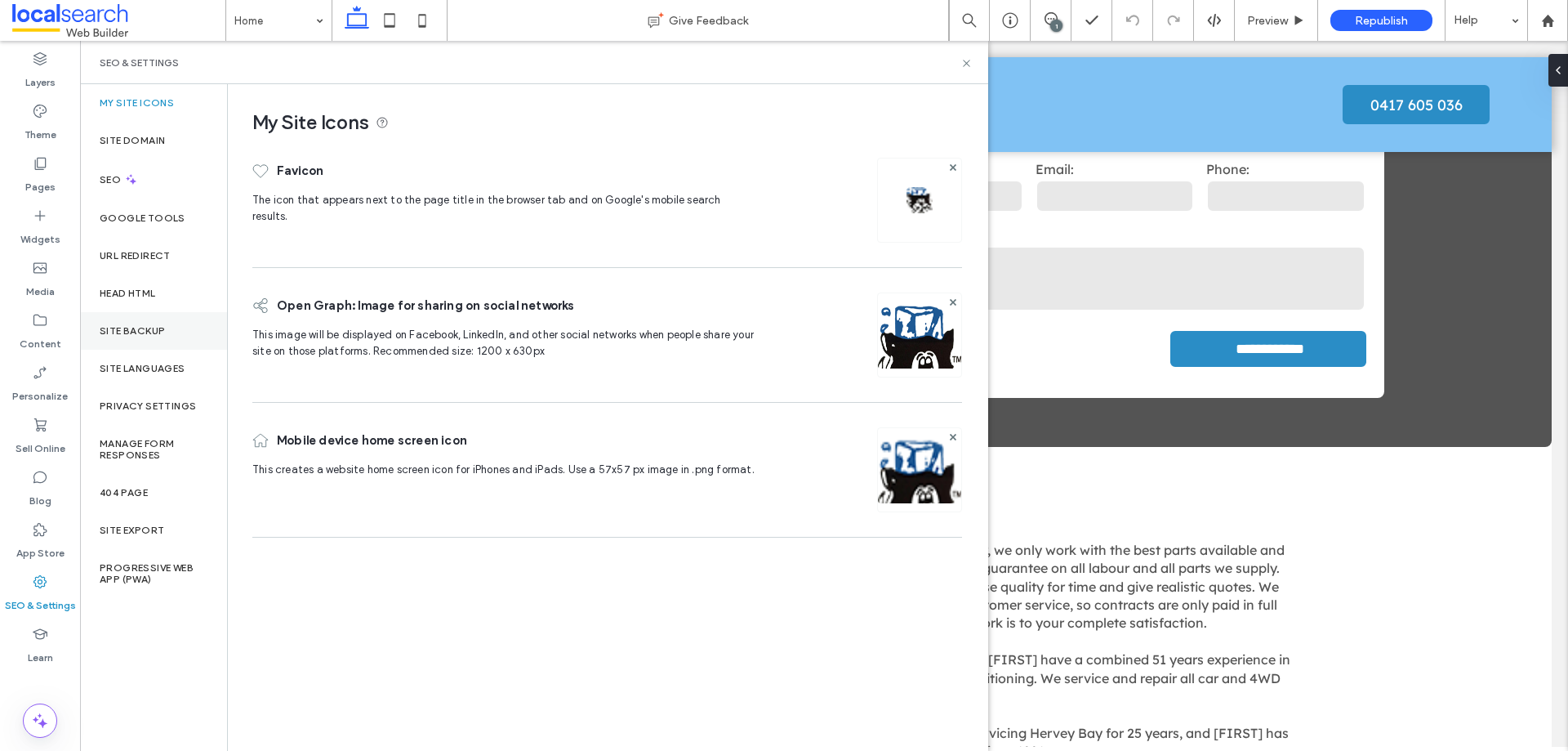 click on "Site Backup" at bounding box center (132, 331) 